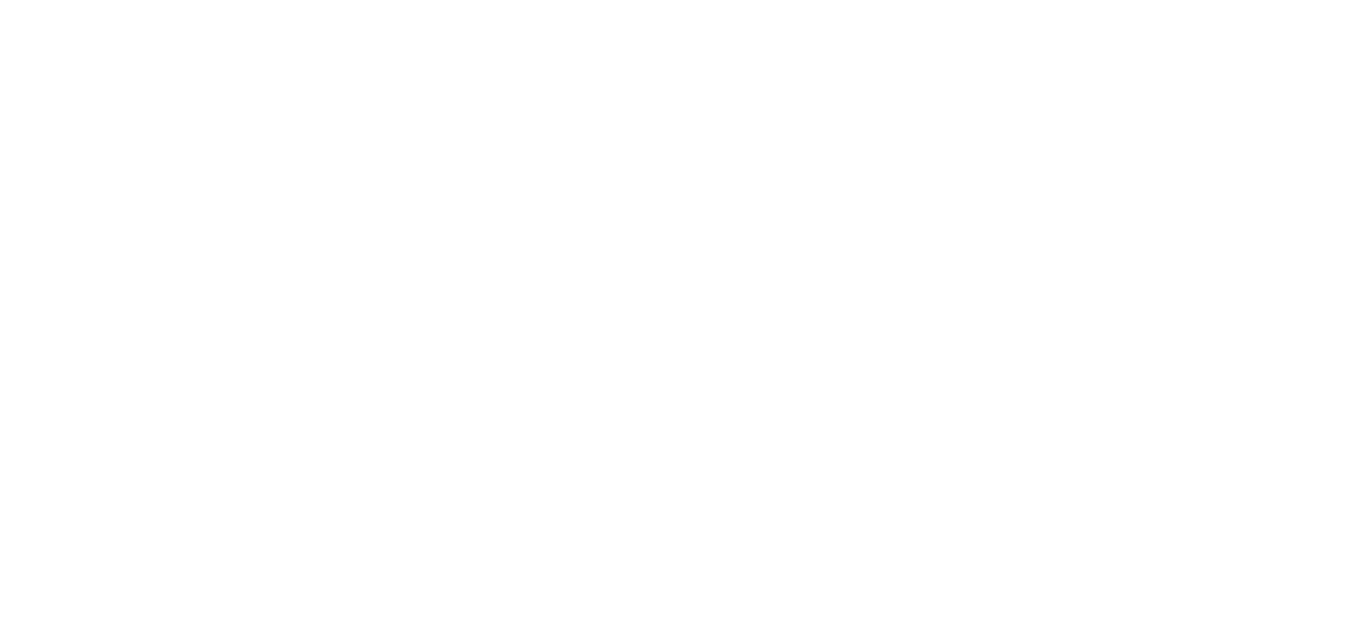 scroll, scrollTop: 0, scrollLeft: 0, axis: both 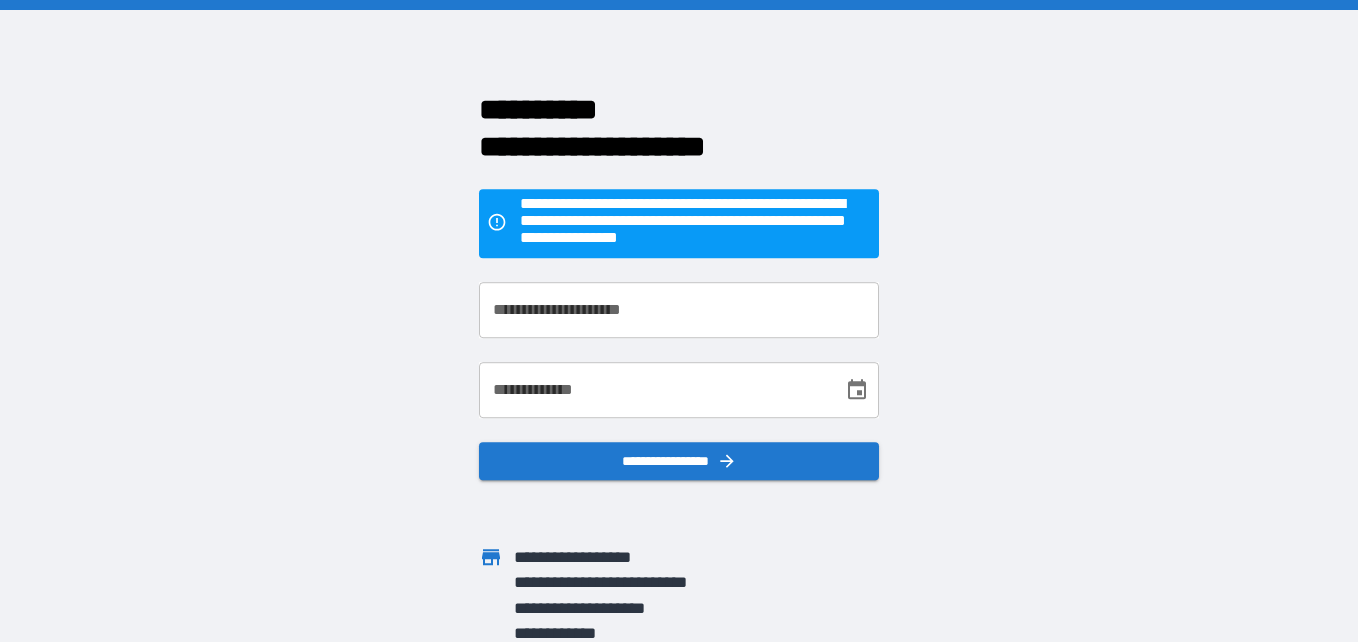 click on "**********" at bounding box center [679, 310] 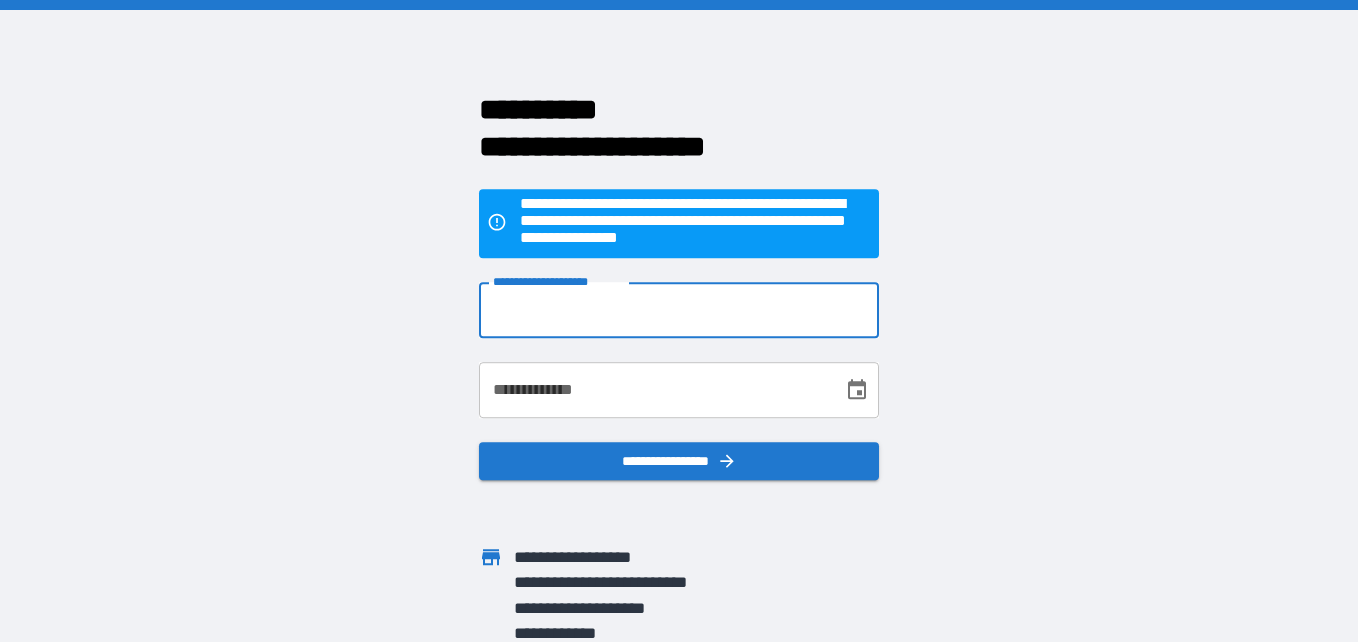 type on "**********" 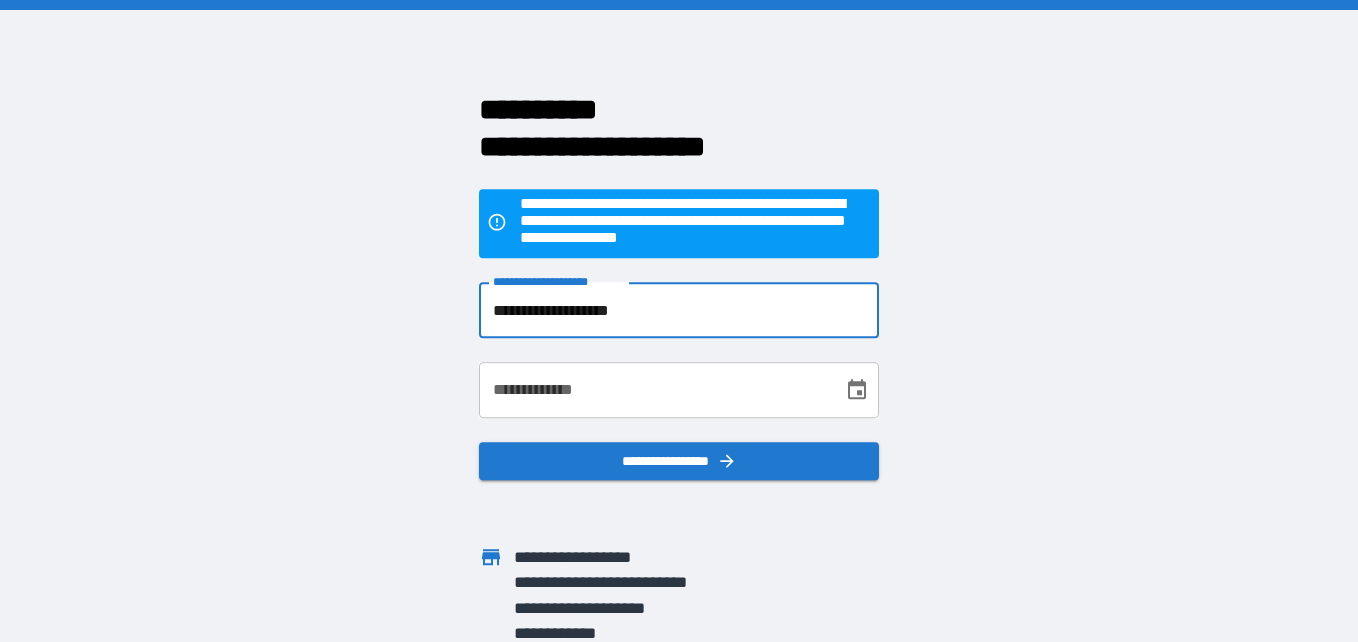 click on "**********" at bounding box center (679, 390) 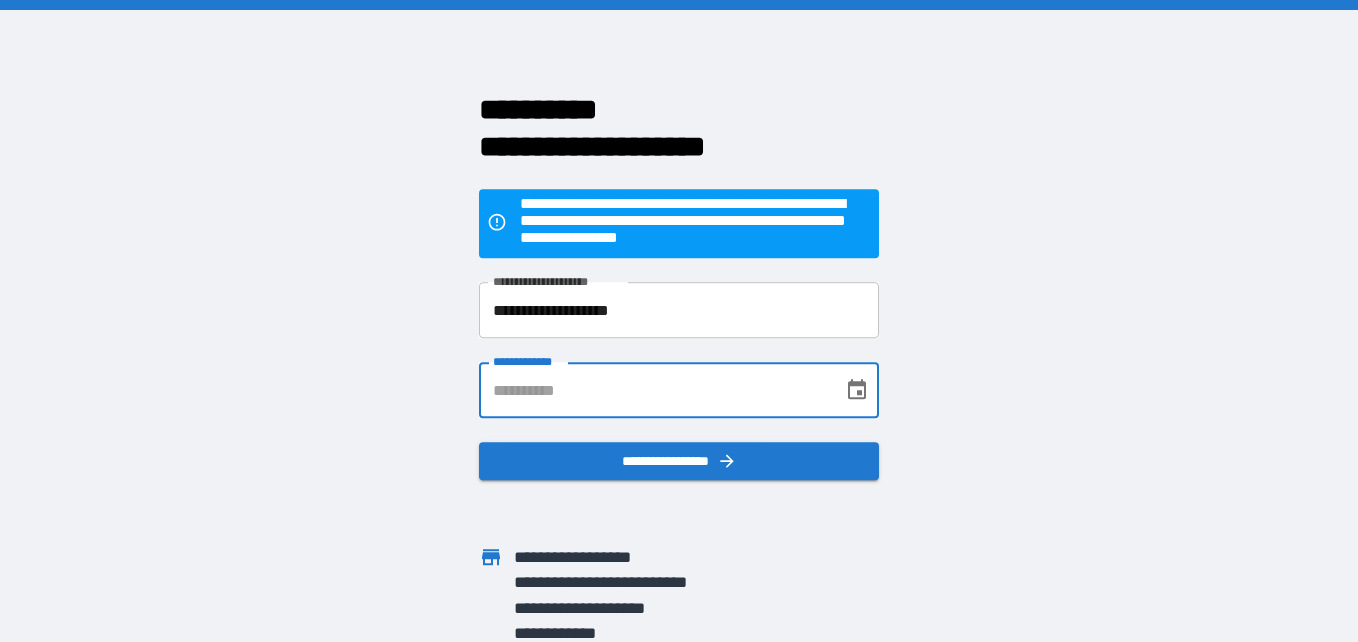 click on "**********" at bounding box center [654, 390] 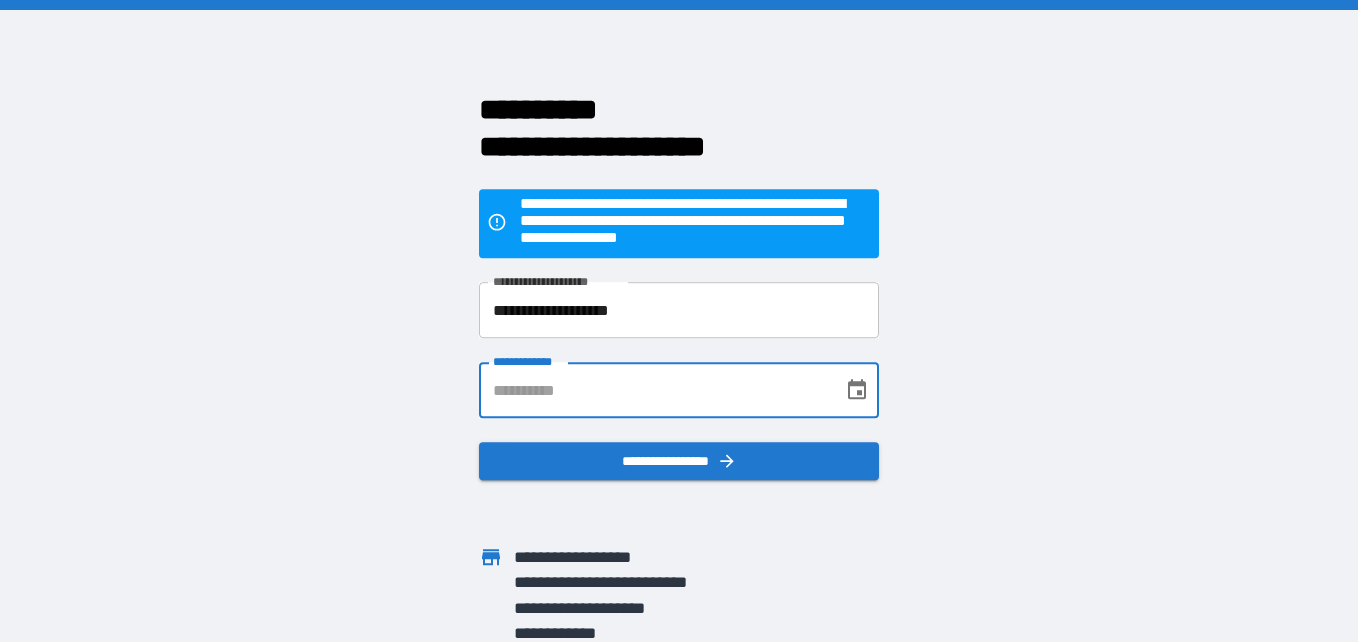 type on "**********" 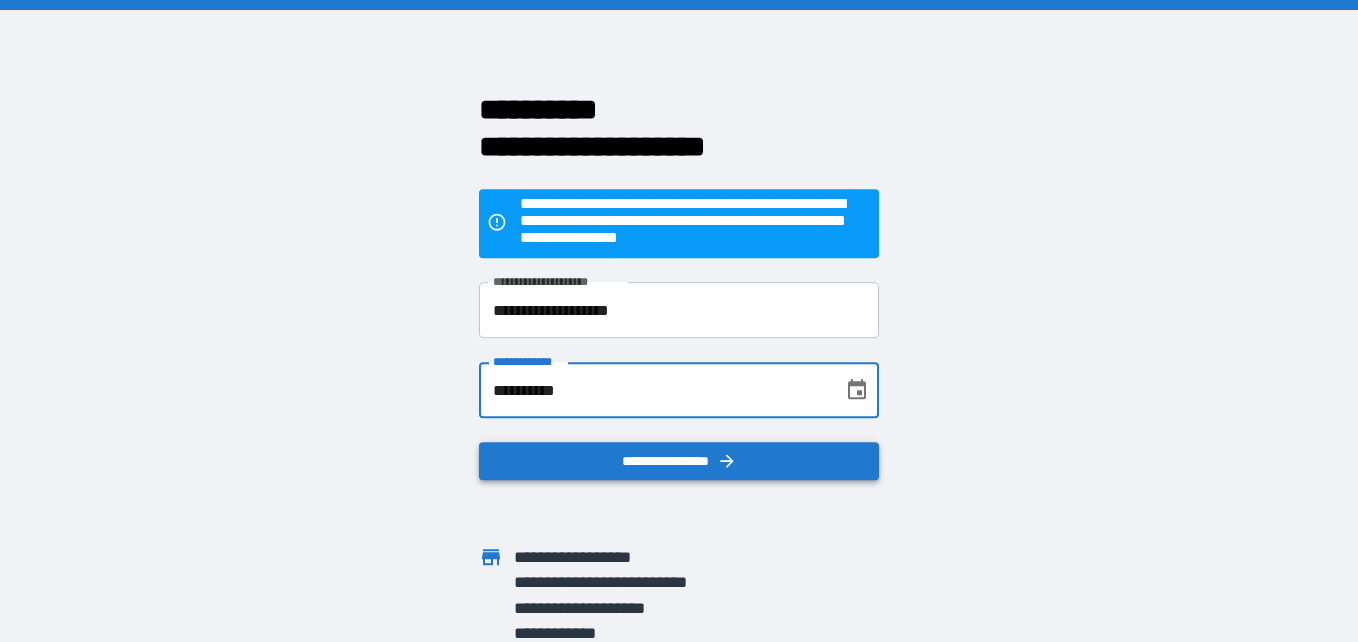 click on "**********" at bounding box center (679, 461) 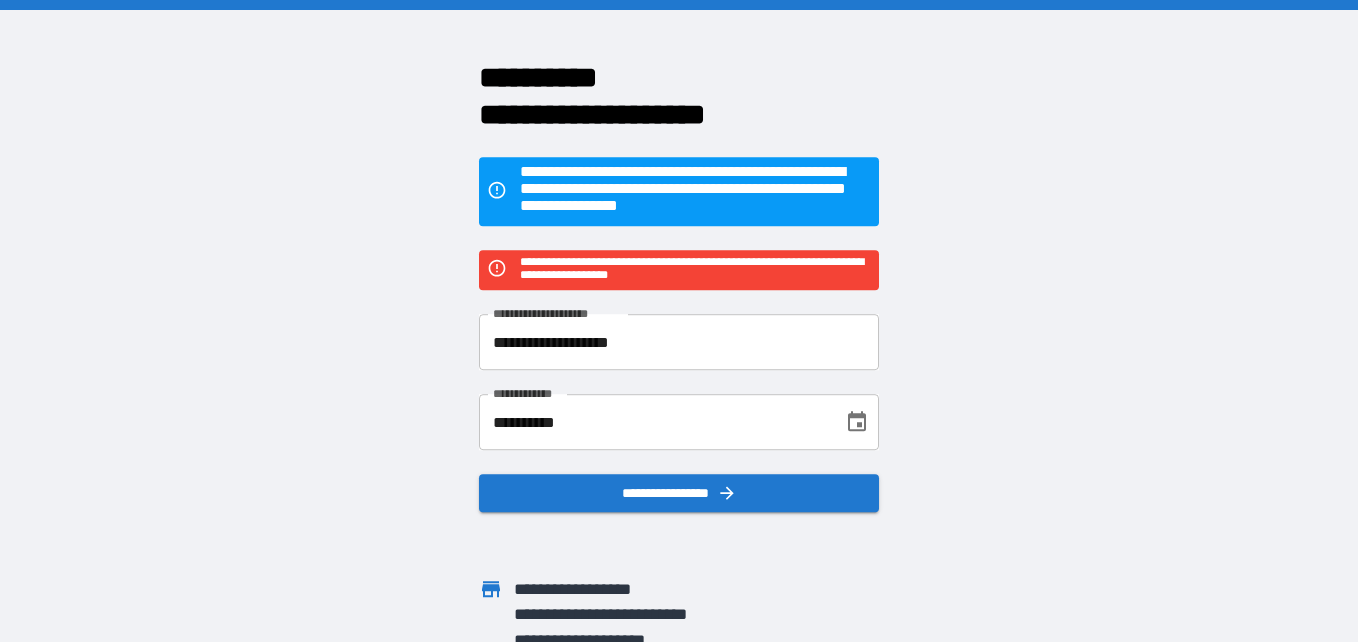 click on "**********" at bounding box center (679, 342) 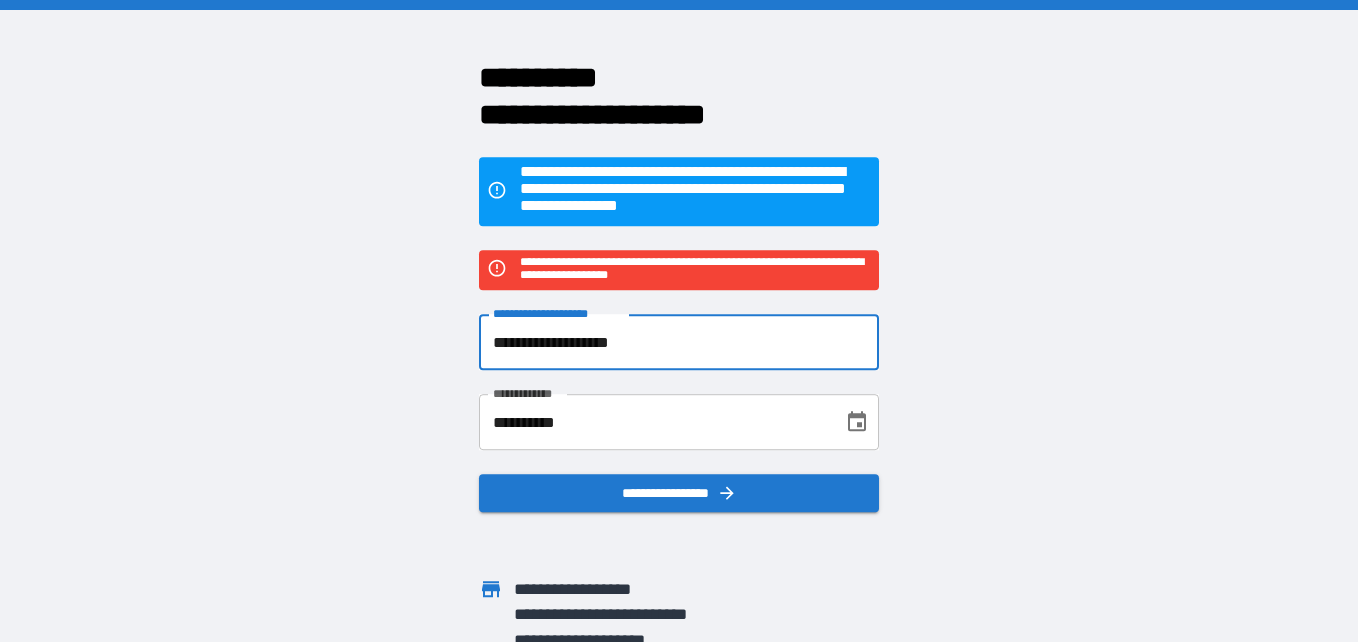click on "**********" at bounding box center (679, 342) 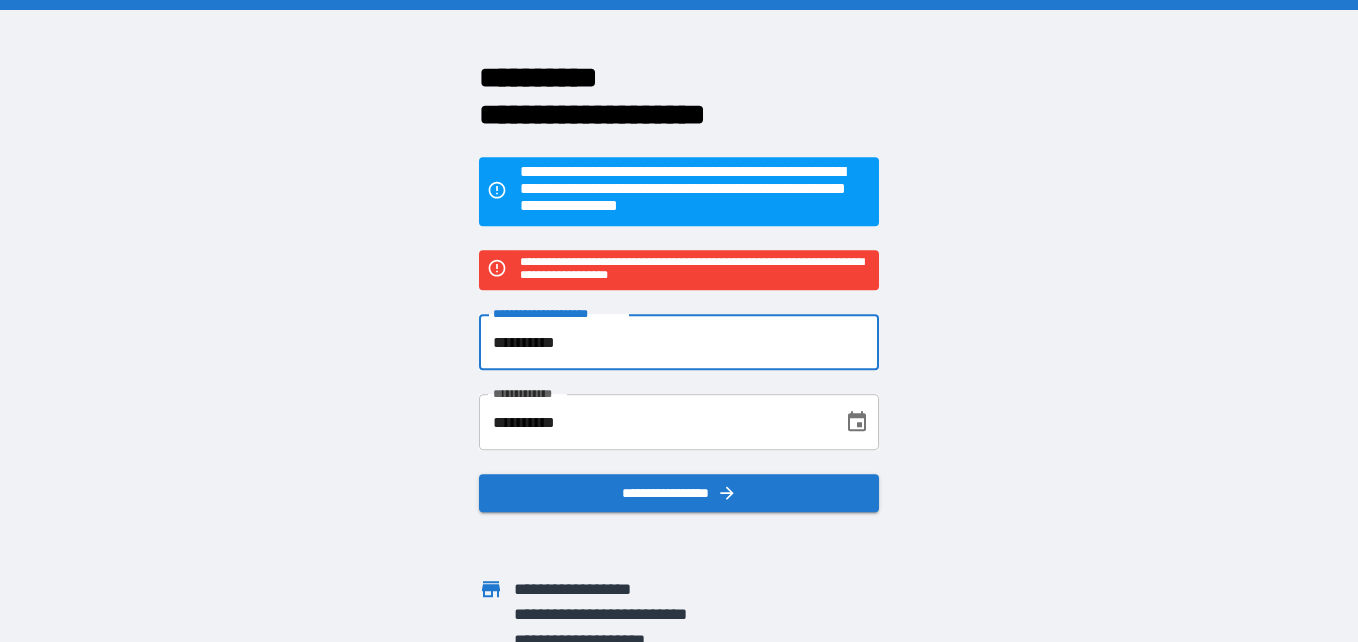 type on "**********" 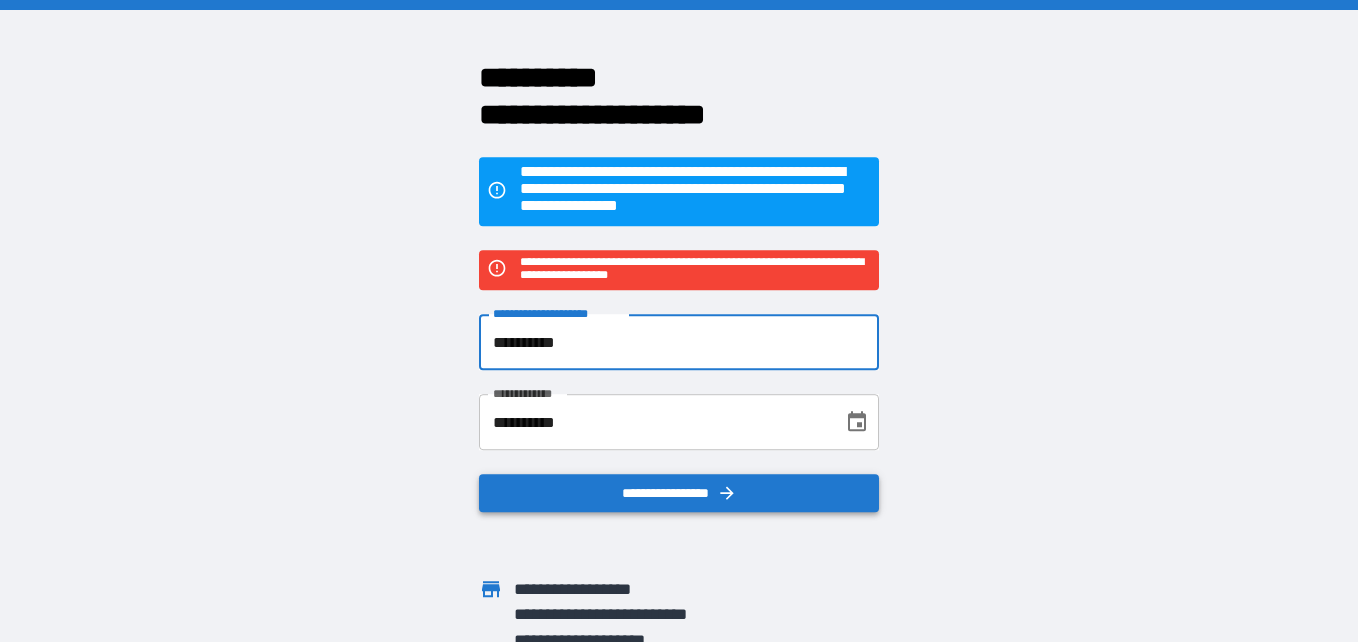 click on "**********" at bounding box center [679, 493] 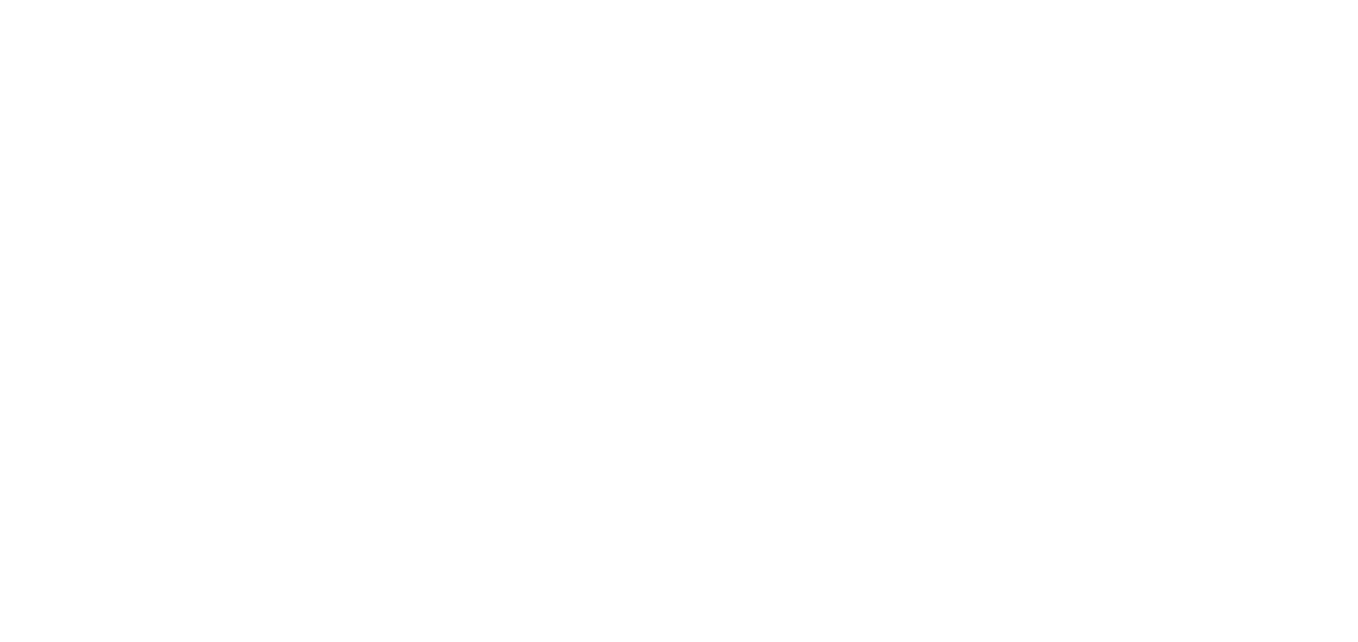 scroll, scrollTop: 0, scrollLeft: 0, axis: both 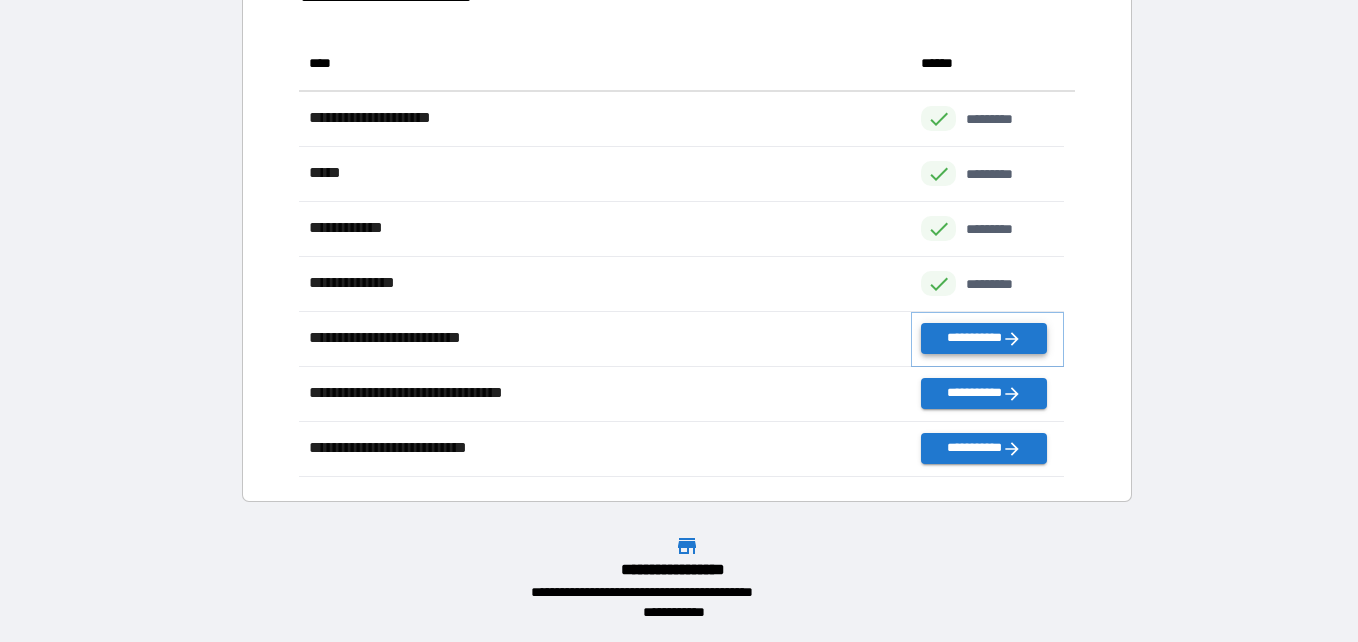 click on "**********" at bounding box center (983, 338) 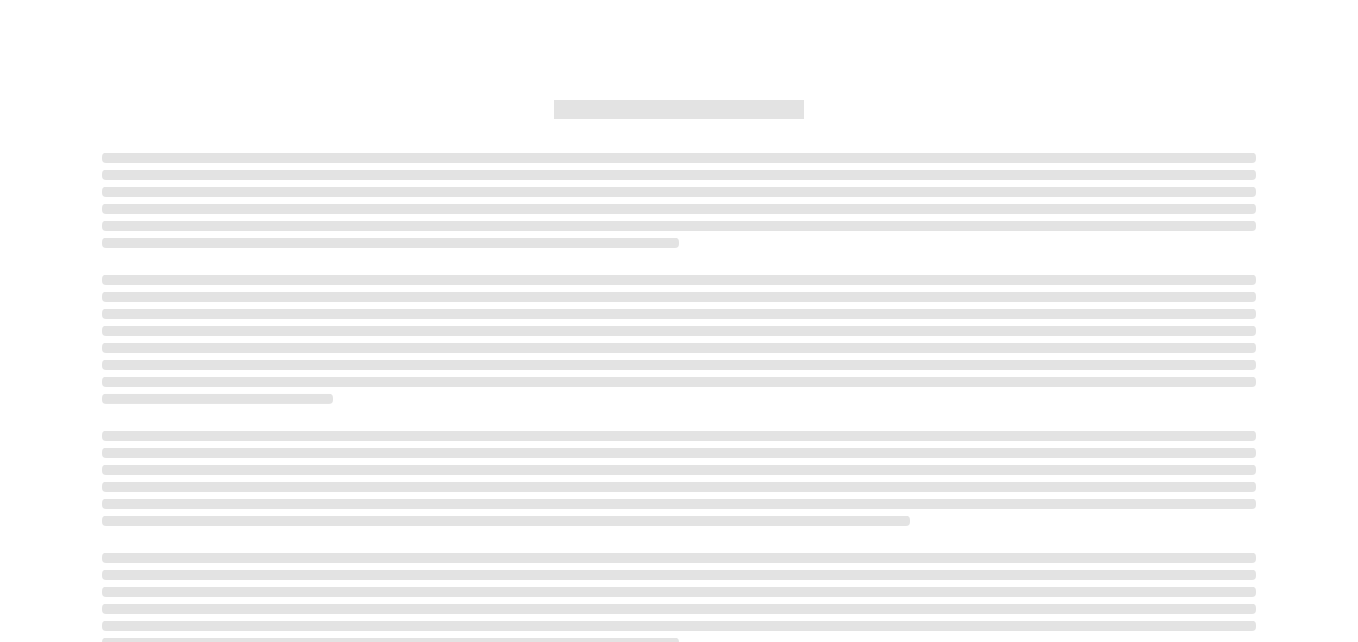 click at bounding box center [679, 539] 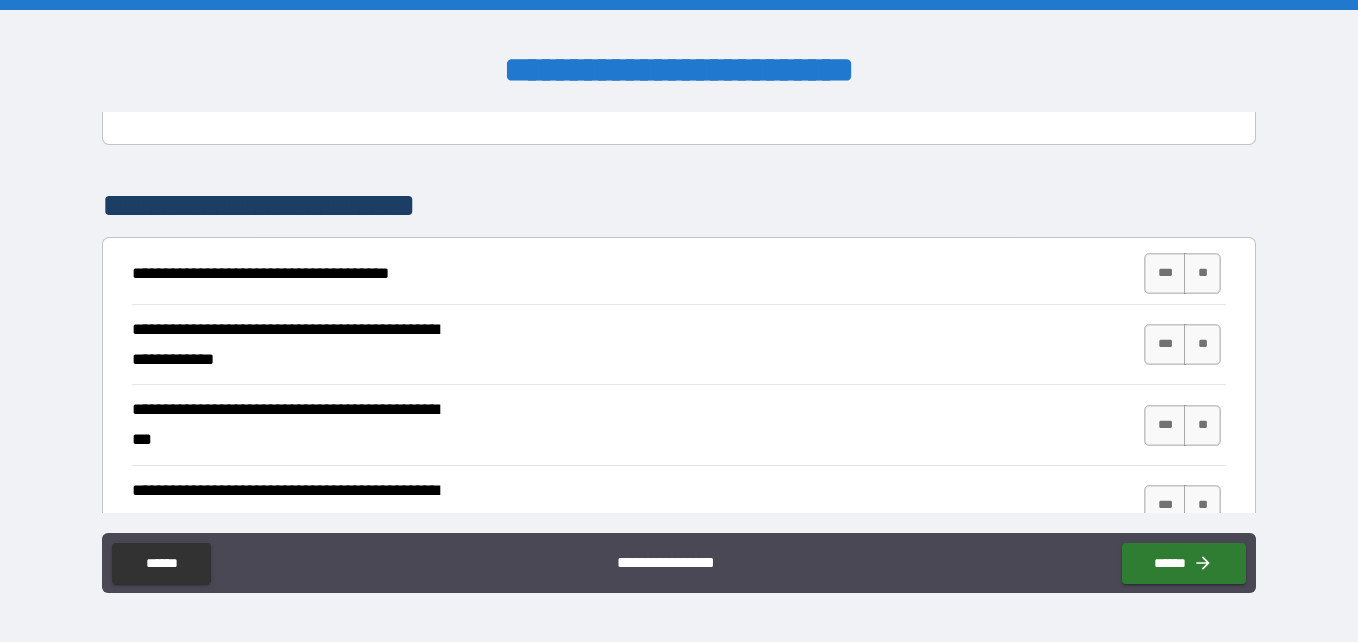 scroll, scrollTop: 300, scrollLeft: 0, axis: vertical 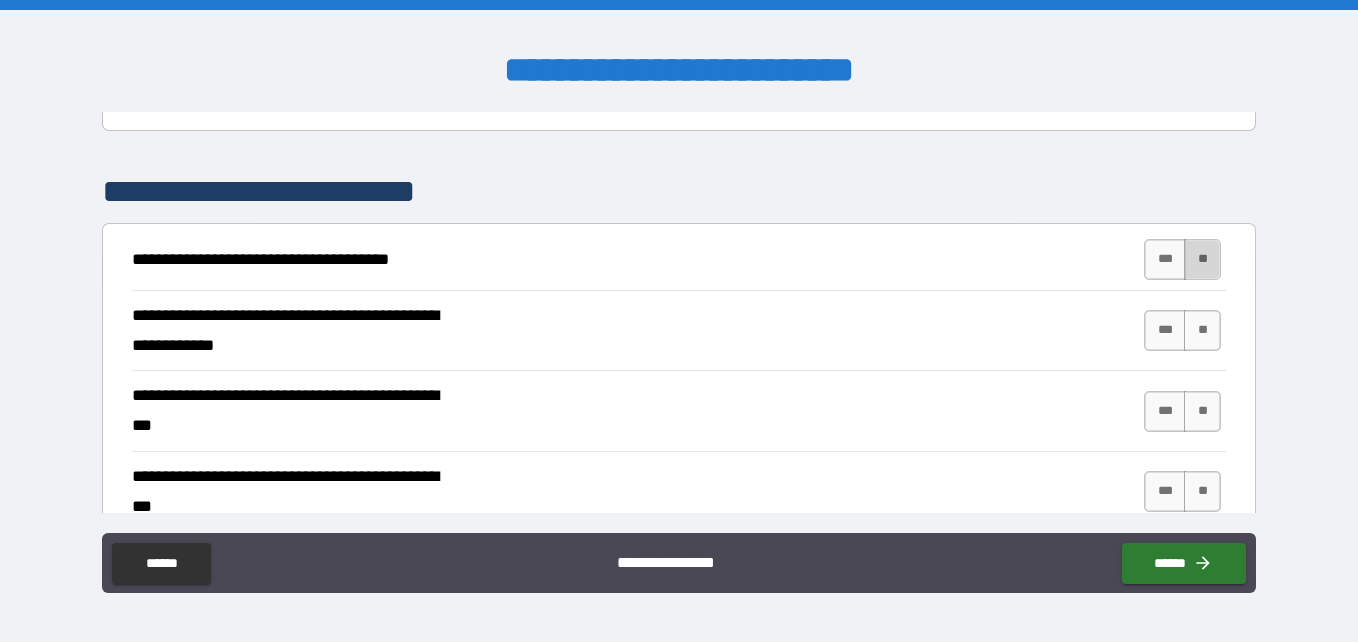 click on "**" at bounding box center (1202, 259) 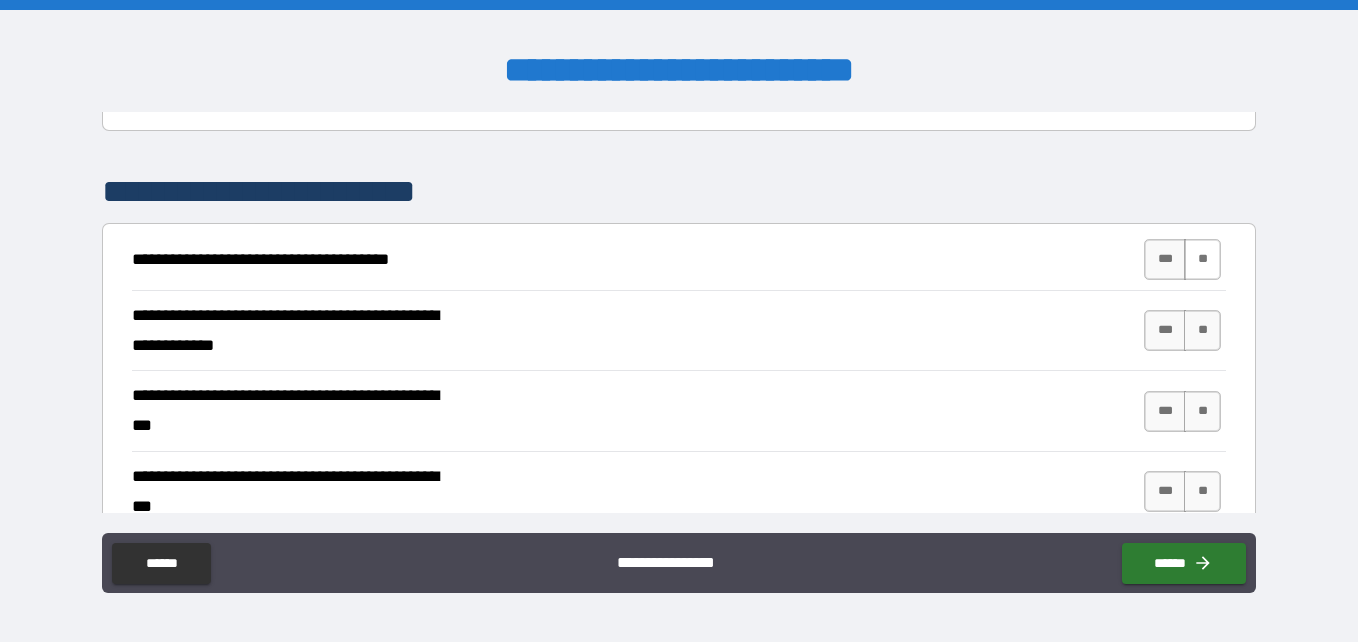 click on "**" at bounding box center (1202, 259) 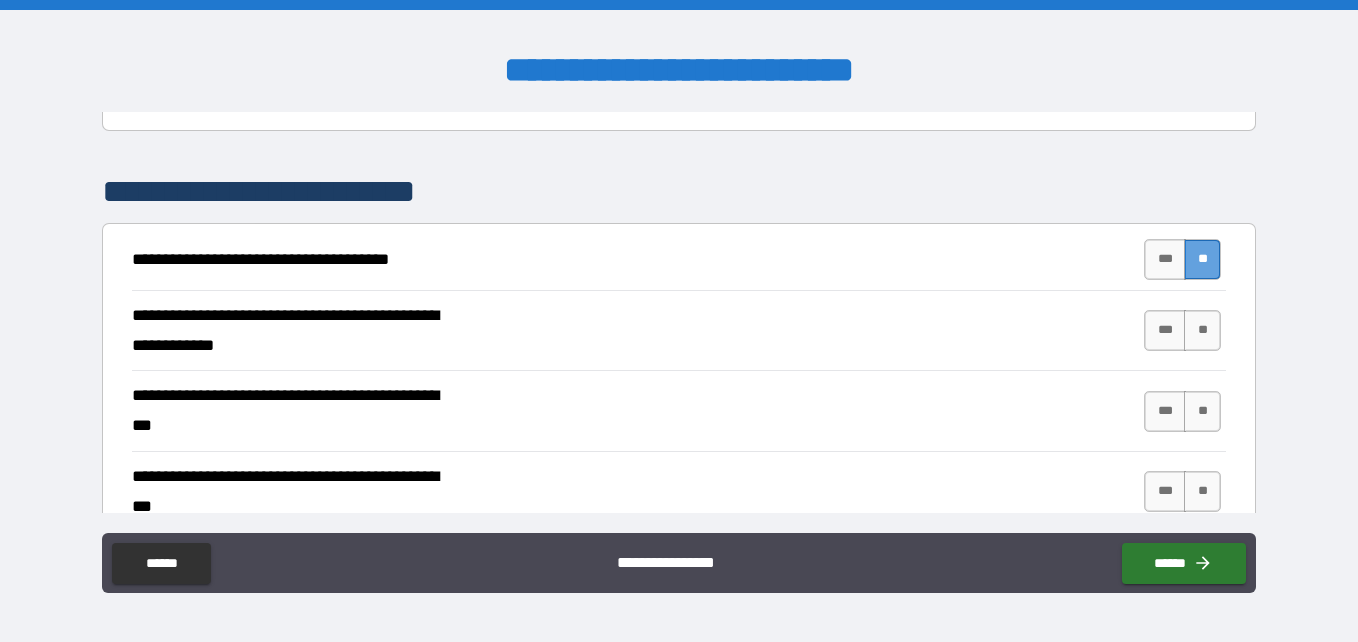 click on "**" at bounding box center (1202, 259) 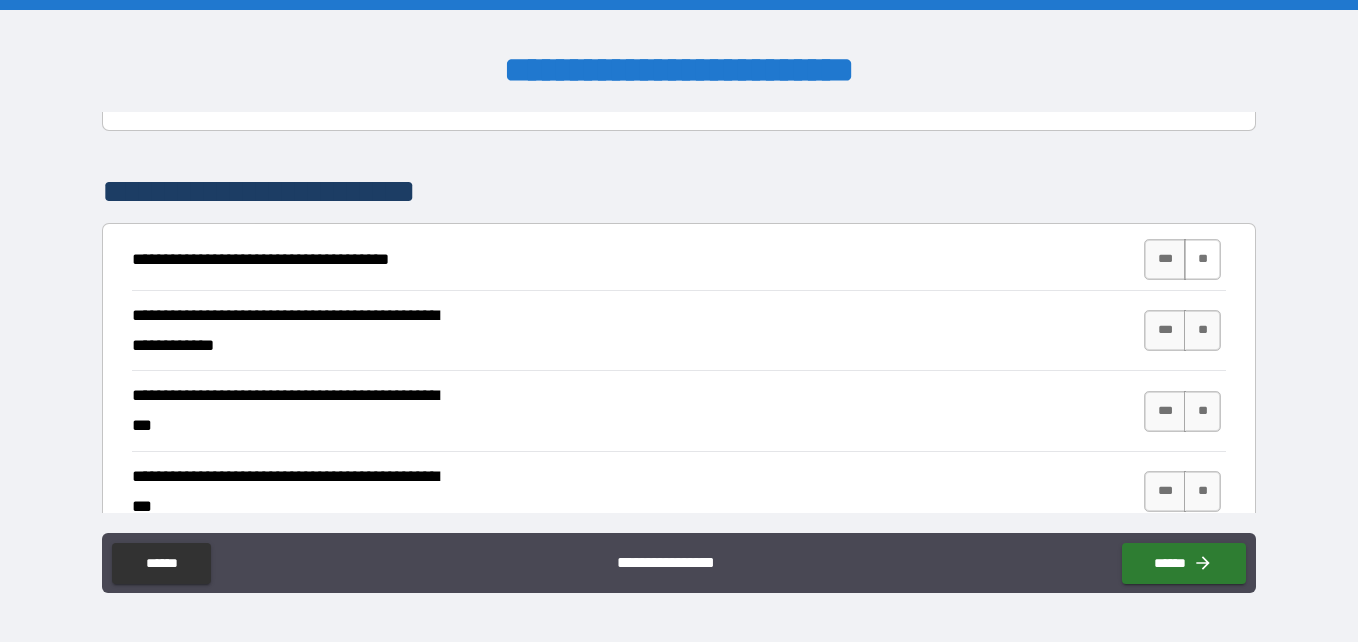 click on "**" at bounding box center [1202, 259] 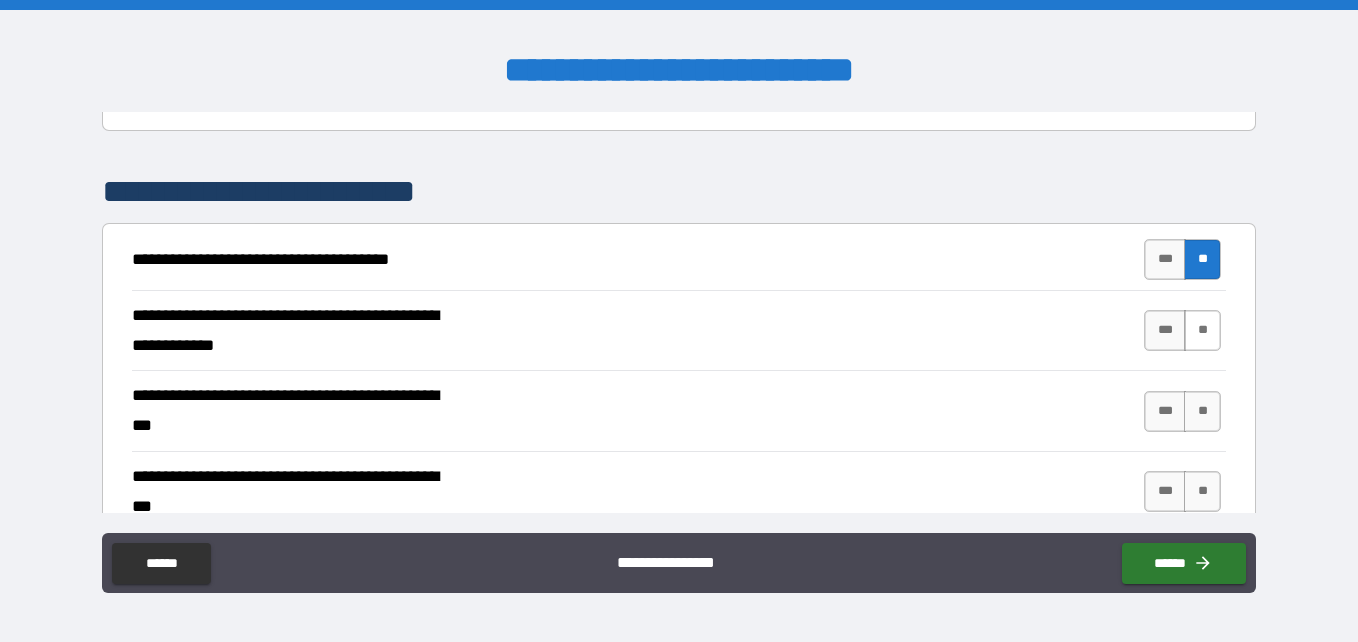 click on "**" at bounding box center [1202, 330] 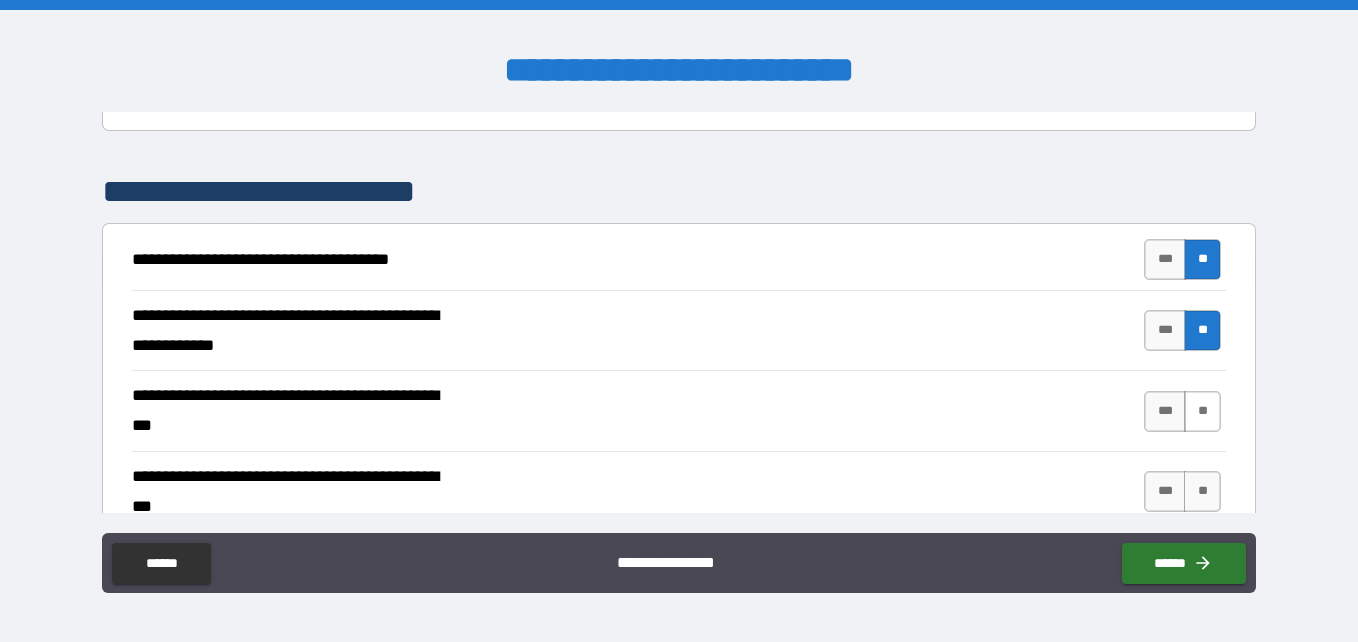 click on "**" at bounding box center [1202, 411] 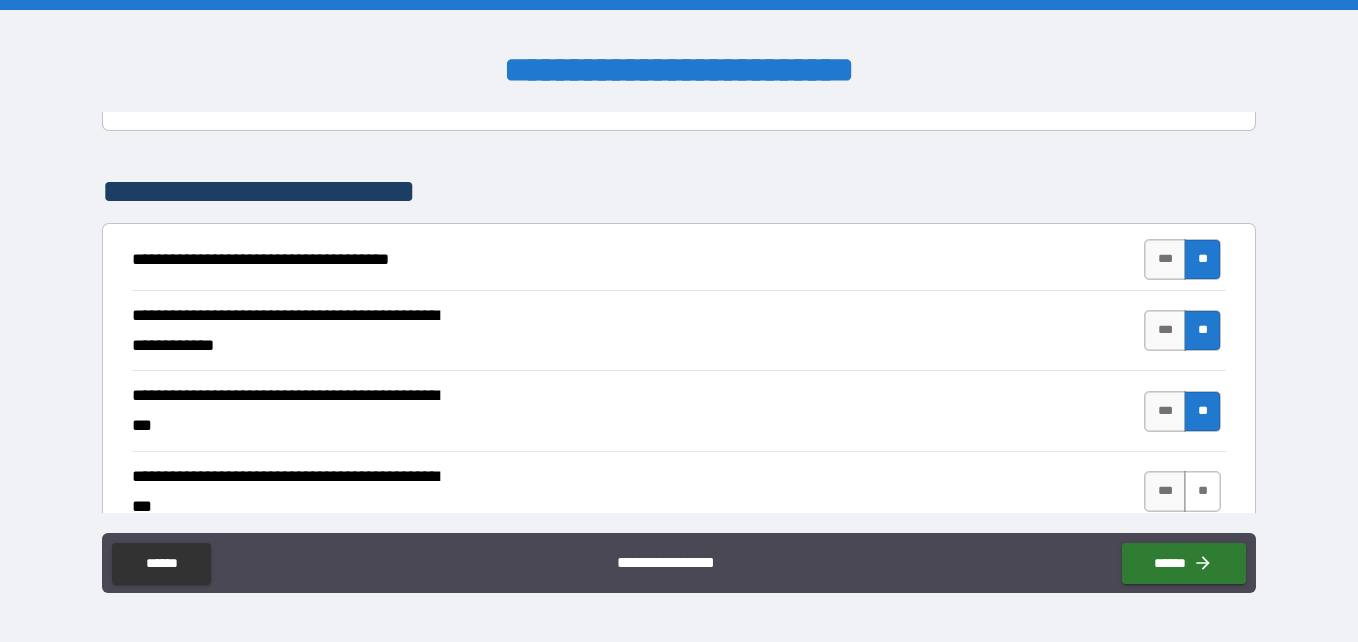 click on "**" at bounding box center (1202, 491) 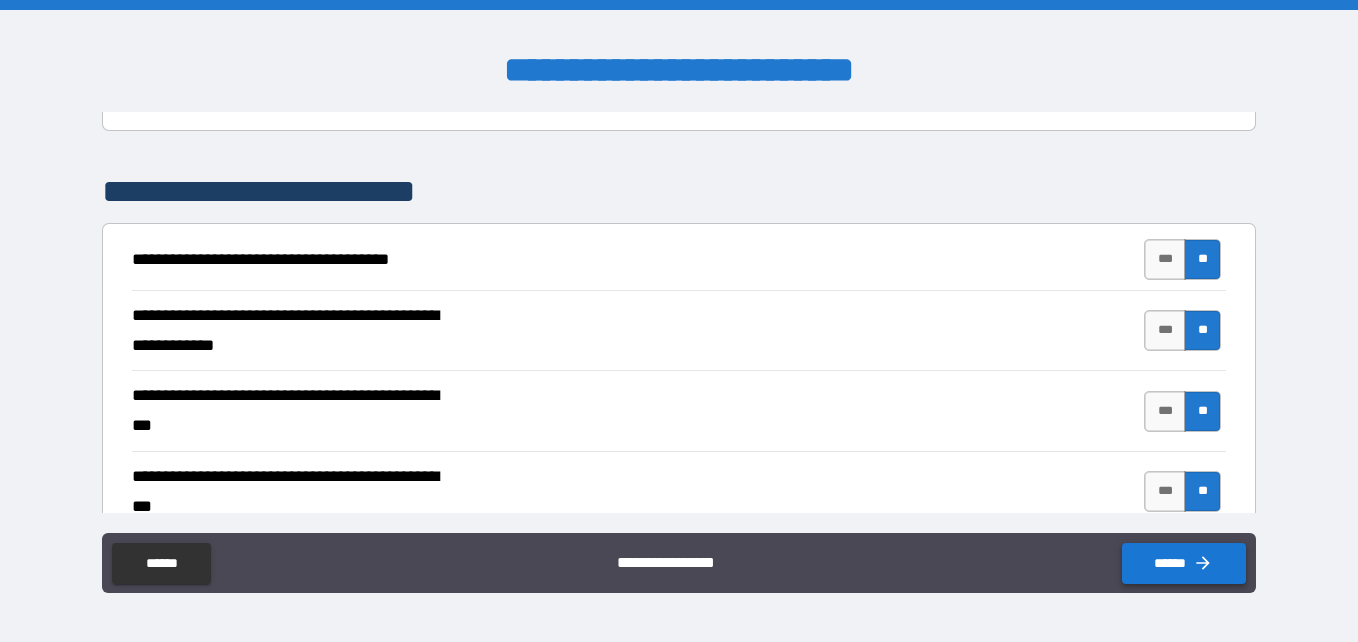 click on "******" at bounding box center (1184, 563) 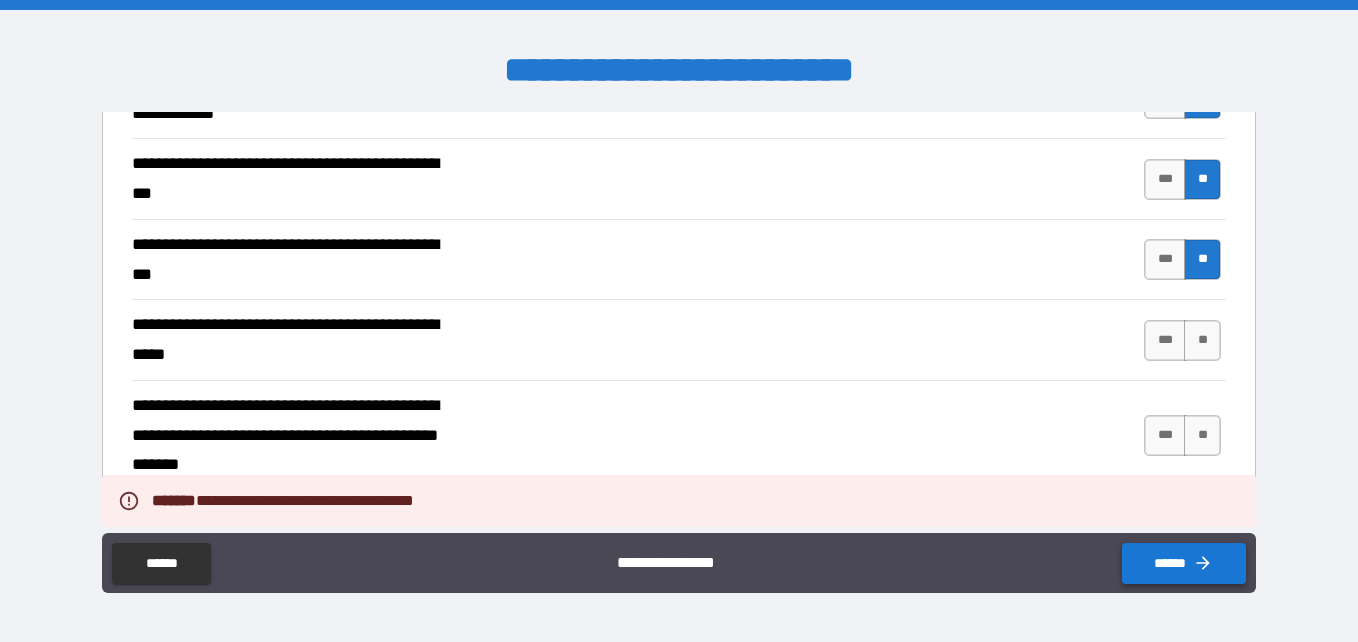 scroll, scrollTop: 533, scrollLeft: 0, axis: vertical 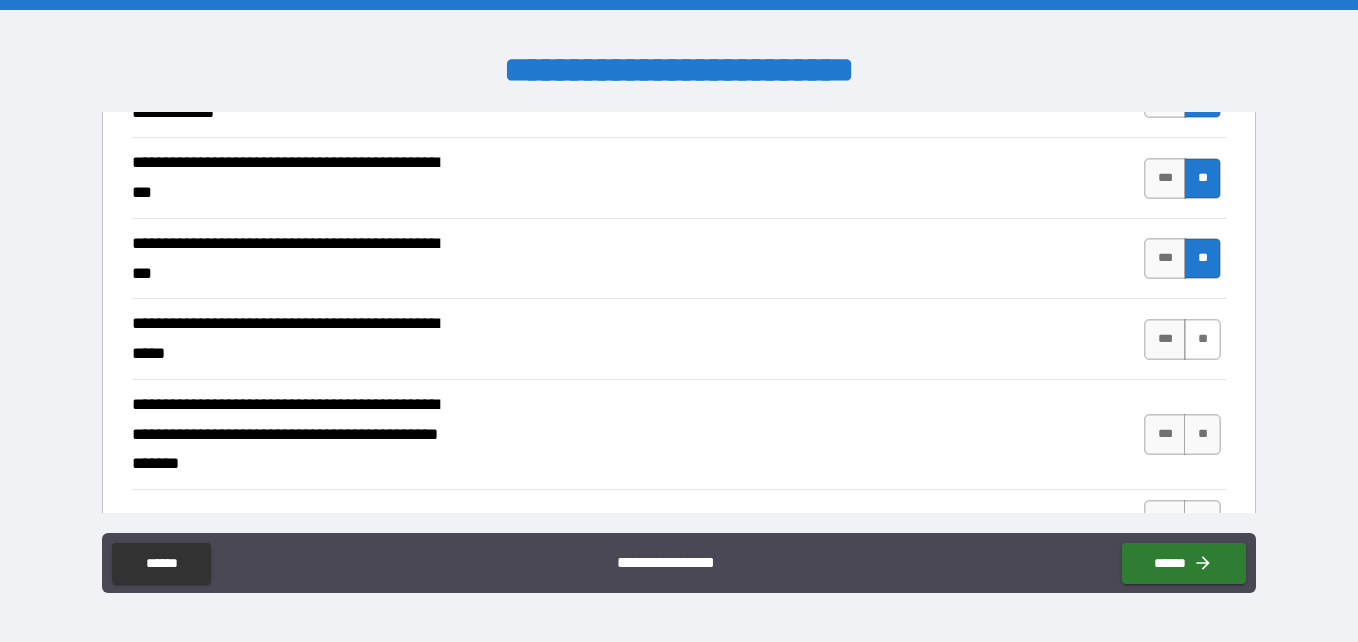 click on "**" at bounding box center (1202, 339) 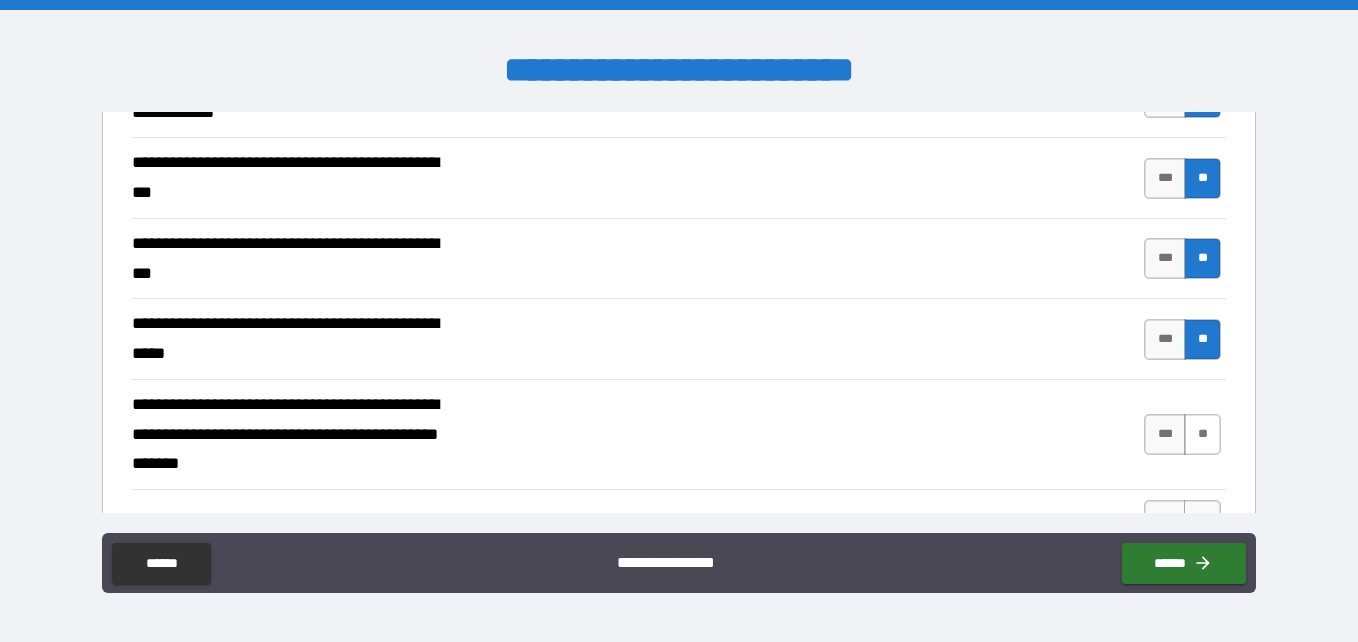click on "**" at bounding box center [1202, 434] 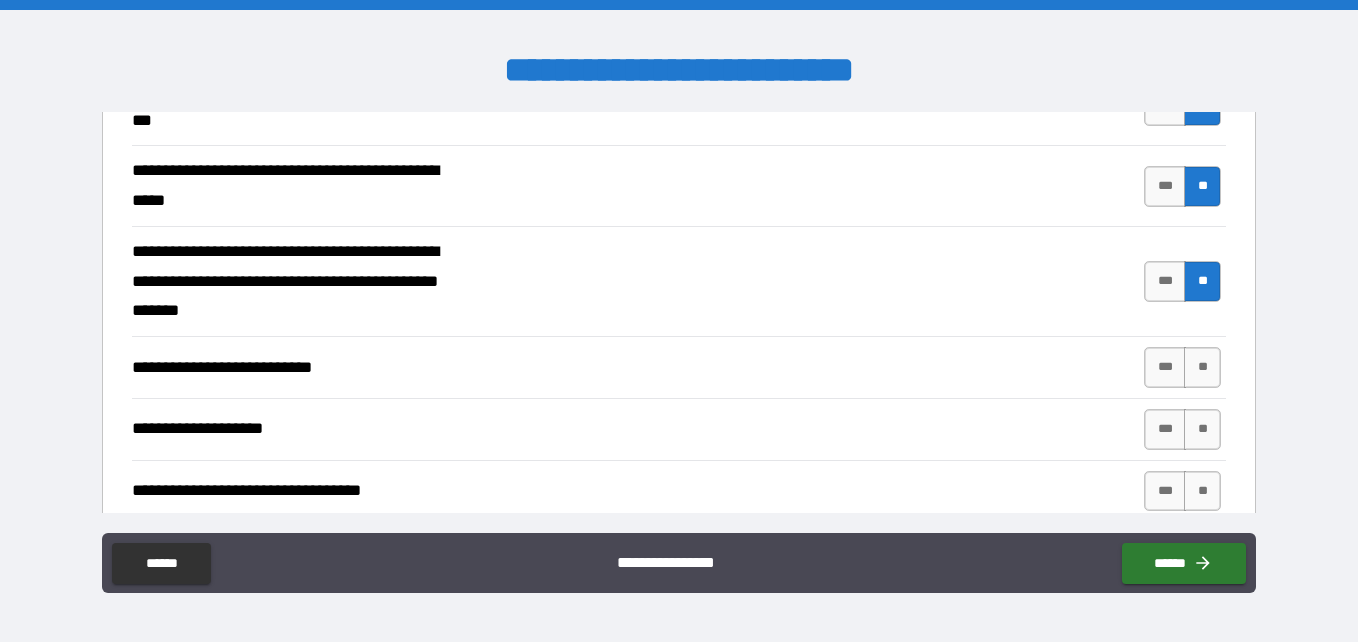 scroll, scrollTop: 689, scrollLeft: 0, axis: vertical 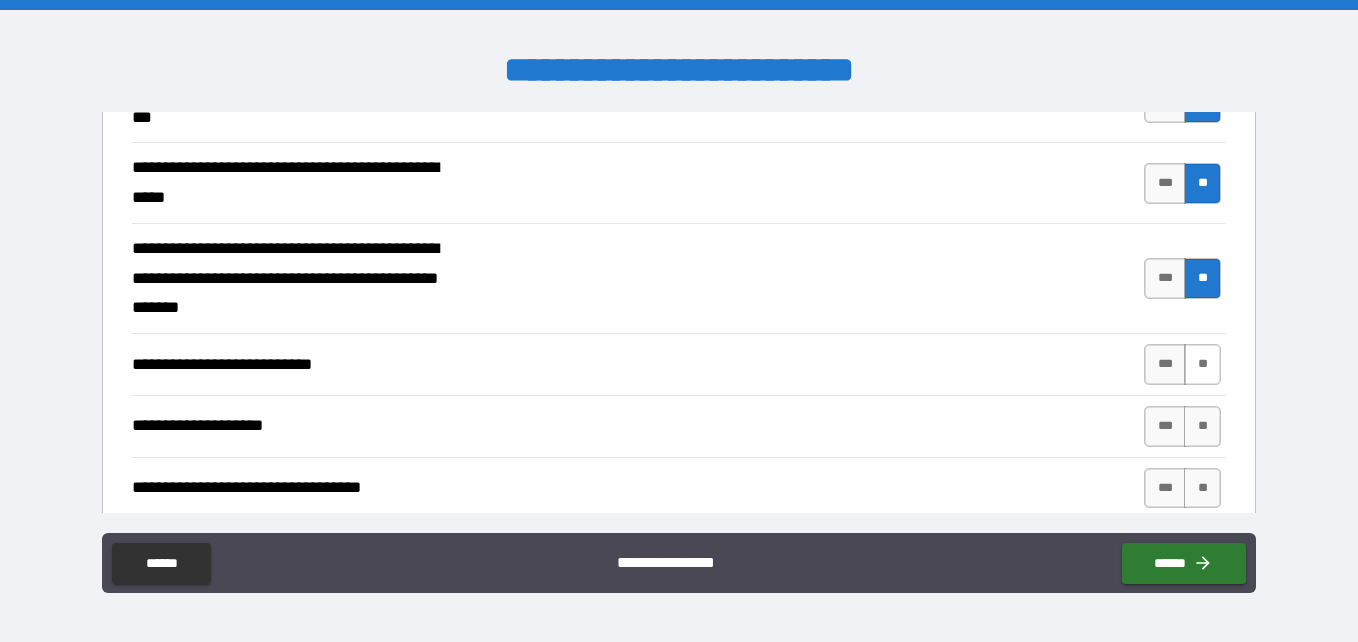 click on "**" at bounding box center [1202, 364] 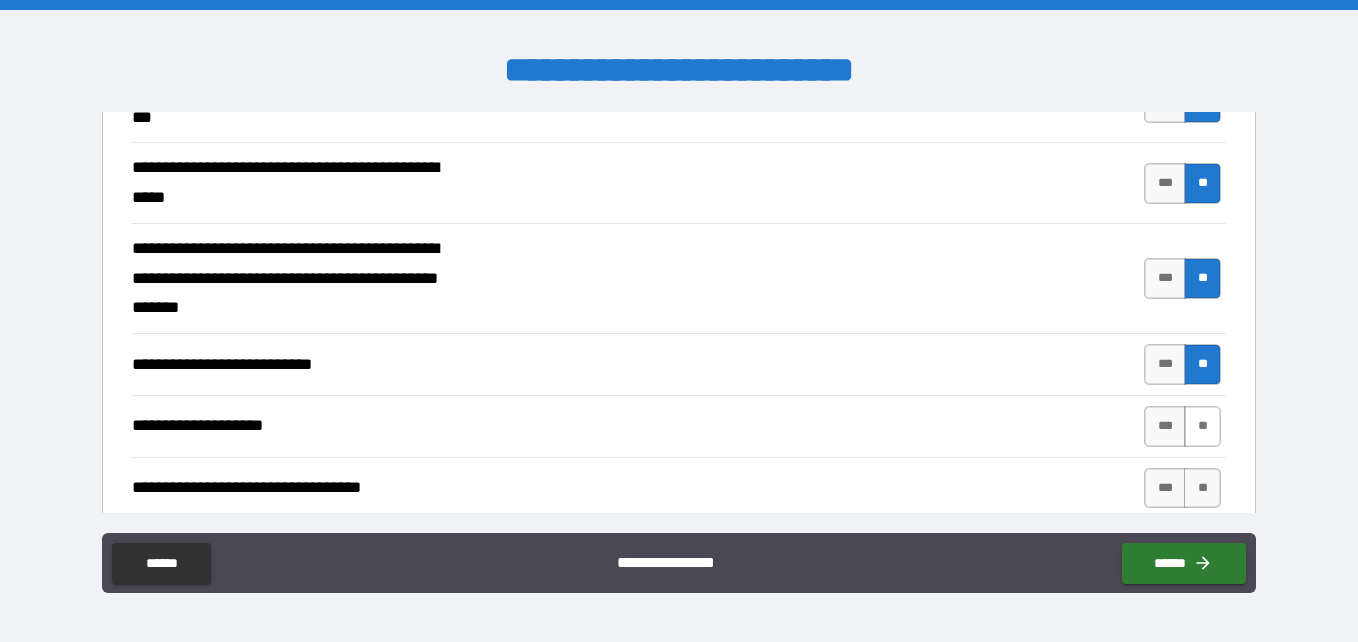 click on "**" at bounding box center [1202, 426] 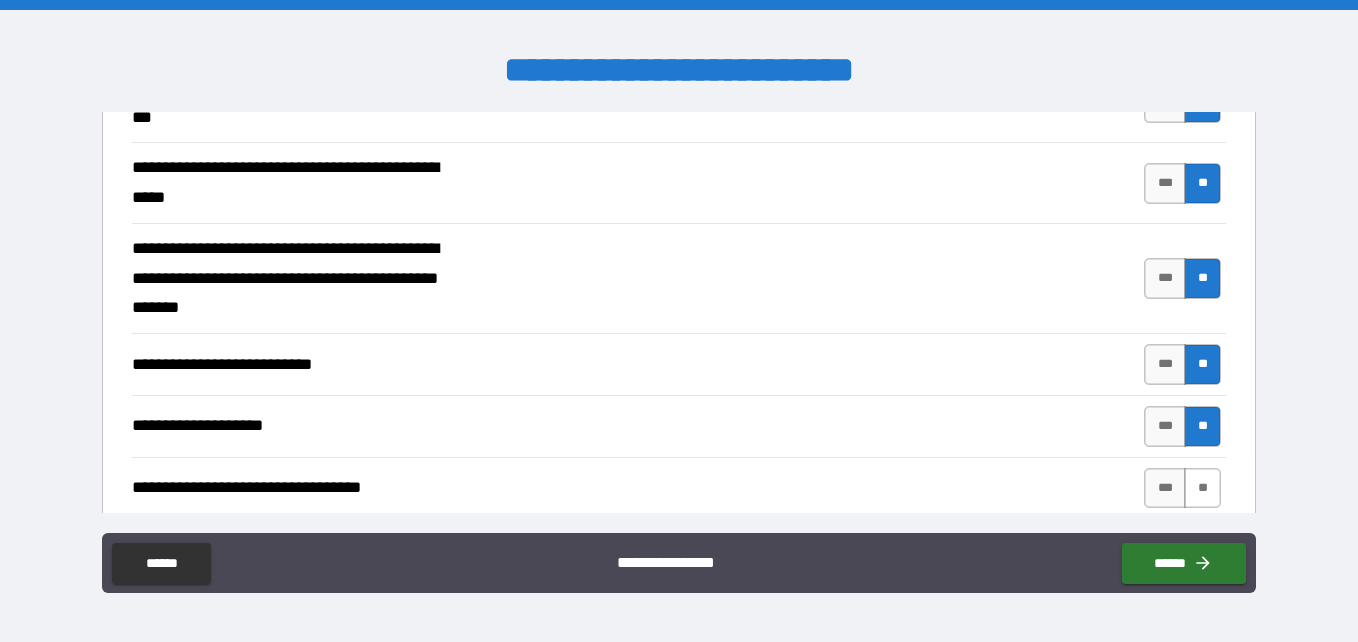 click on "**" at bounding box center (1202, 488) 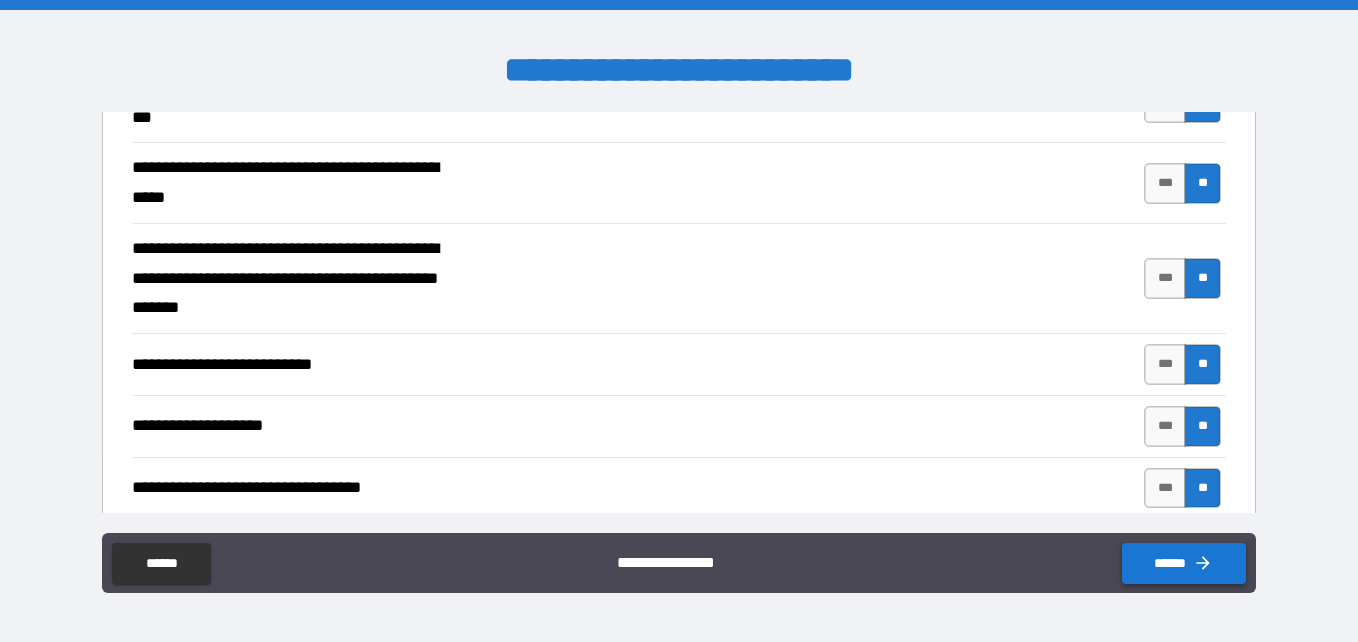 click on "******" at bounding box center (1184, 563) 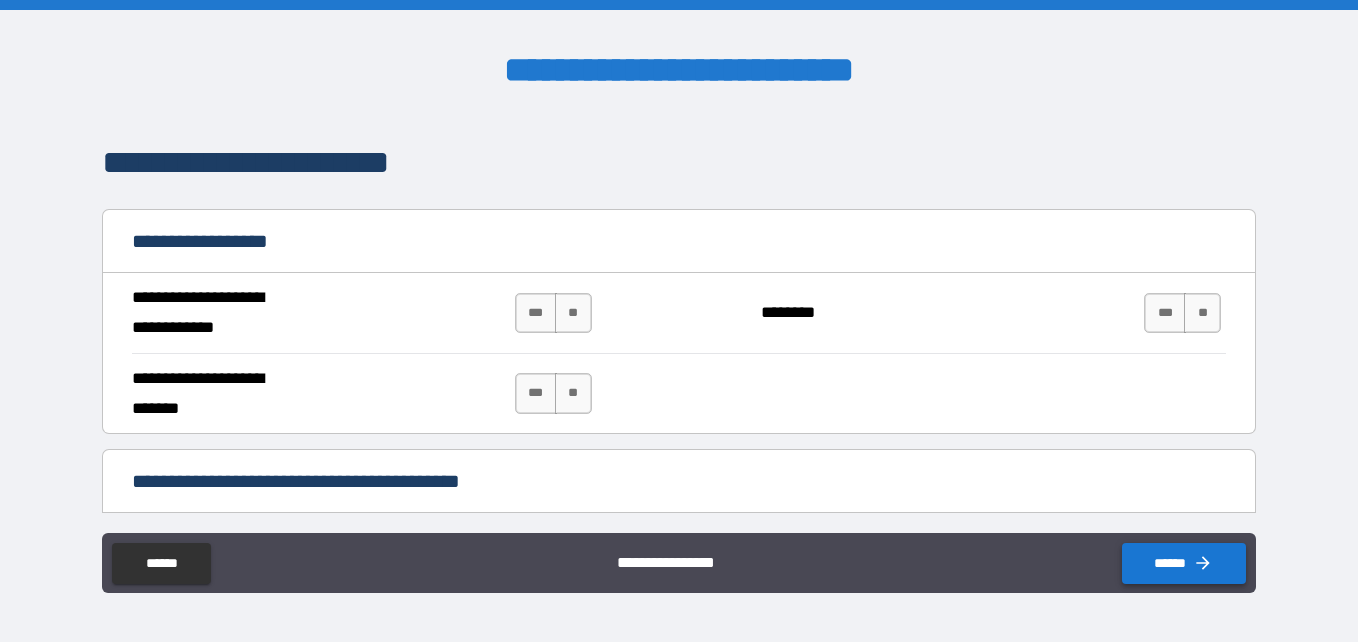 scroll, scrollTop: 1072, scrollLeft: 0, axis: vertical 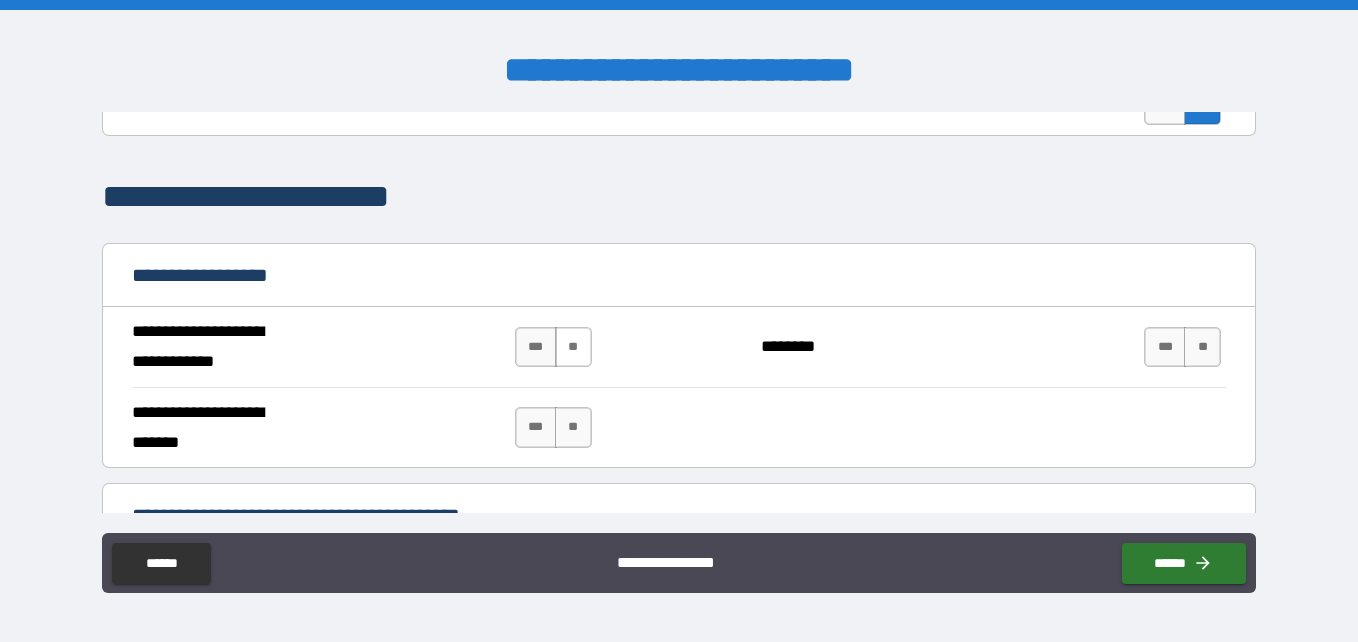 click on "**" at bounding box center (573, 347) 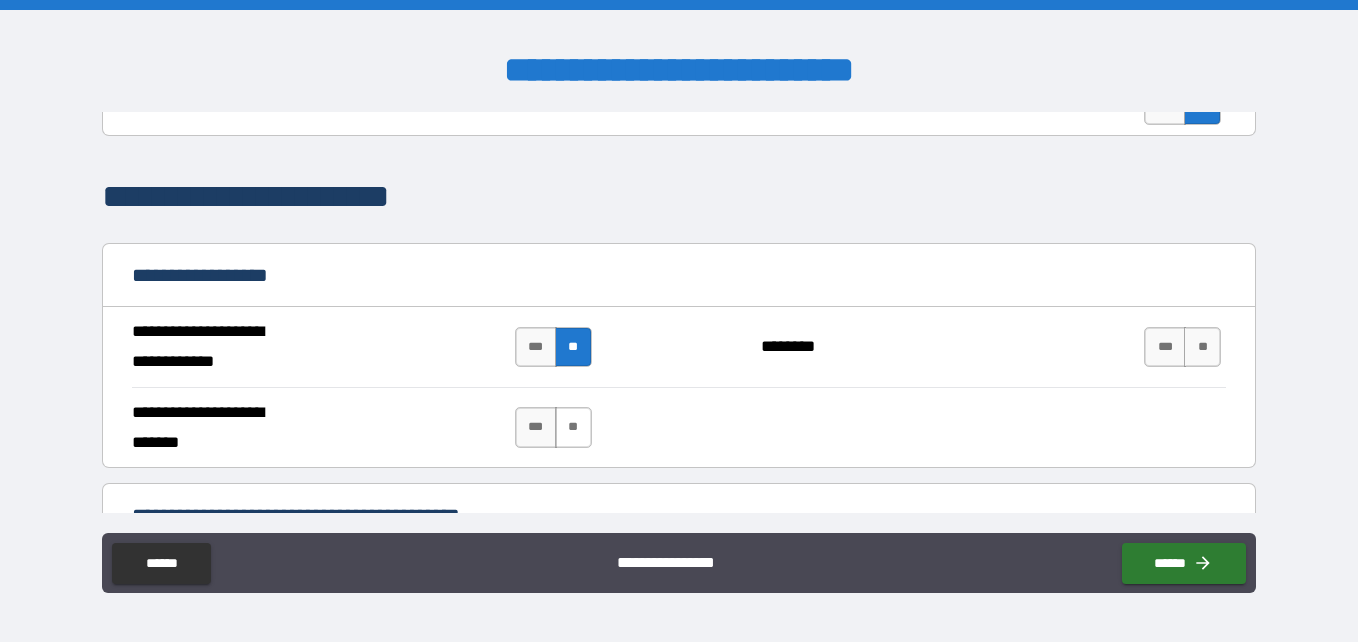 click on "**" at bounding box center (573, 427) 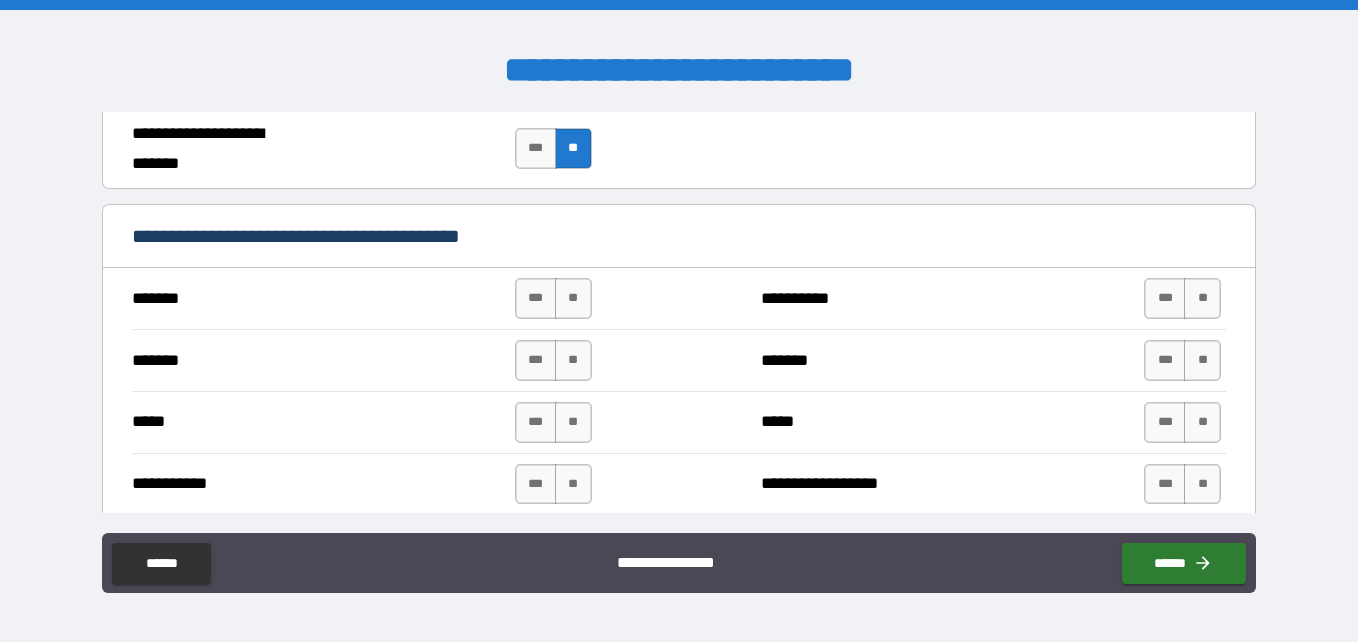scroll, scrollTop: 1352, scrollLeft: 0, axis: vertical 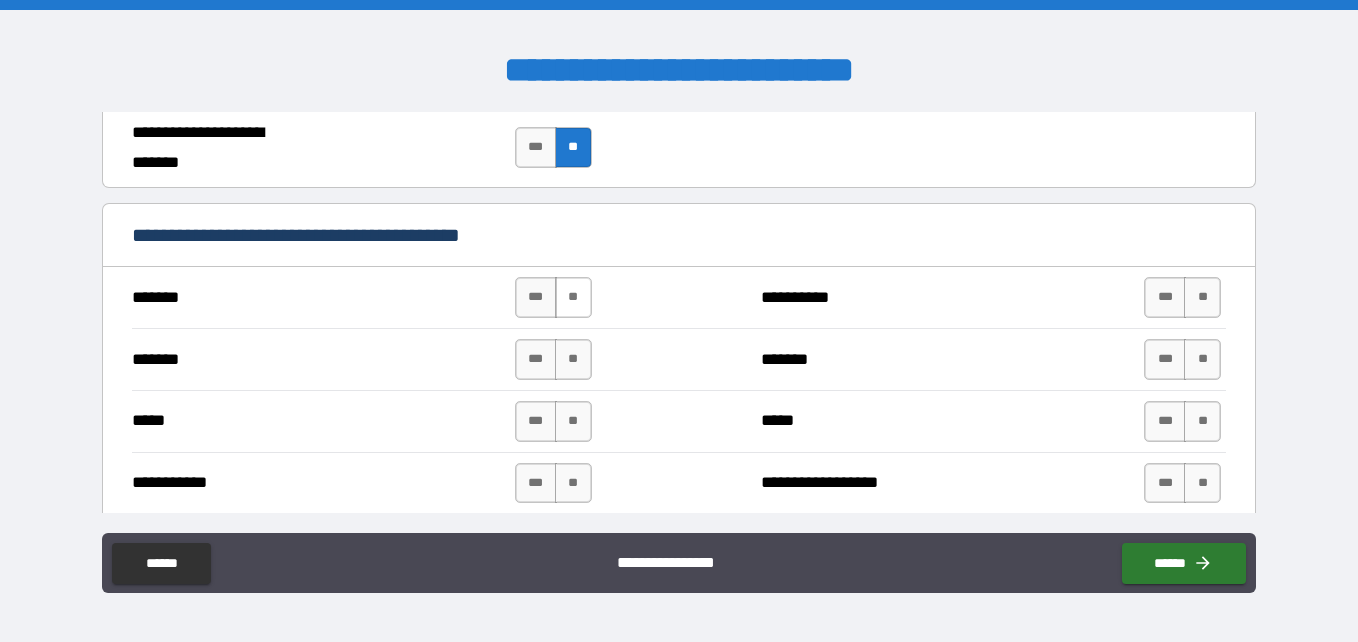 click on "**" at bounding box center (573, 297) 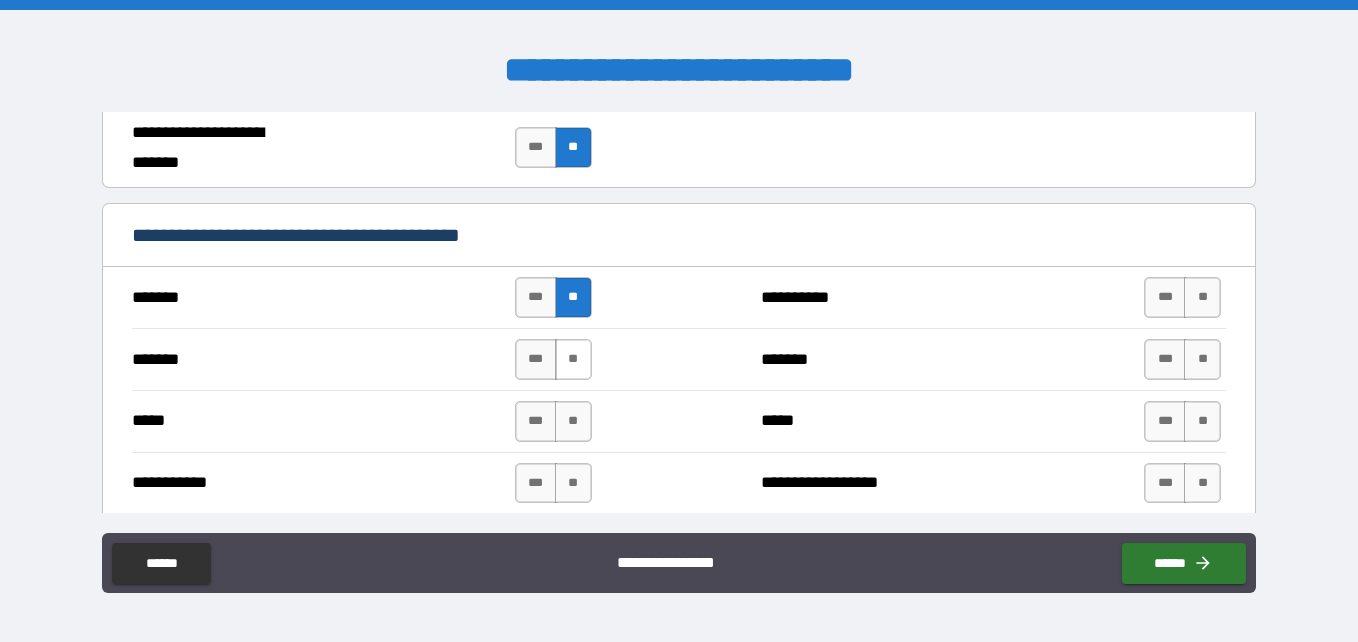 click on "**" at bounding box center [573, 359] 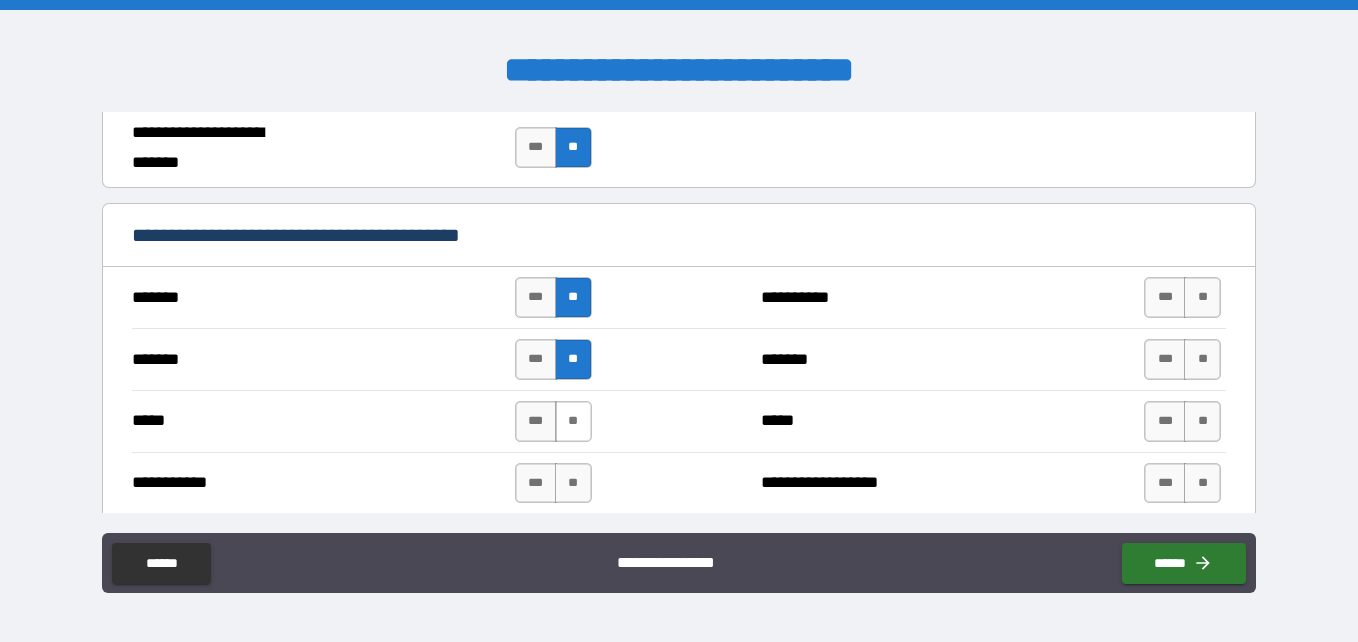 click on "**" at bounding box center [573, 421] 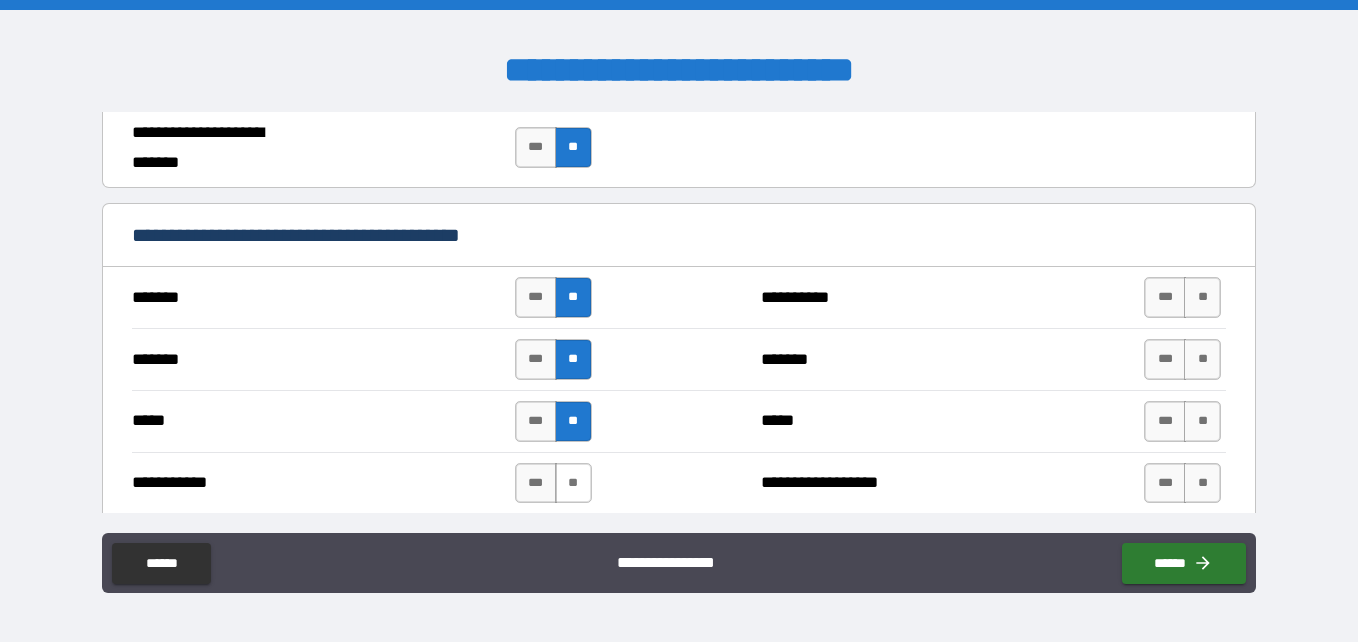 click on "**" at bounding box center (573, 483) 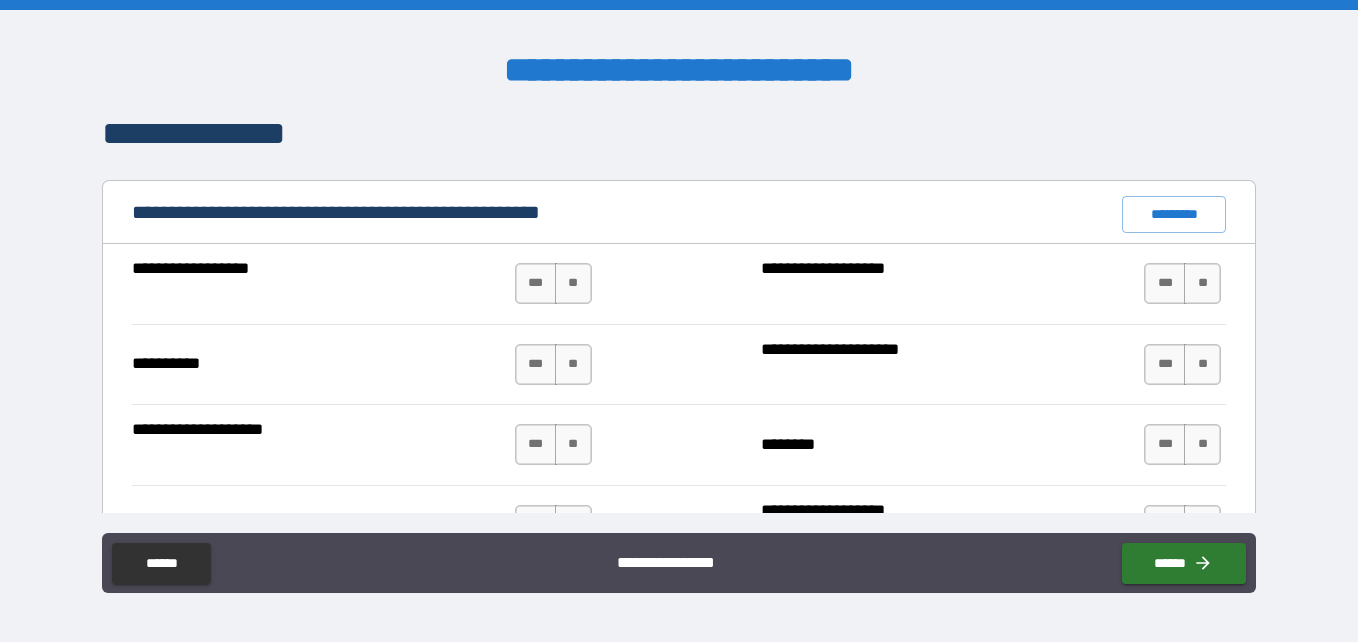 scroll, scrollTop: 1856, scrollLeft: 0, axis: vertical 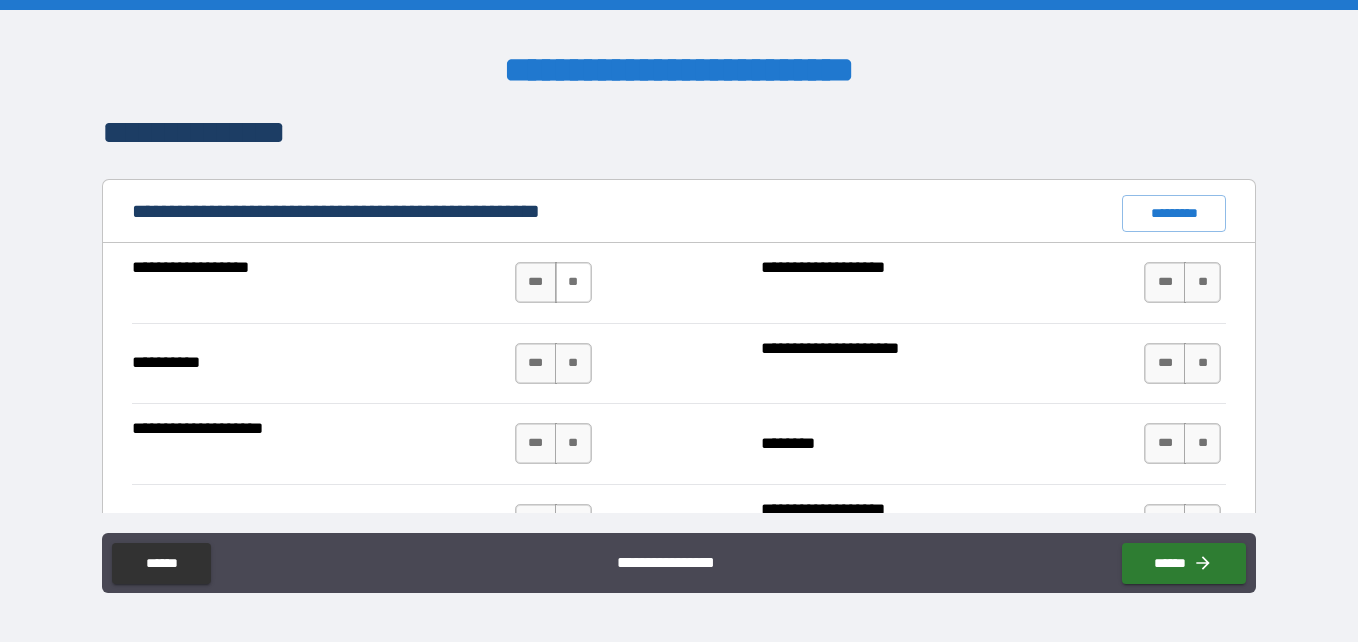 click on "**" at bounding box center (573, 282) 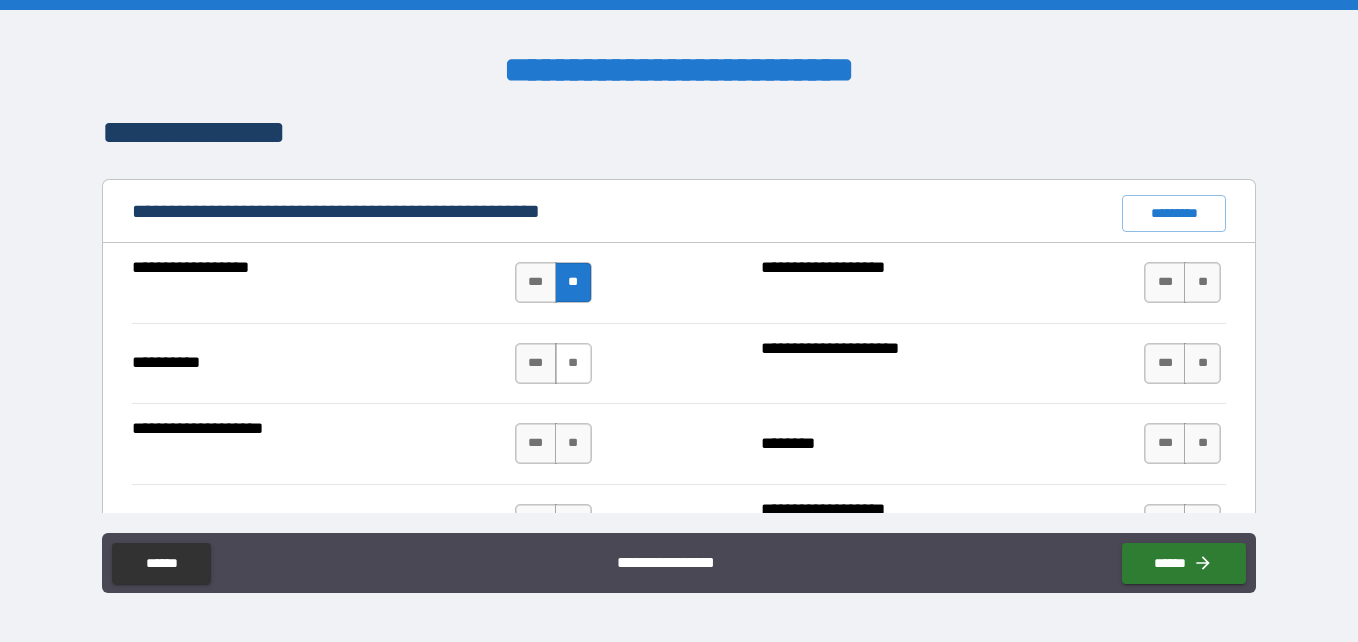 click on "**" at bounding box center [573, 363] 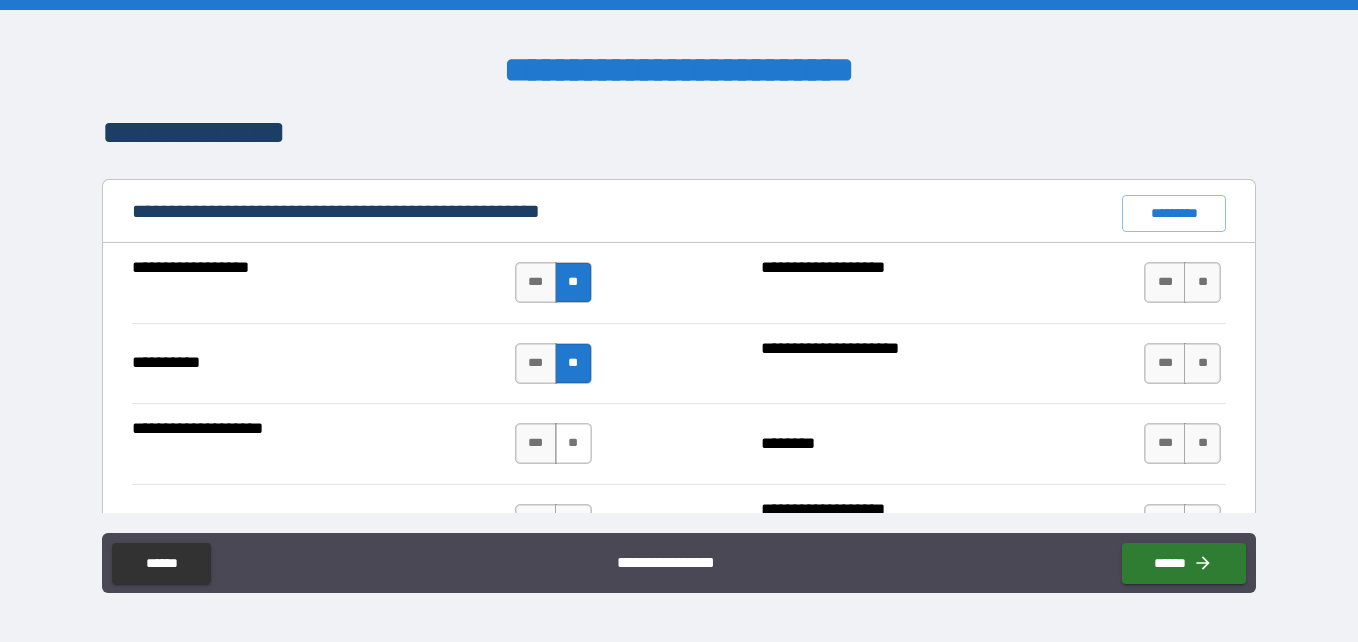 click on "**" at bounding box center [573, 443] 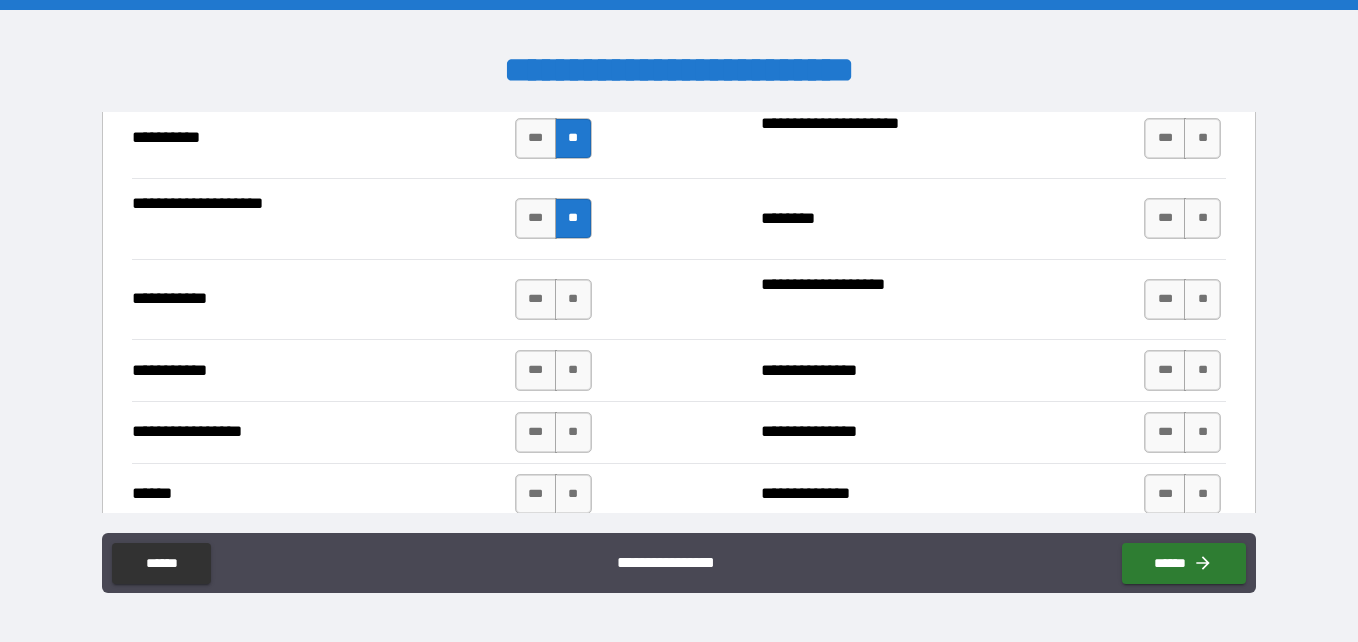 scroll, scrollTop: 2091, scrollLeft: 0, axis: vertical 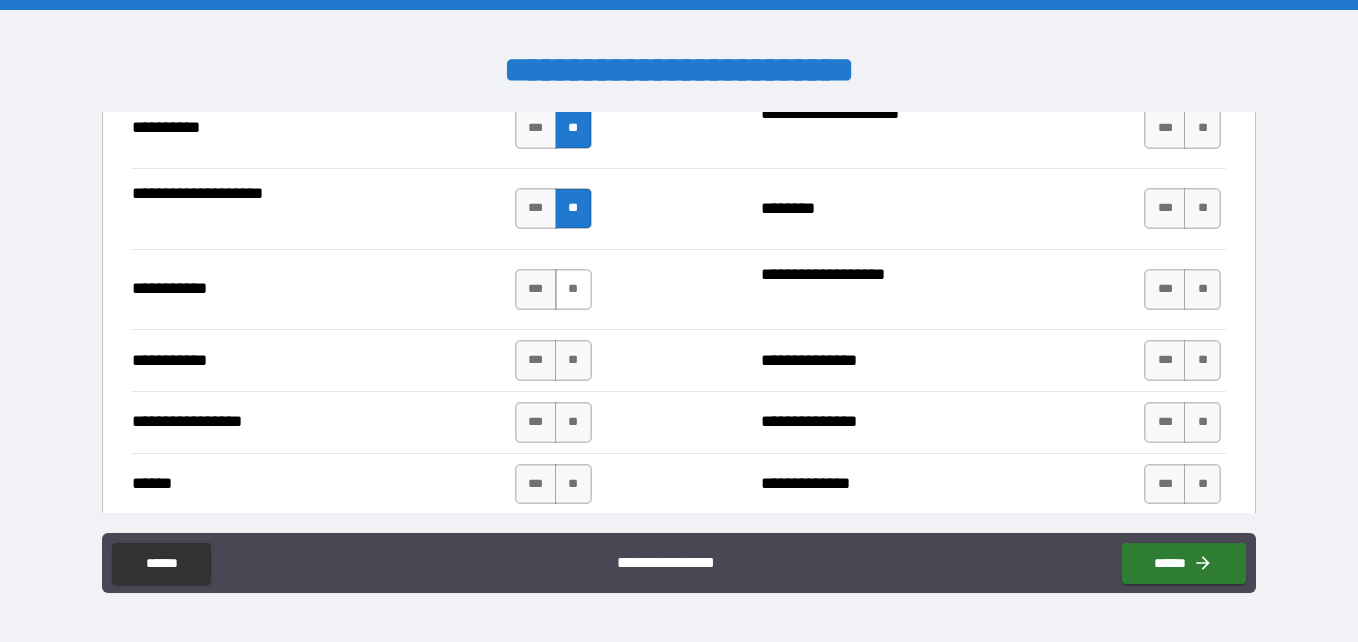click on "**" at bounding box center (573, 289) 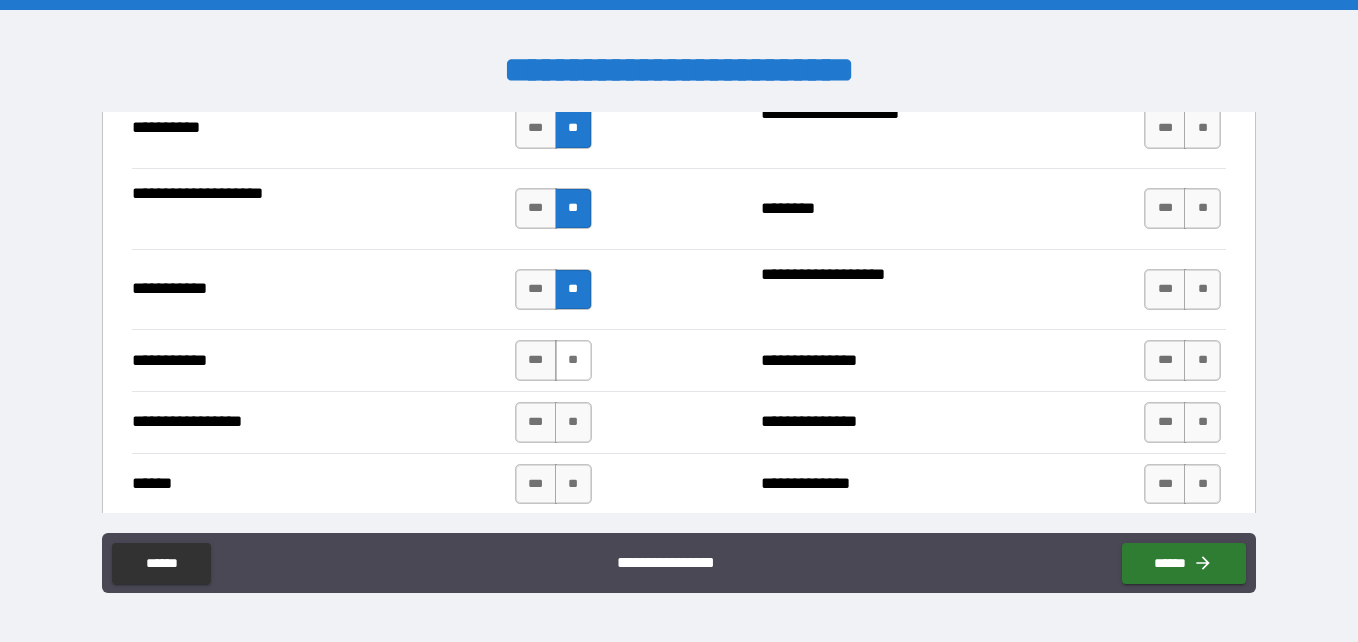 click on "**" at bounding box center (573, 360) 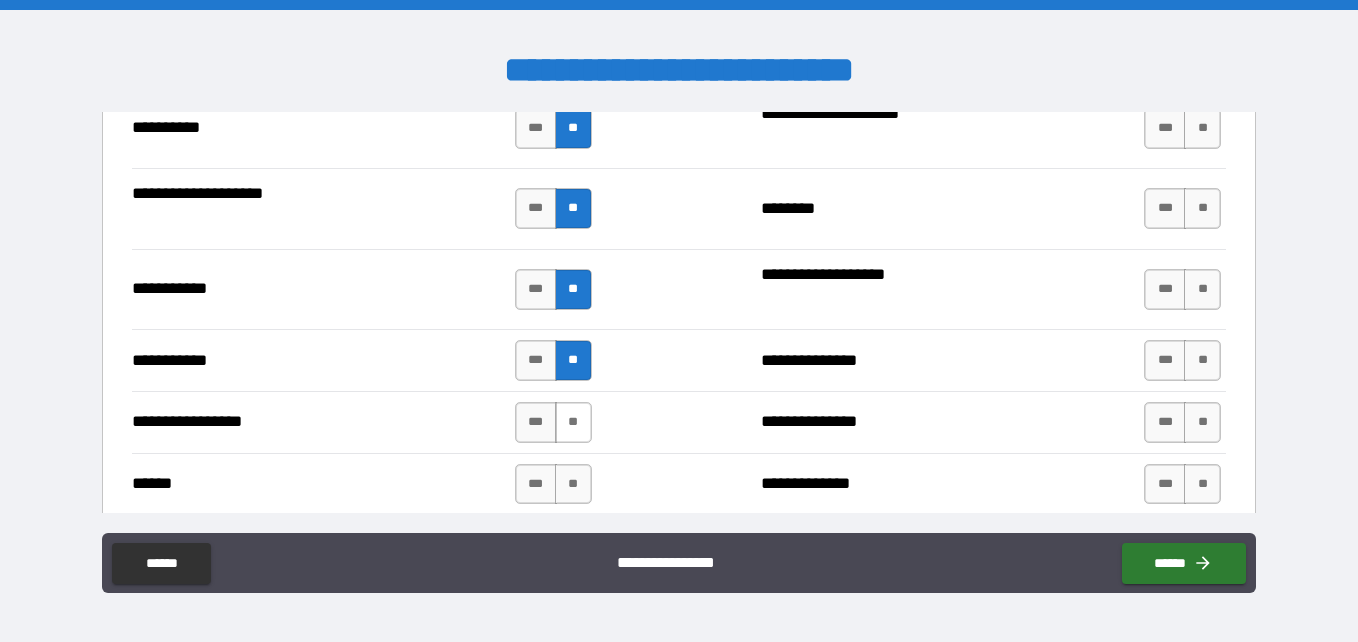 click on "**" at bounding box center (573, 422) 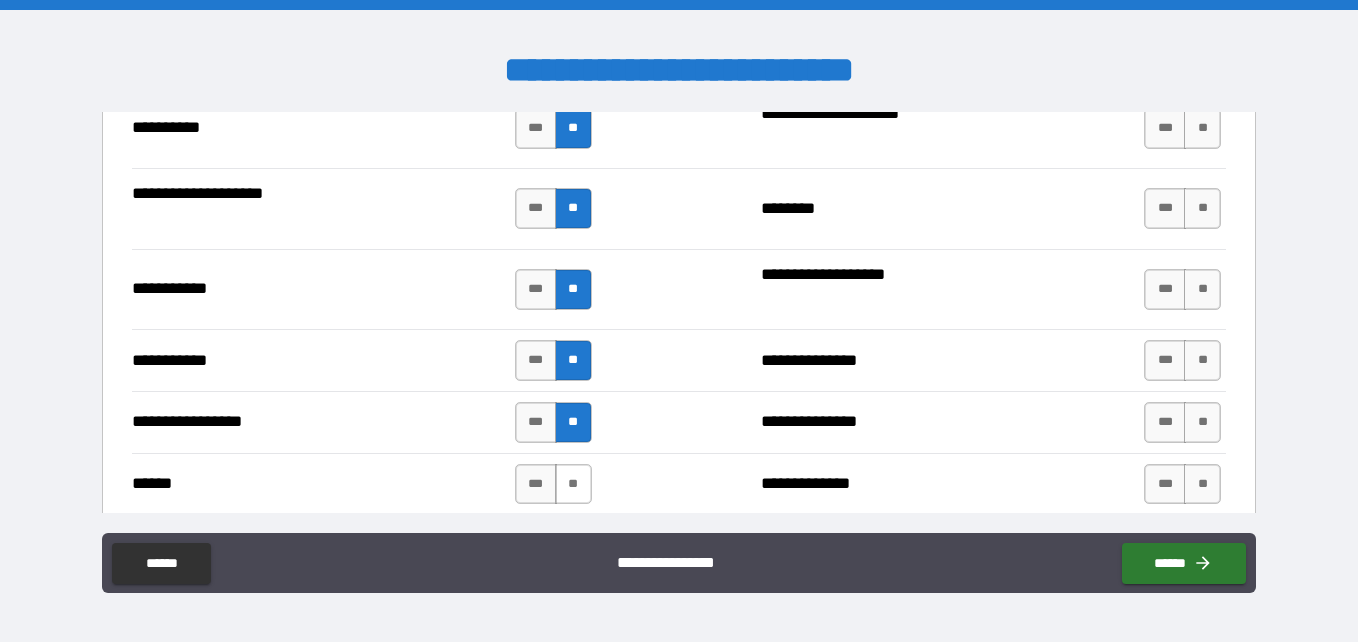 click on "**" at bounding box center [573, 484] 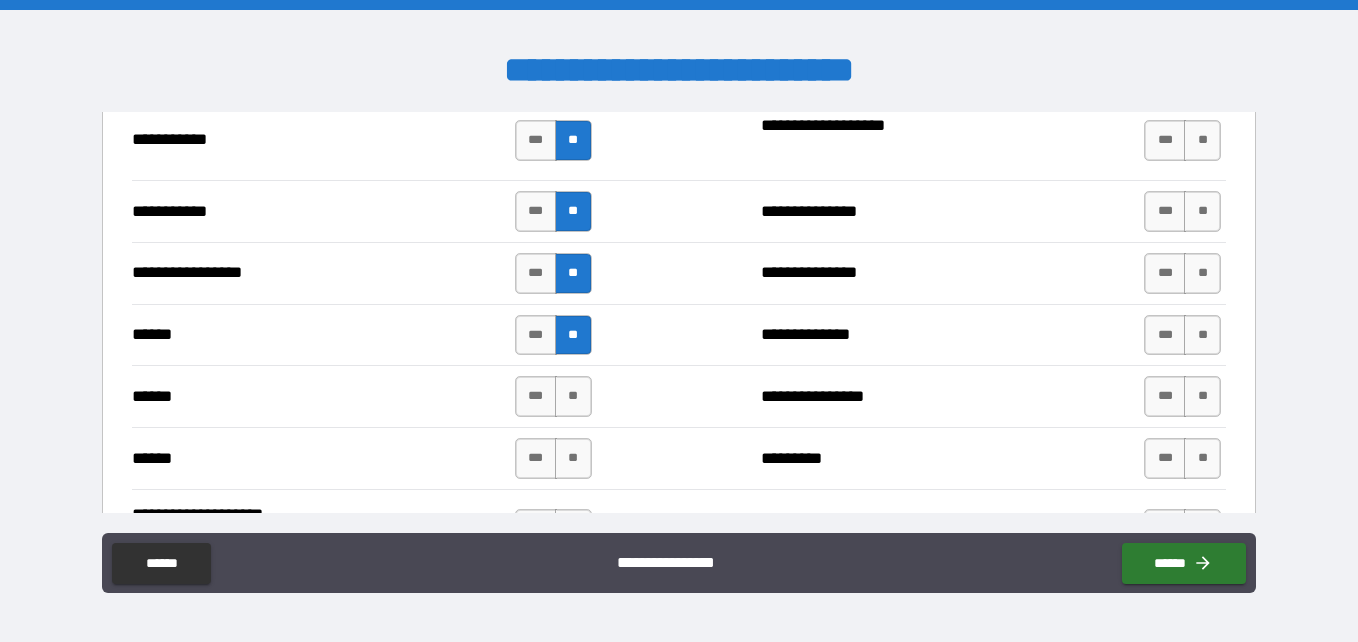 scroll, scrollTop: 2243, scrollLeft: 0, axis: vertical 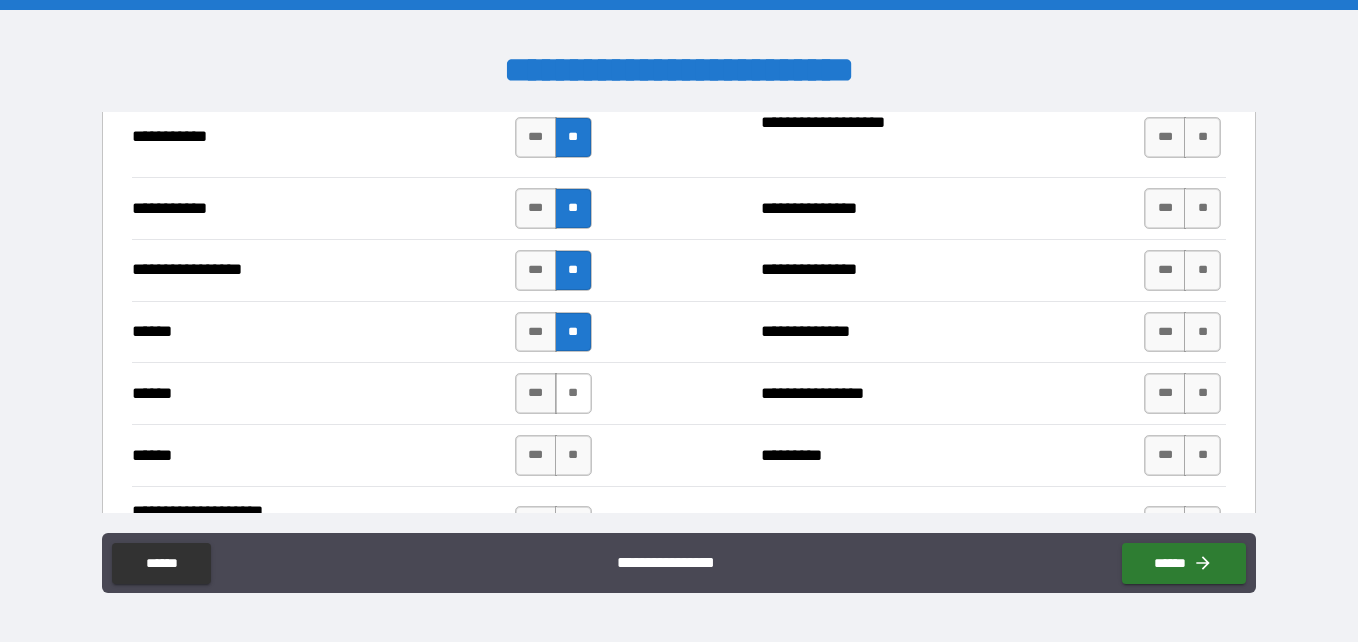 click on "**" at bounding box center [573, 393] 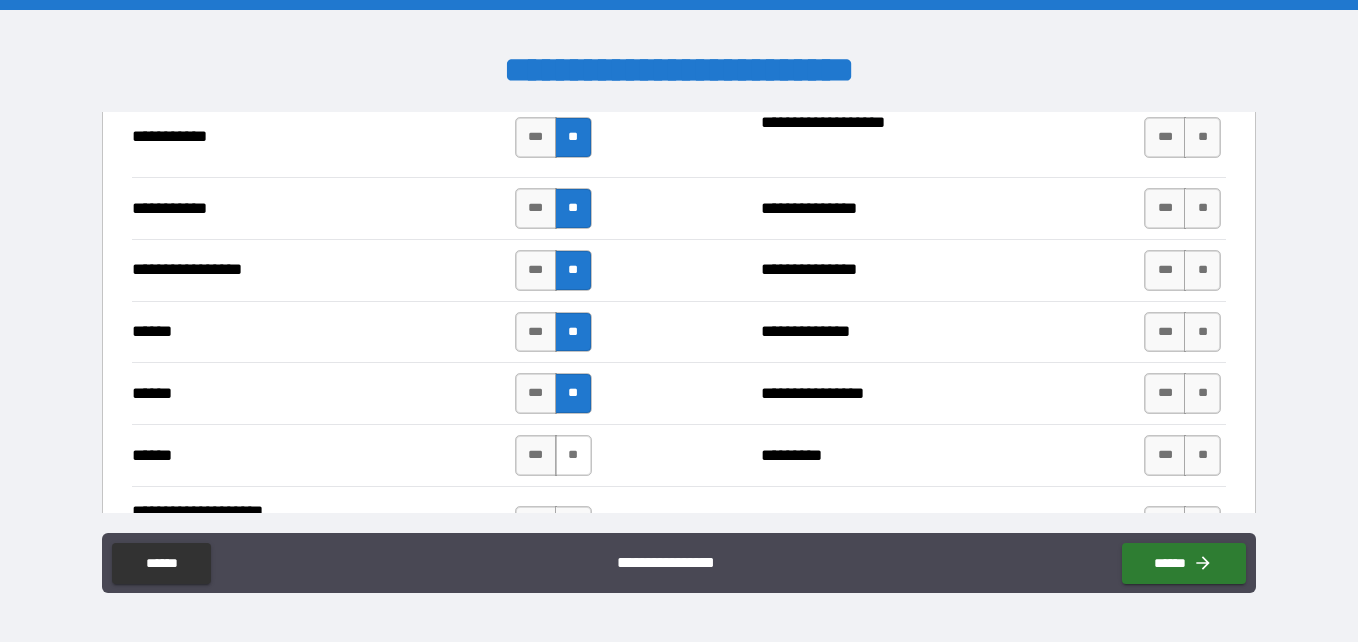 click on "**" at bounding box center [573, 455] 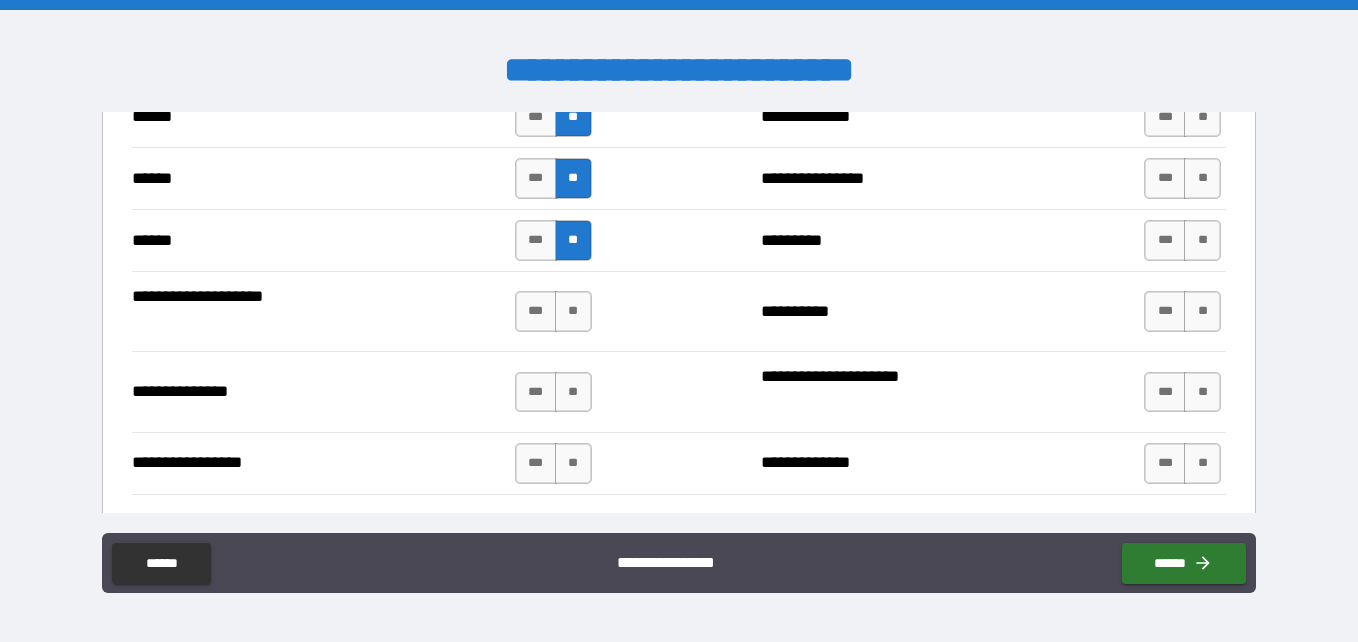 scroll, scrollTop: 2461, scrollLeft: 0, axis: vertical 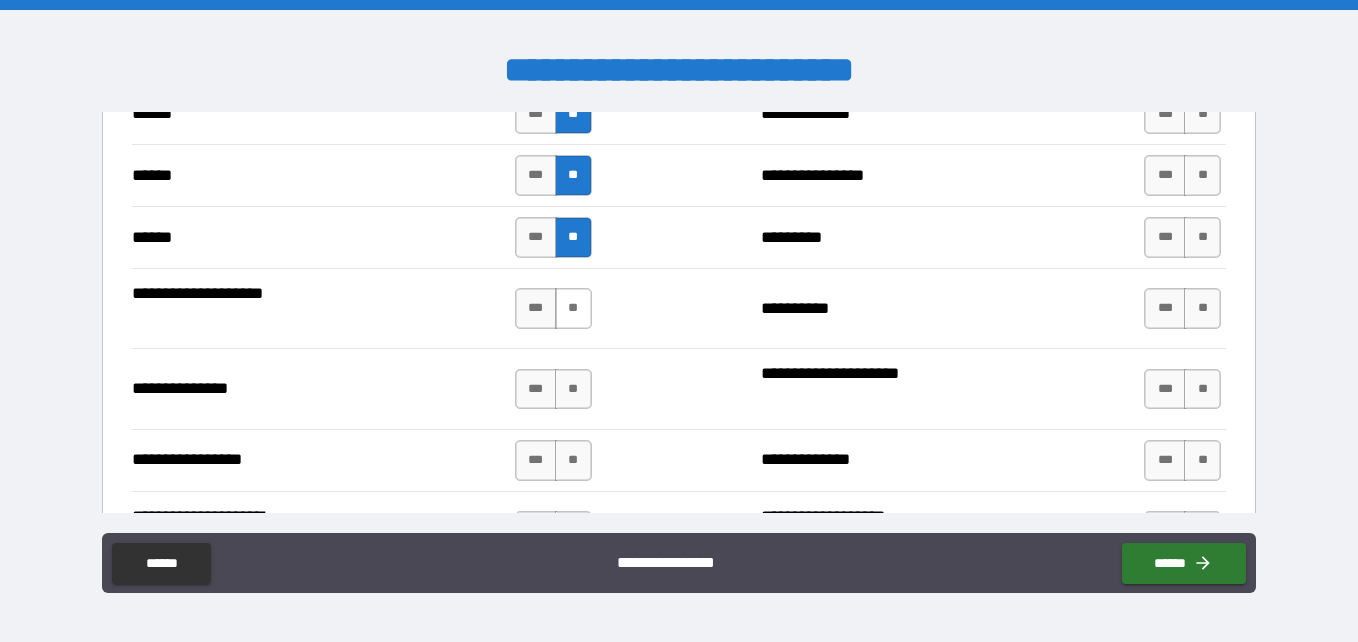 click on "**" at bounding box center (573, 308) 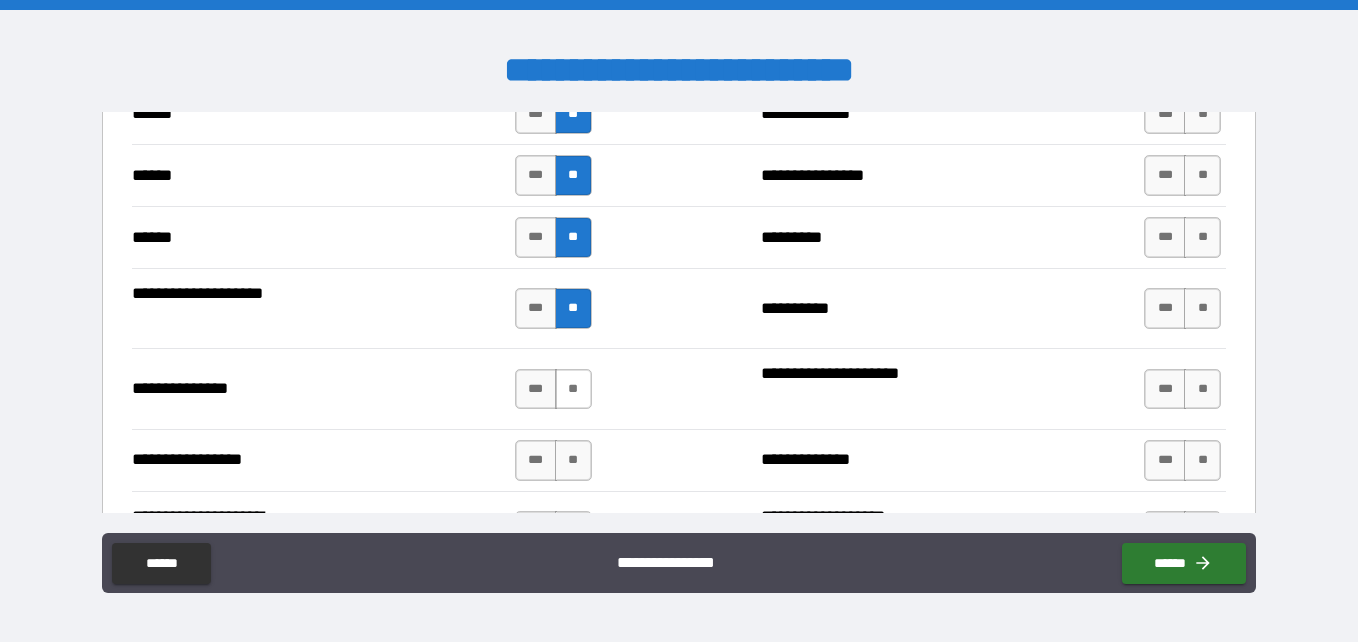 click on "**" at bounding box center [573, 389] 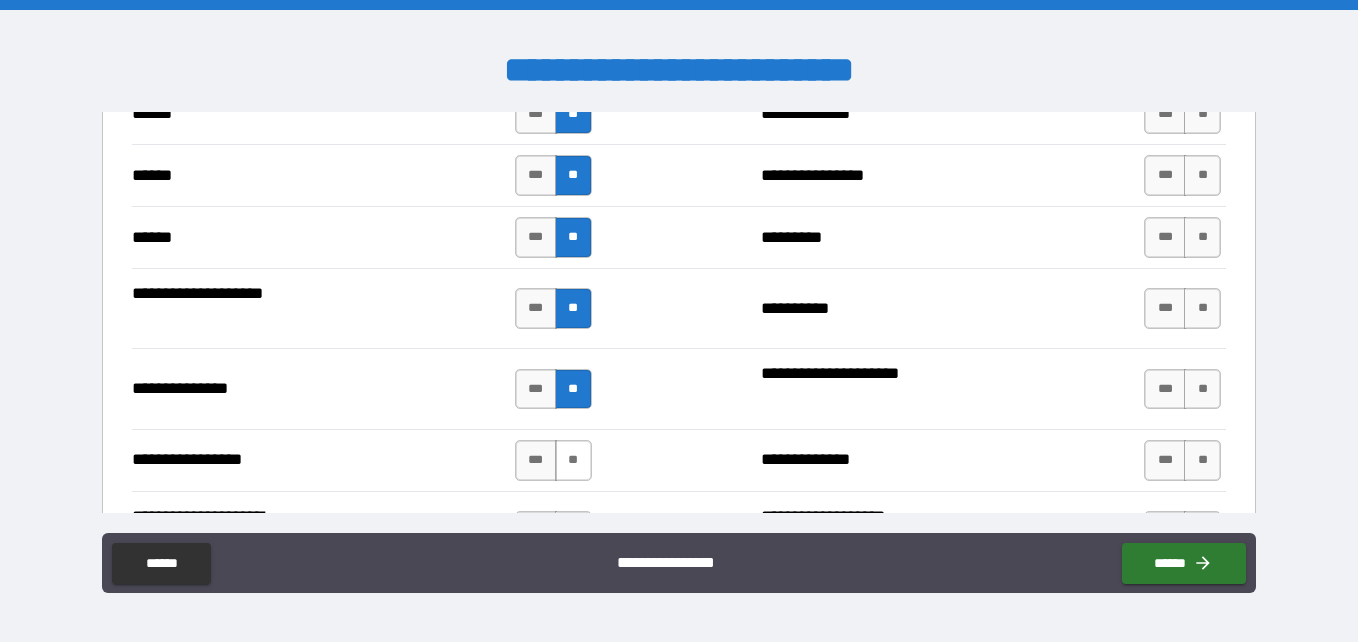 click on "**" at bounding box center (573, 460) 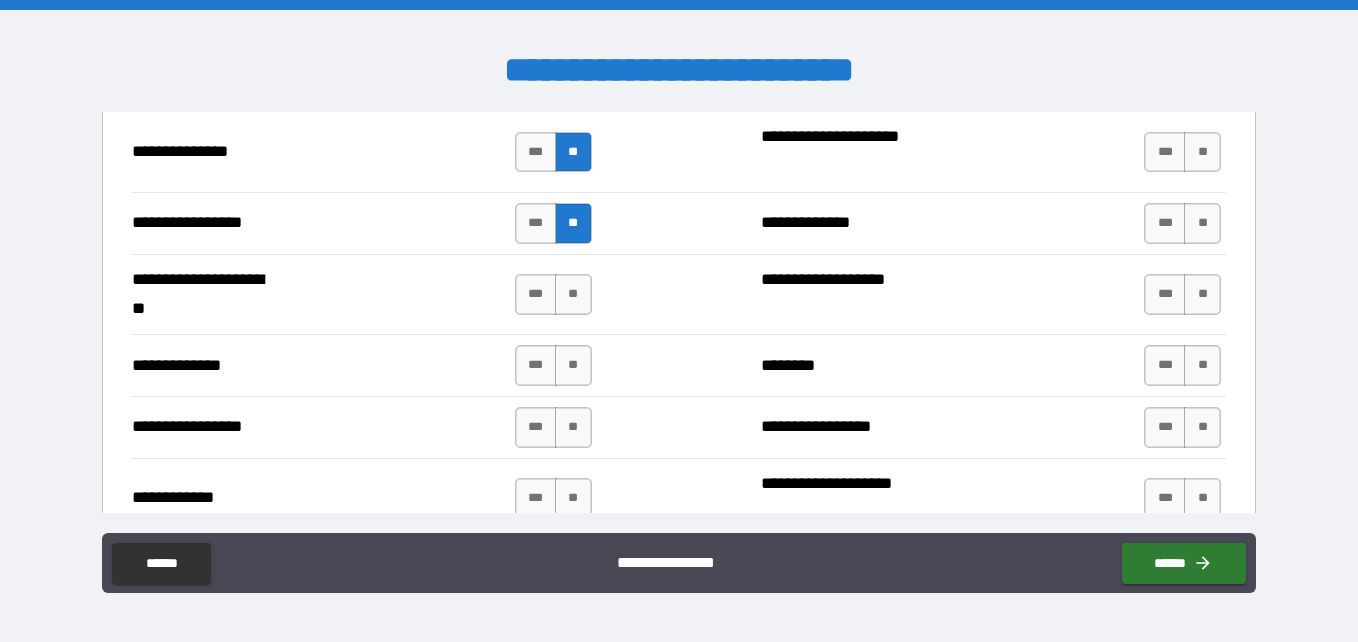 scroll, scrollTop: 2716, scrollLeft: 0, axis: vertical 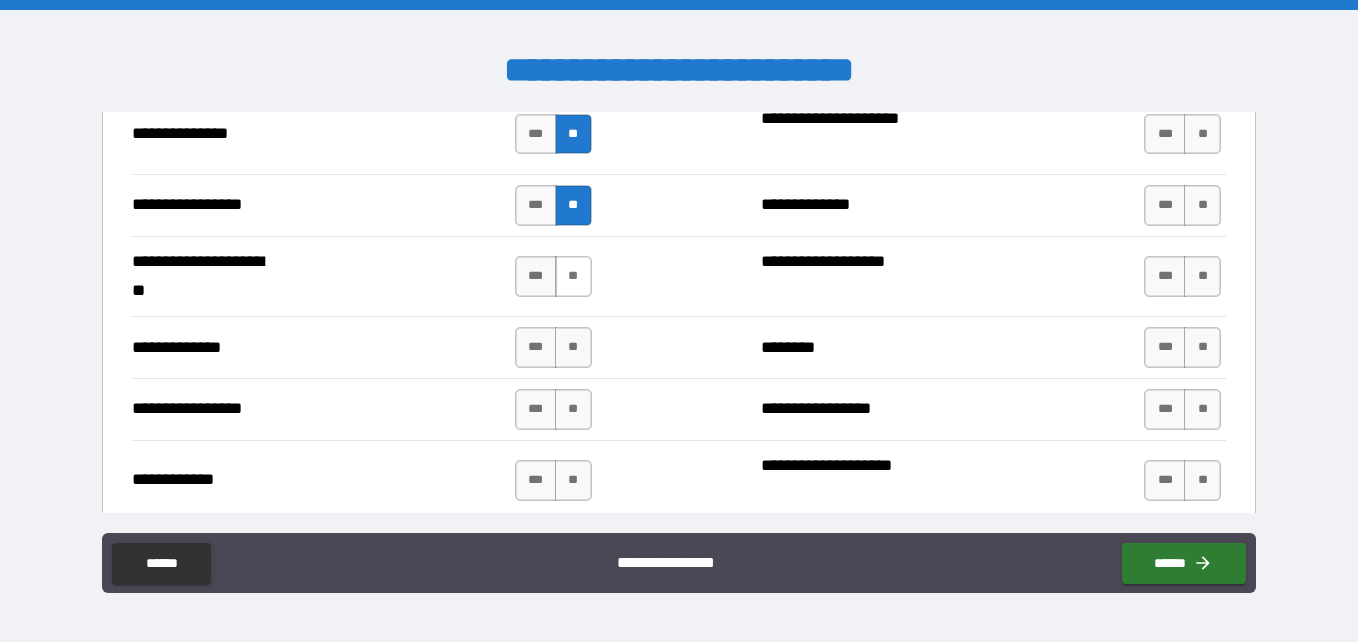 click on "**" at bounding box center (573, 276) 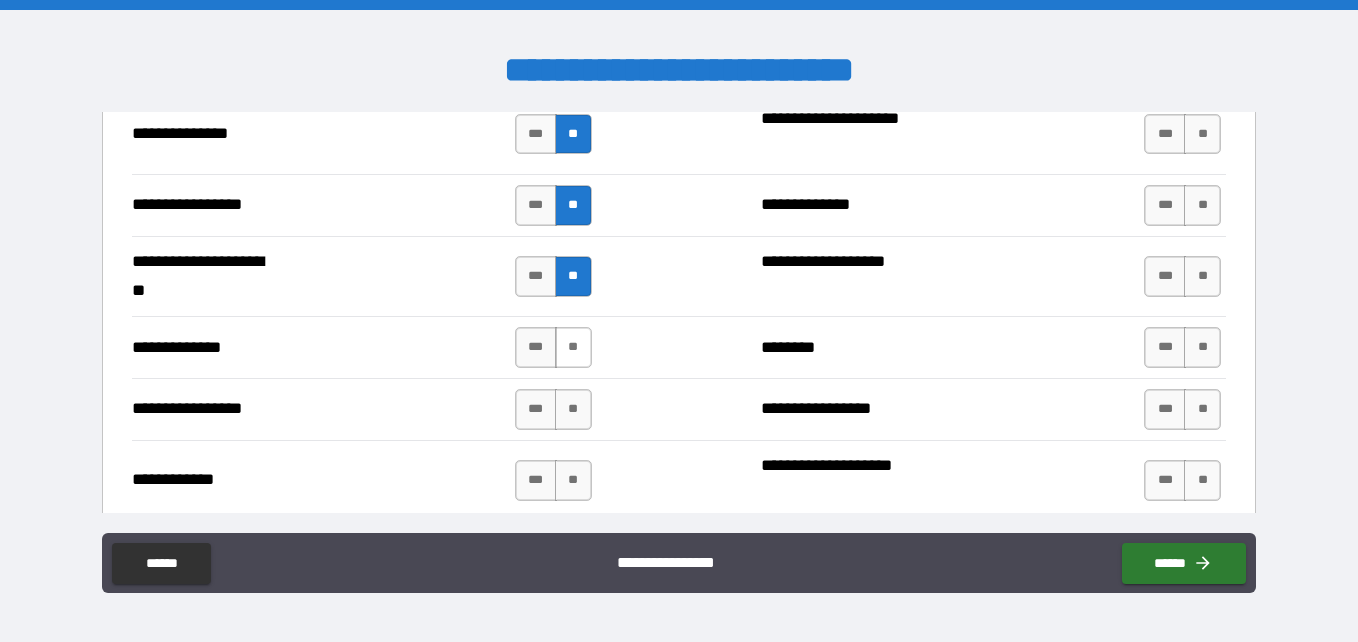 click on "**" at bounding box center [573, 347] 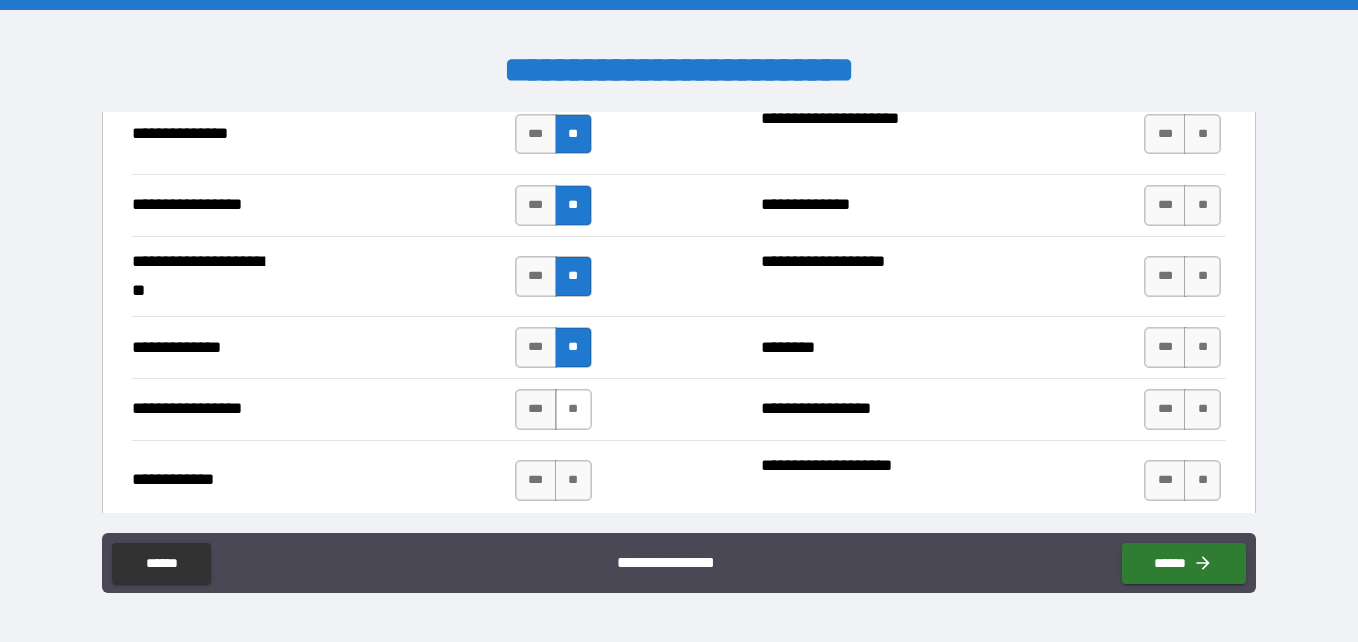 click on "**" at bounding box center [573, 409] 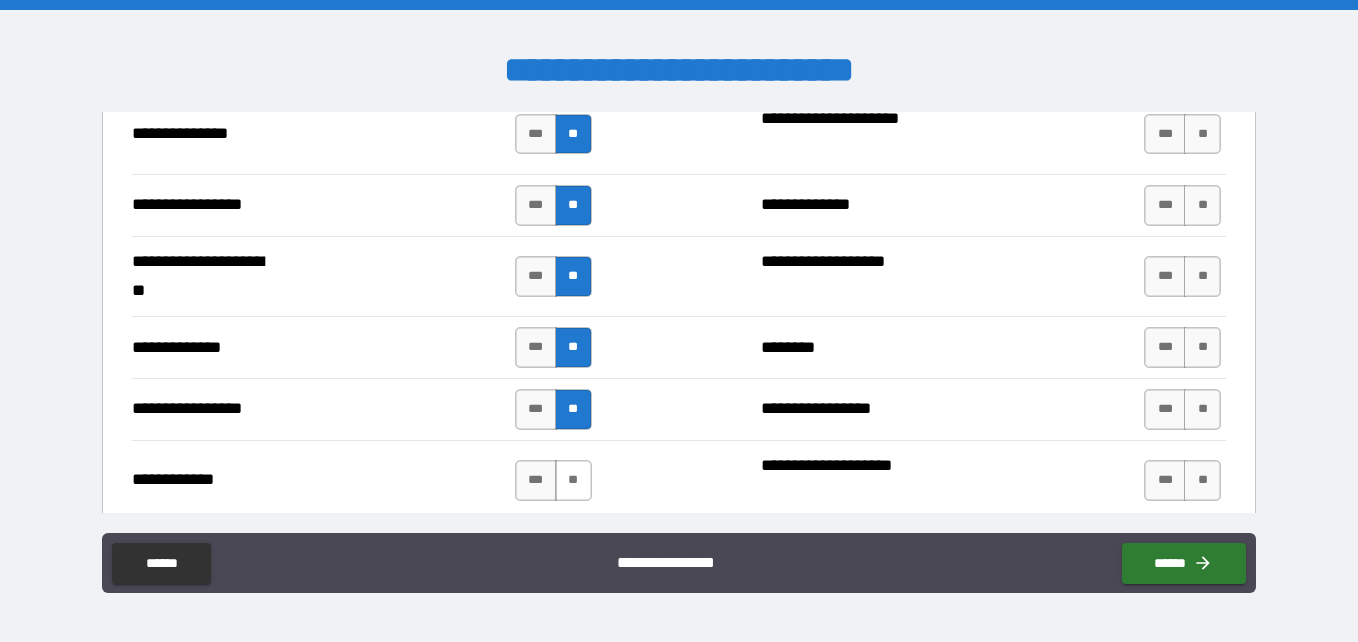 click on "**" at bounding box center (573, 480) 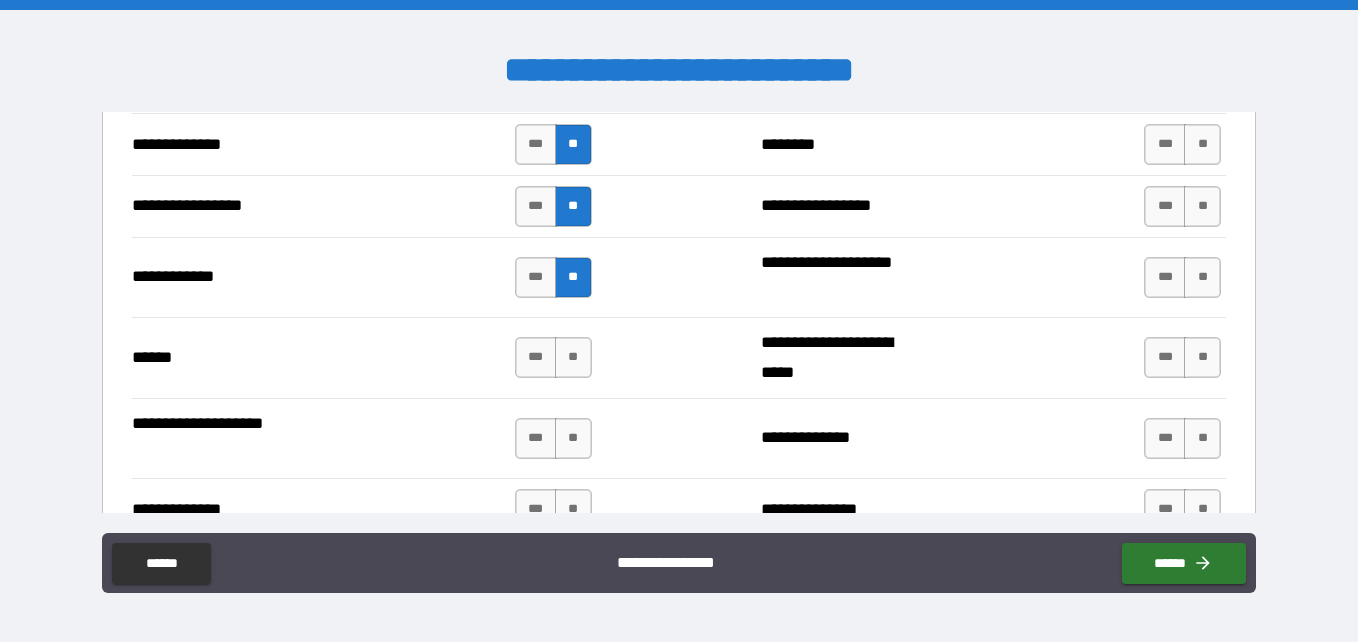 scroll, scrollTop: 2935, scrollLeft: 0, axis: vertical 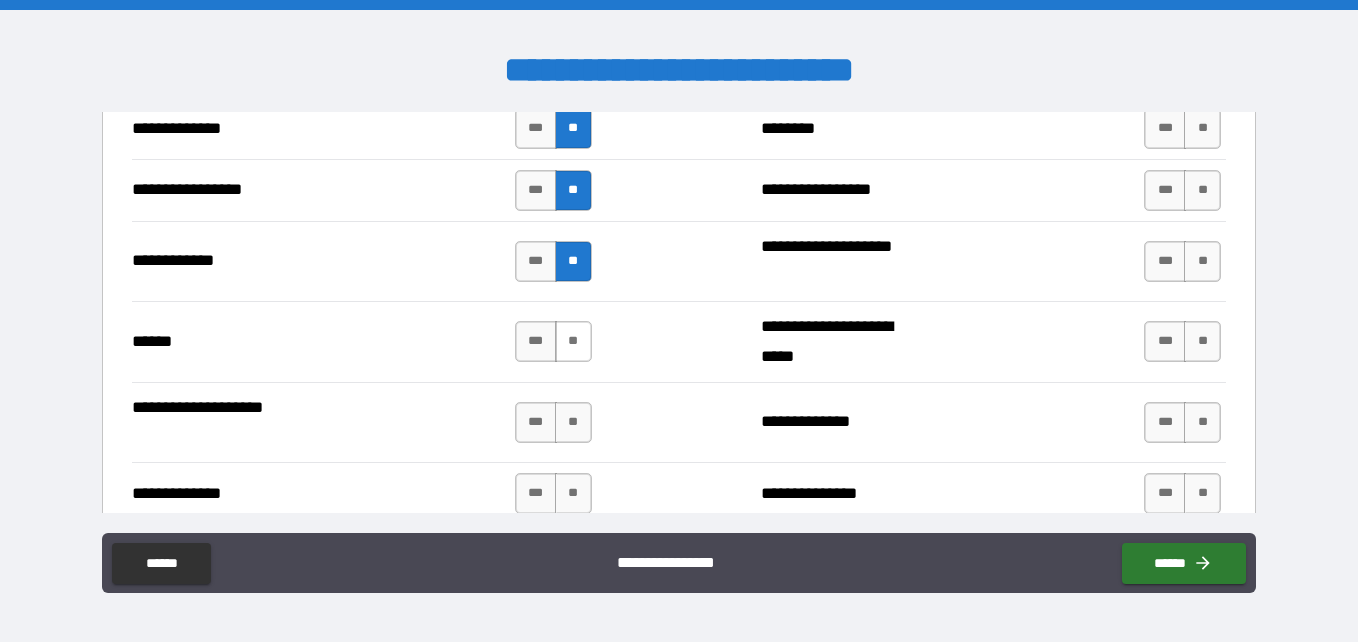 click on "**" at bounding box center [573, 341] 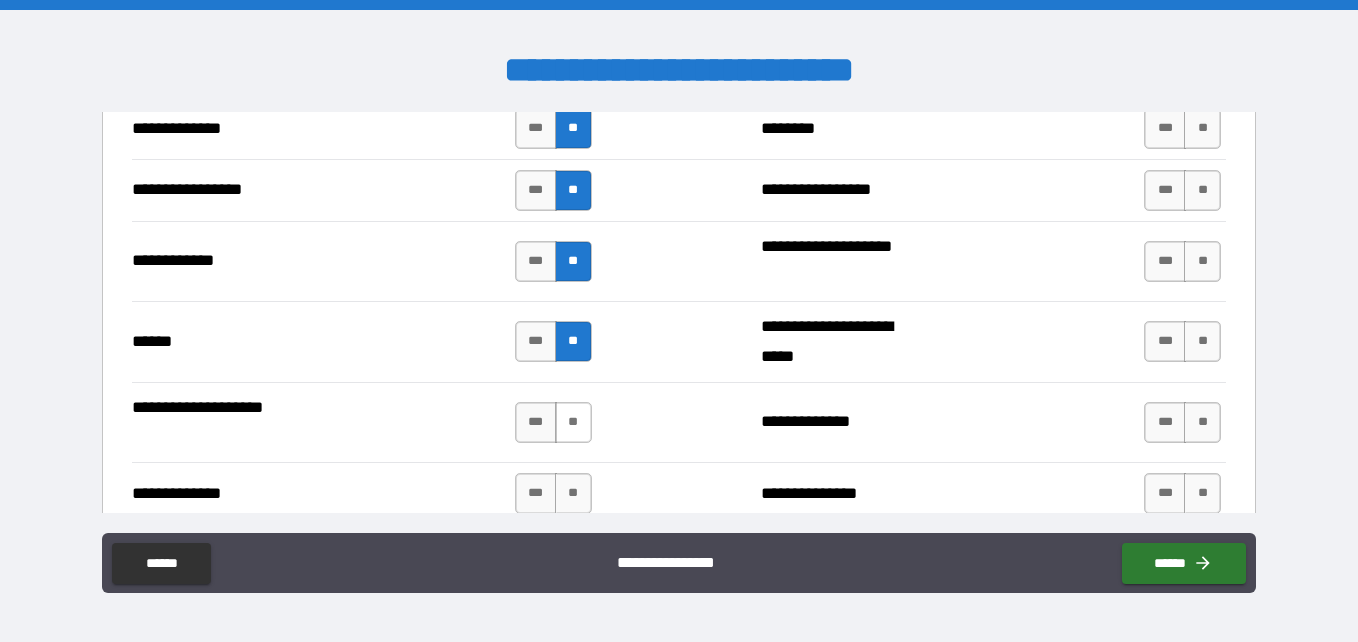 click on "**" at bounding box center [573, 422] 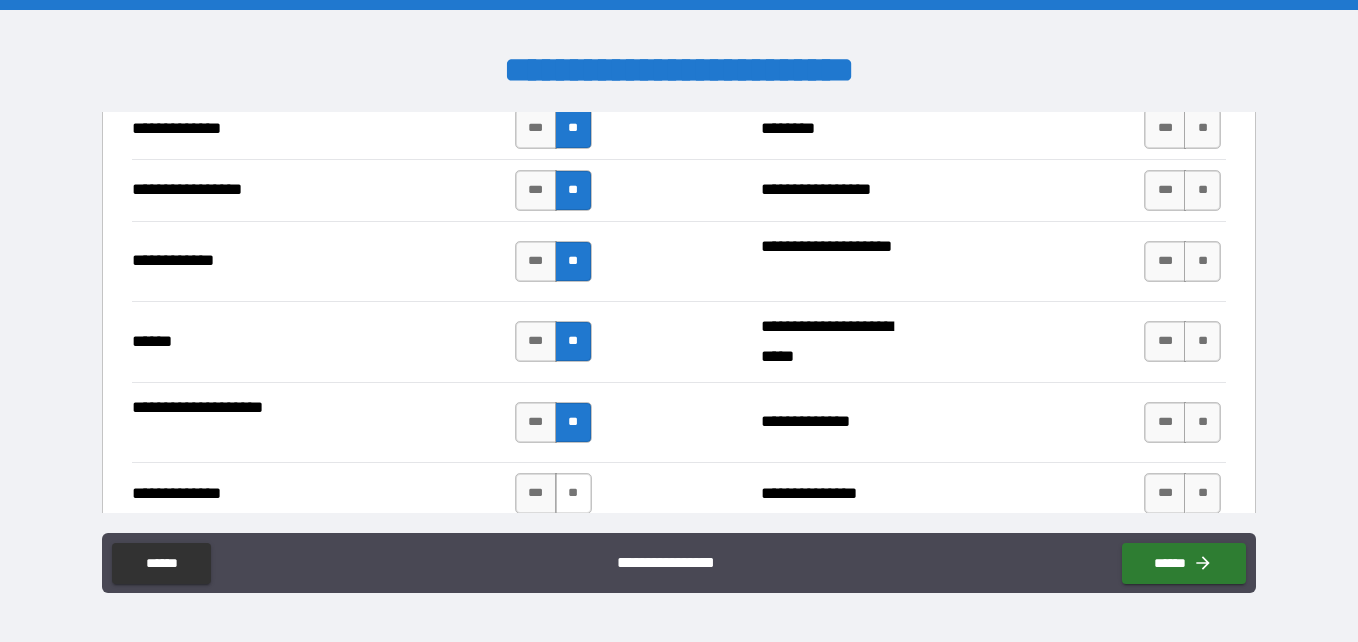 click on "**" at bounding box center [573, 493] 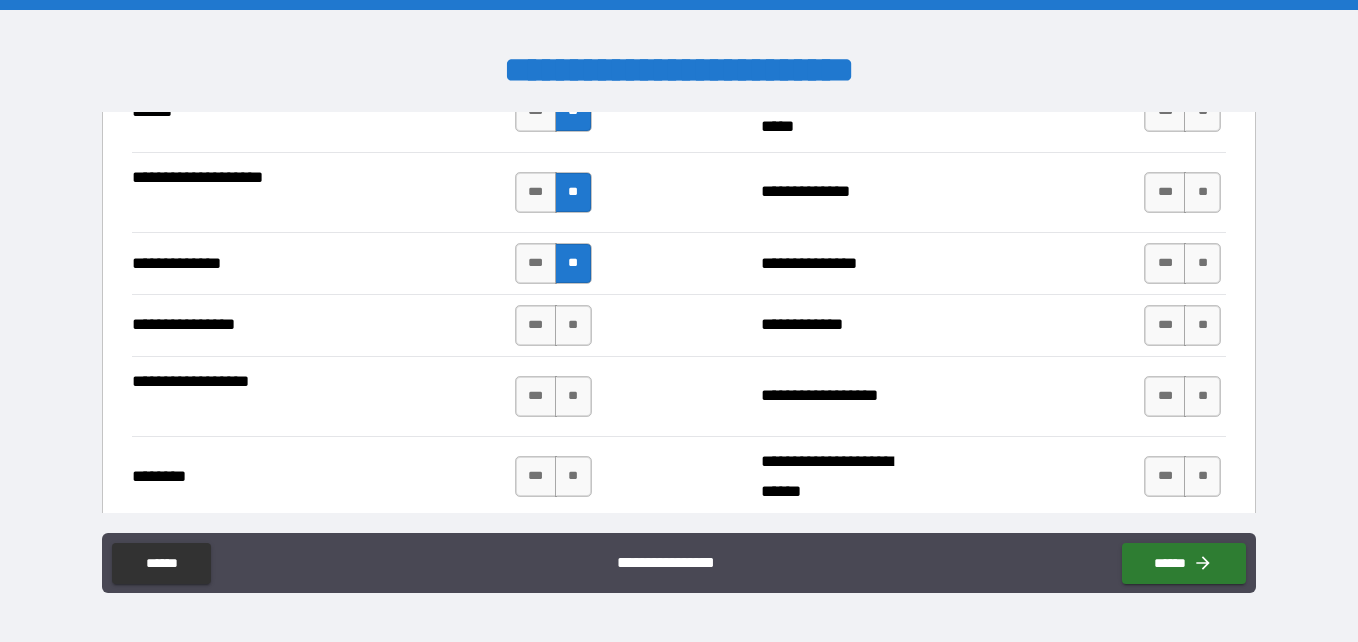 scroll, scrollTop: 3180, scrollLeft: 0, axis: vertical 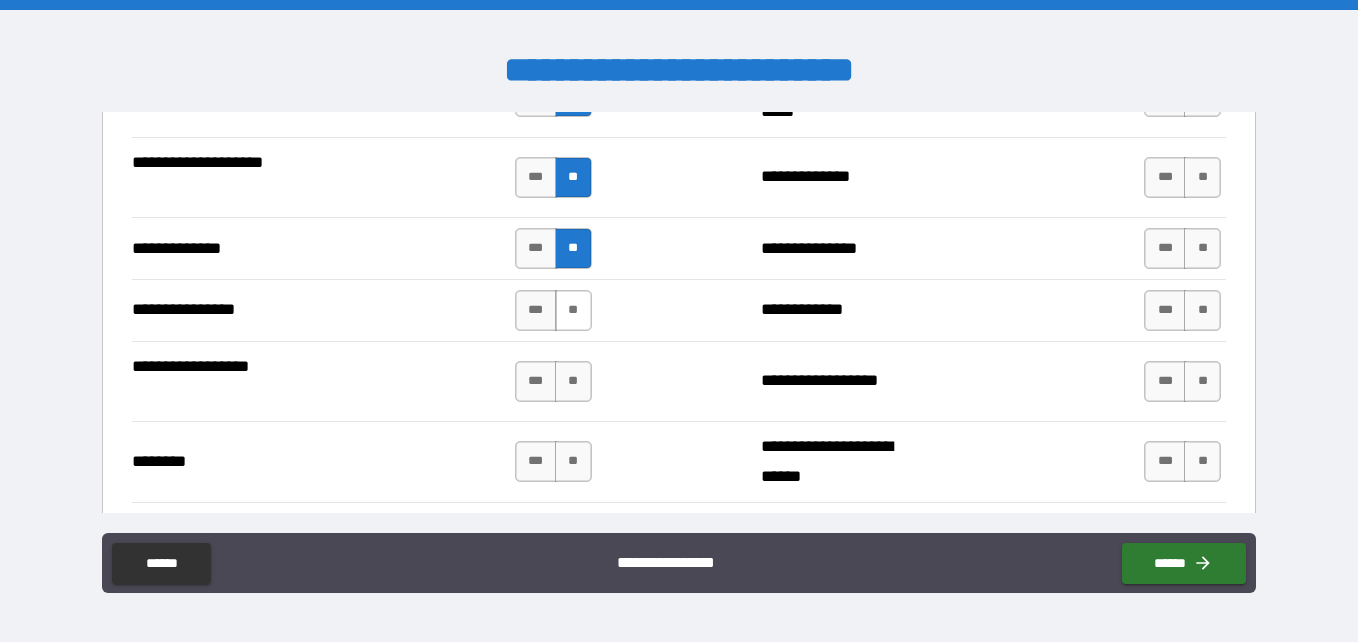 click on "**" at bounding box center [573, 310] 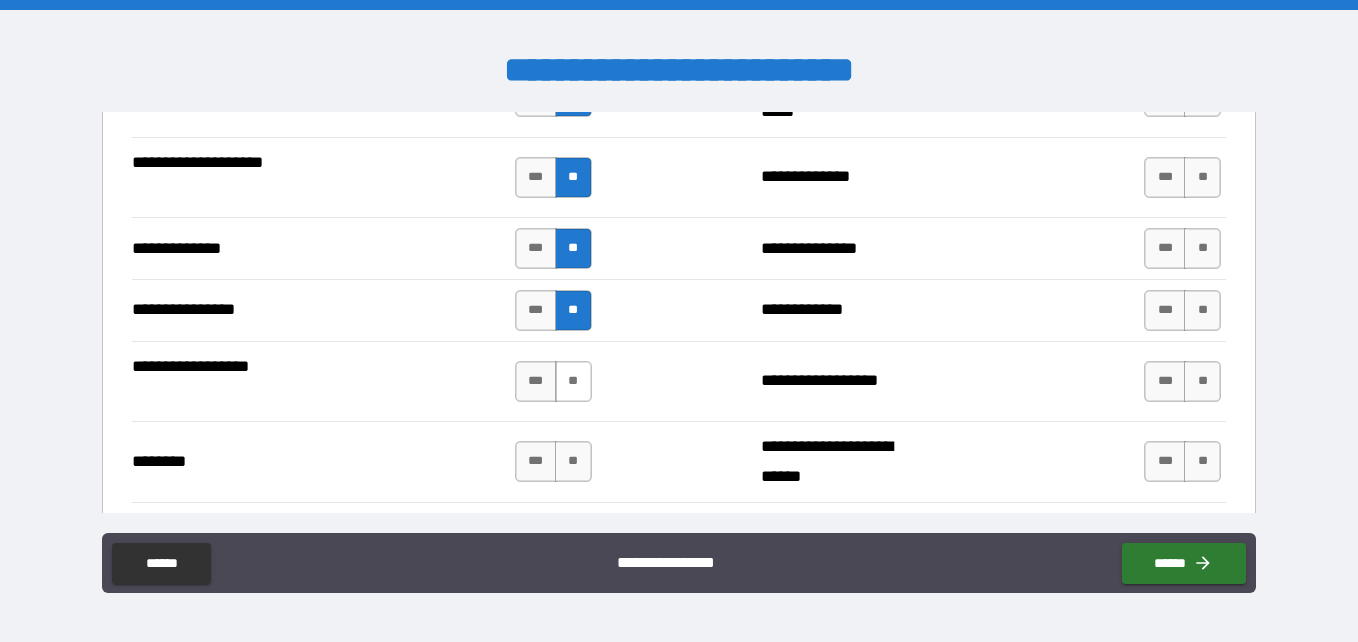 click on "**" at bounding box center [573, 381] 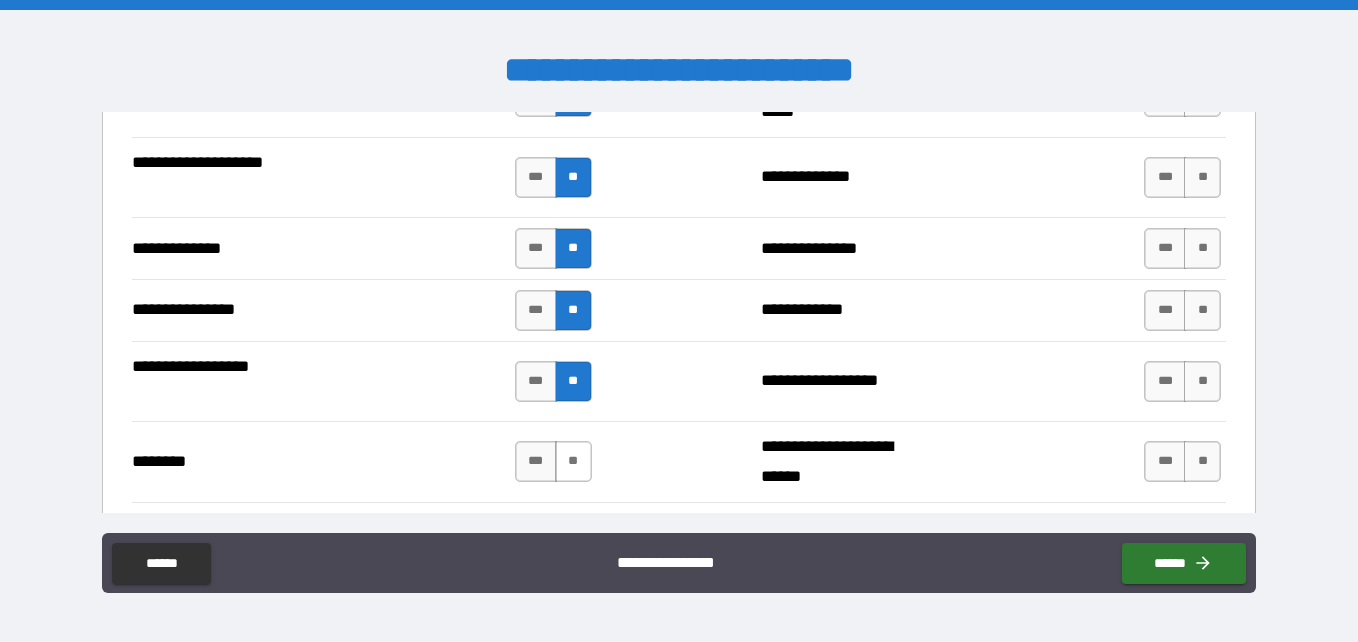click on "**" at bounding box center [573, 461] 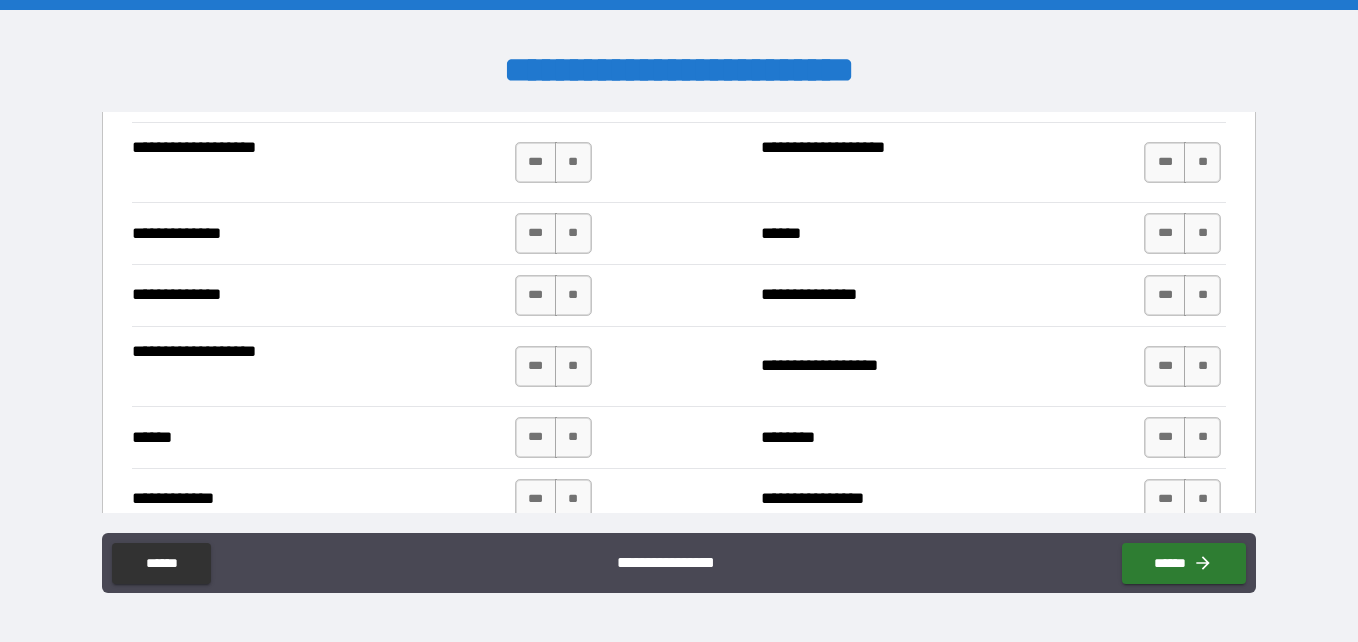 scroll, scrollTop: 3561, scrollLeft: 0, axis: vertical 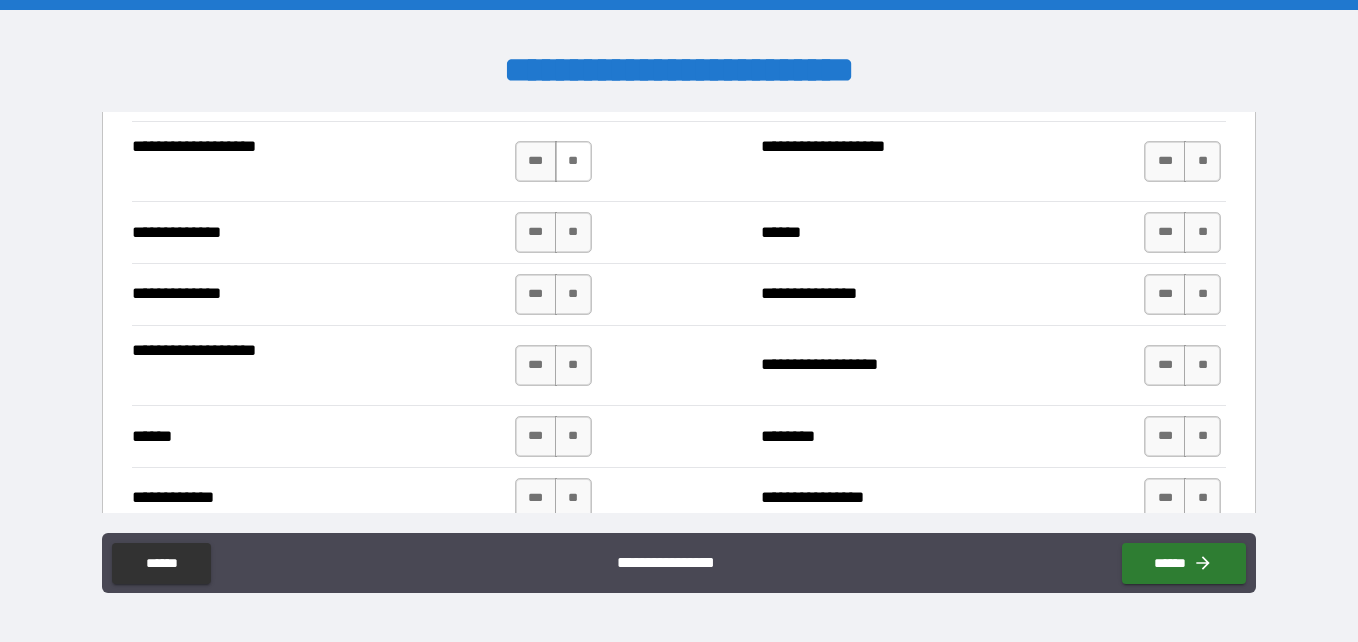 click on "**" at bounding box center (573, 161) 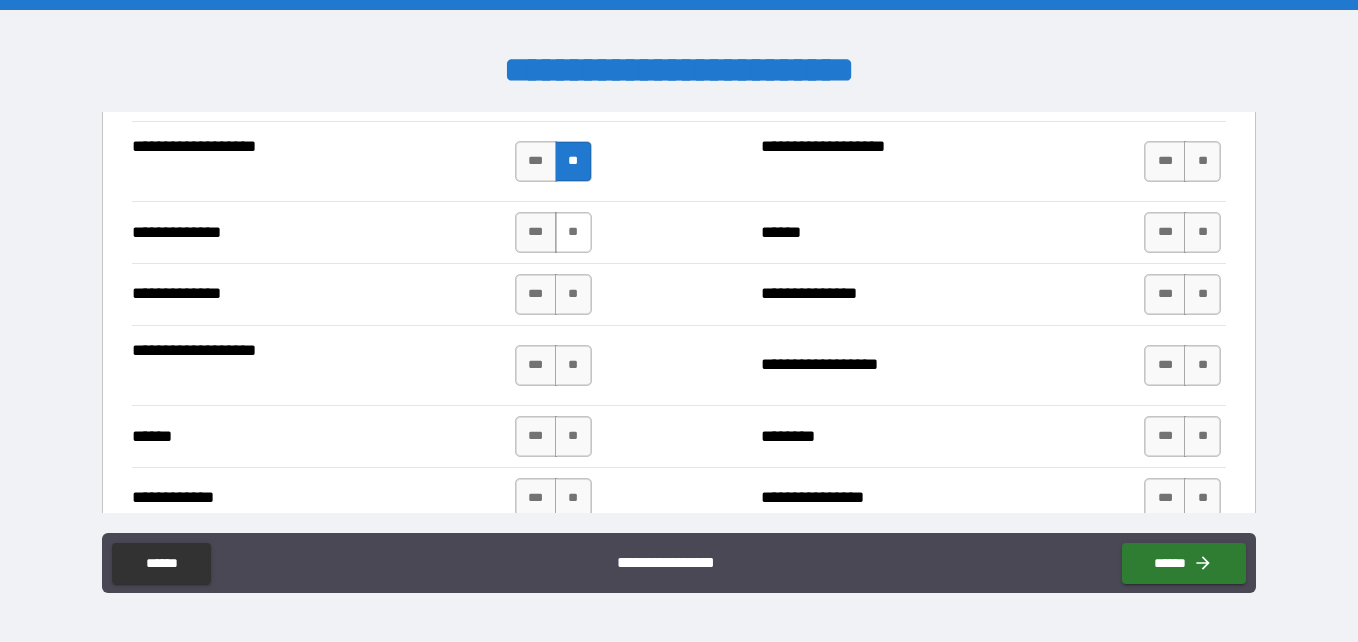 click on "**" at bounding box center [573, 232] 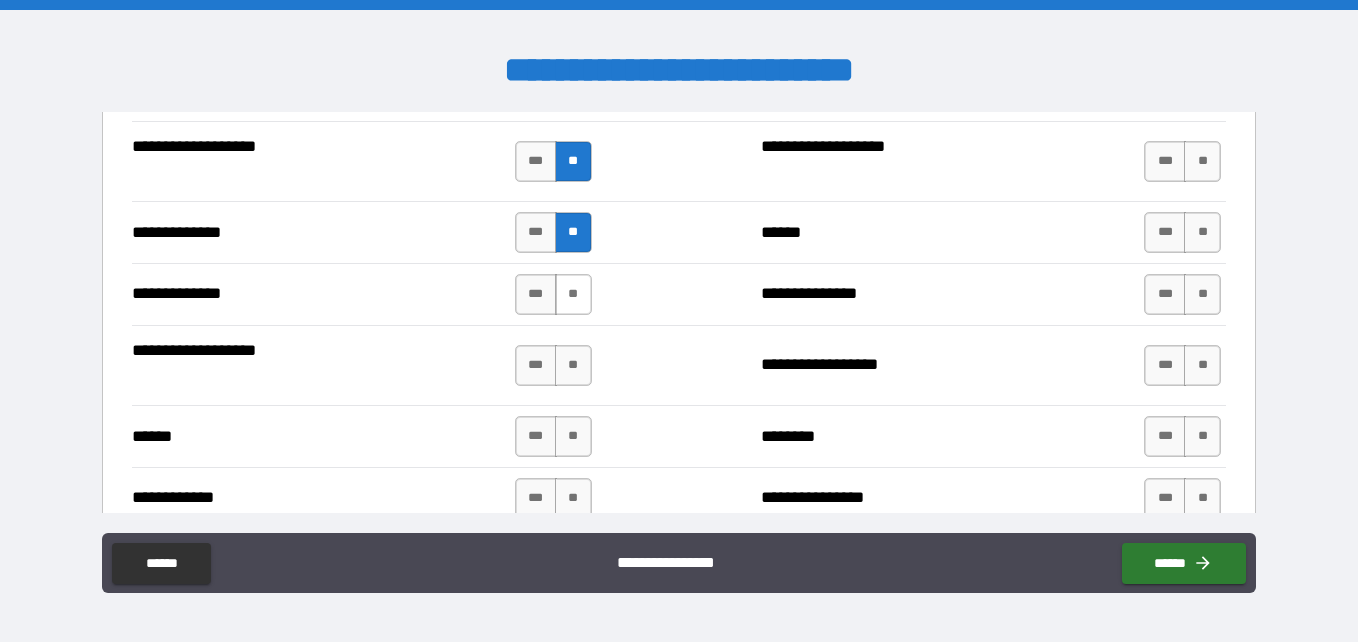 click on "**" at bounding box center [573, 294] 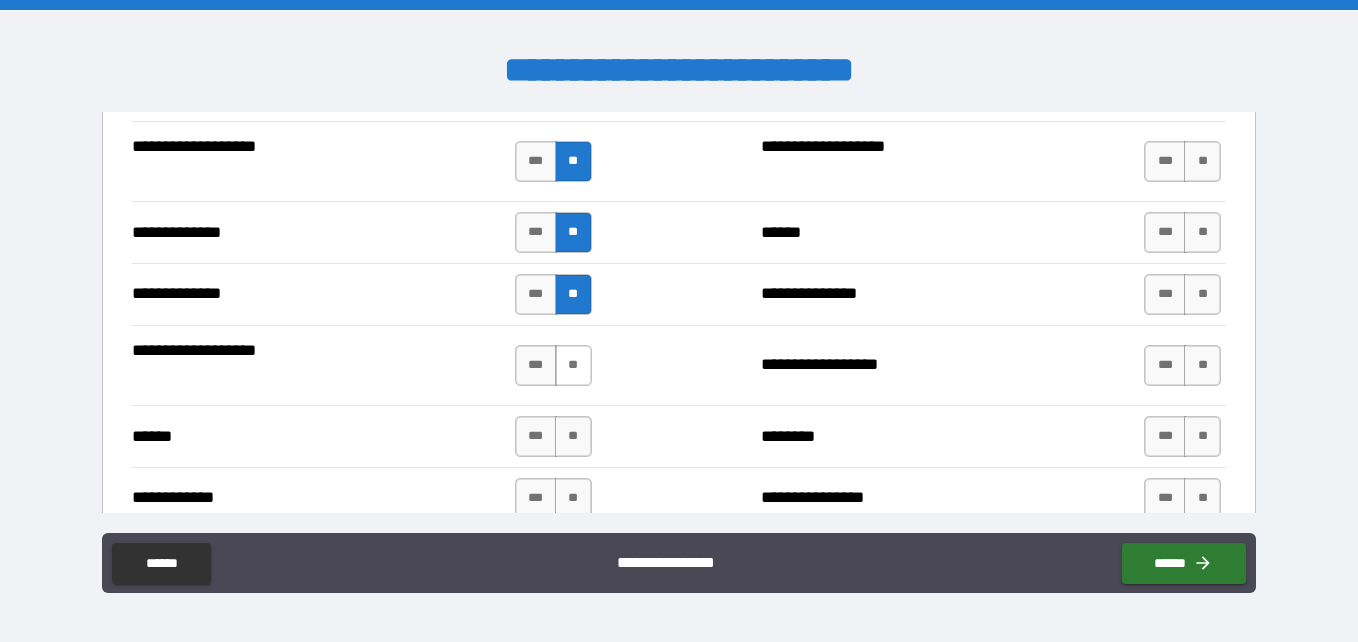 click on "**" at bounding box center (573, 365) 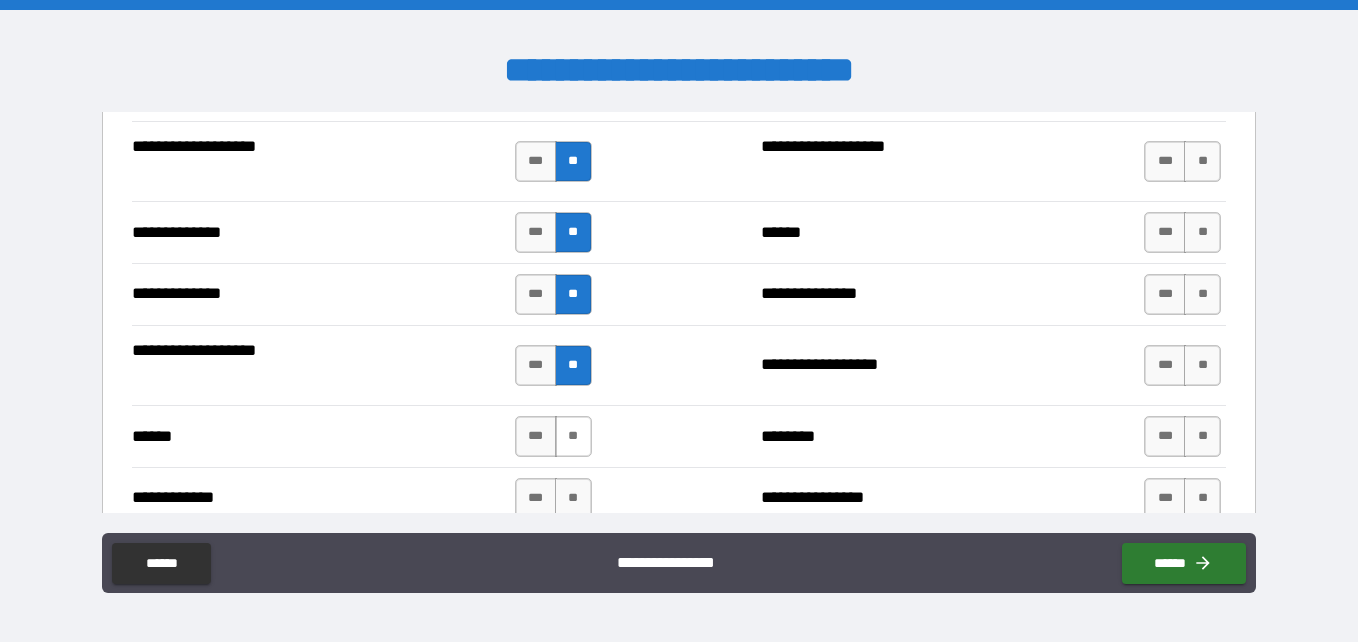 click on "**" at bounding box center [573, 436] 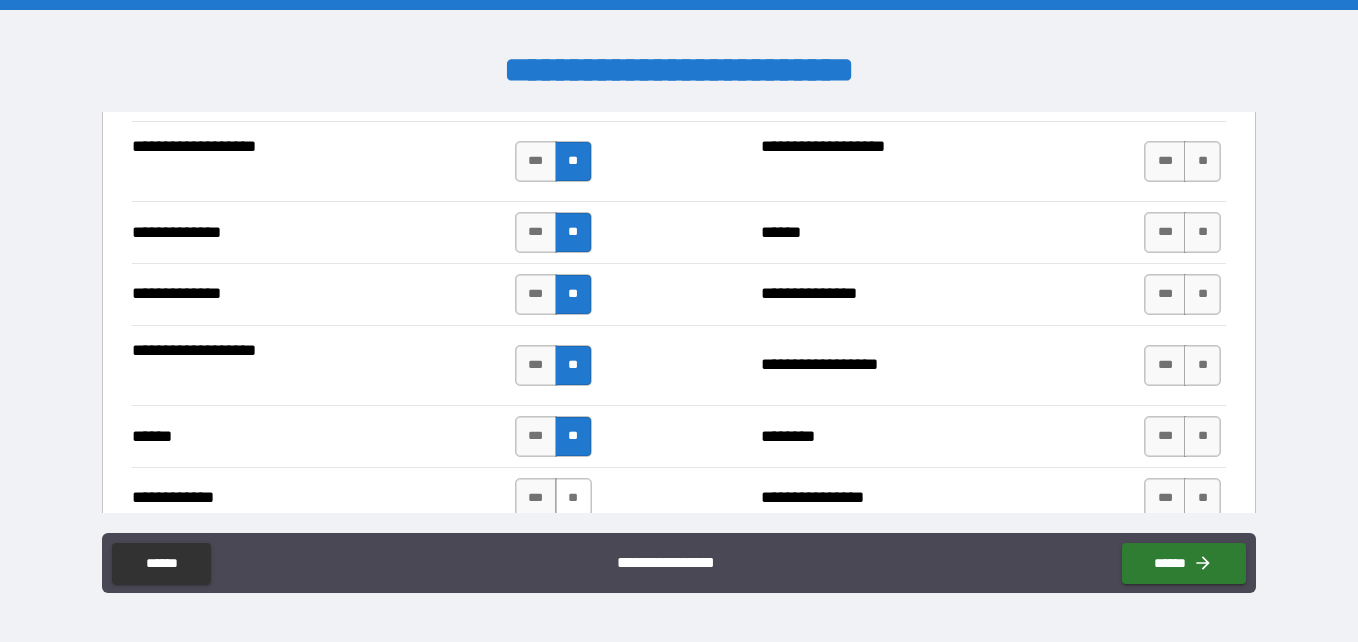 click on "**" at bounding box center (573, 498) 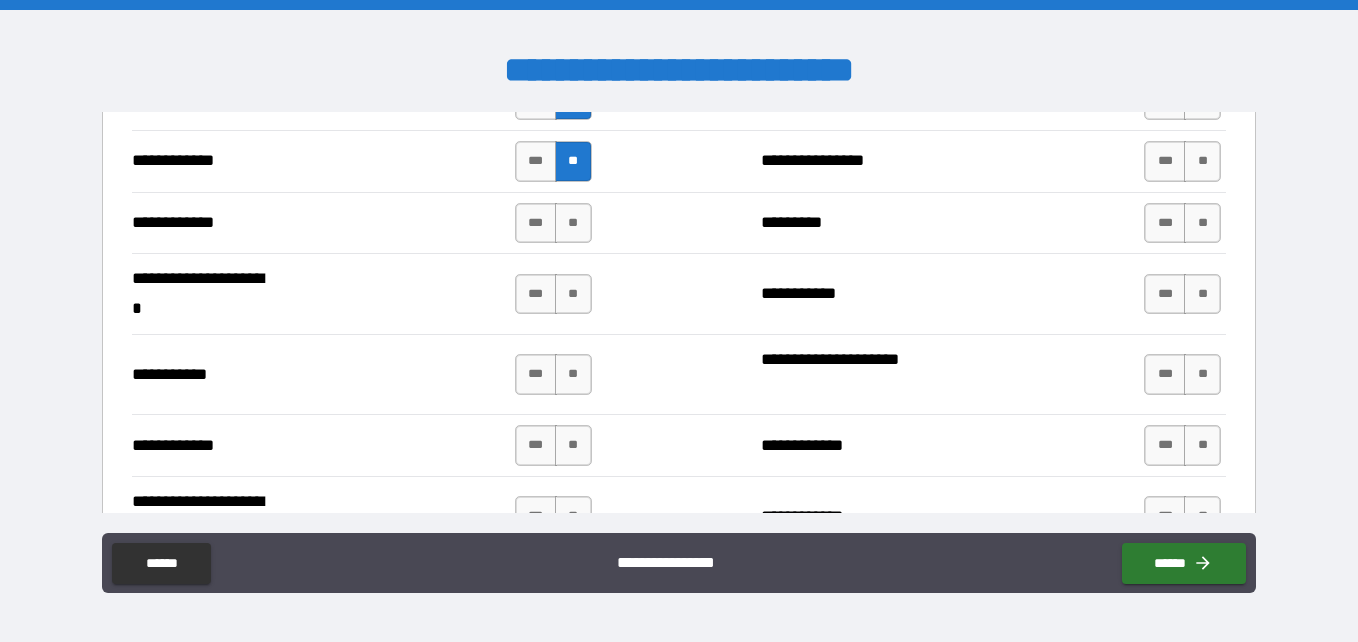 scroll, scrollTop: 3908, scrollLeft: 0, axis: vertical 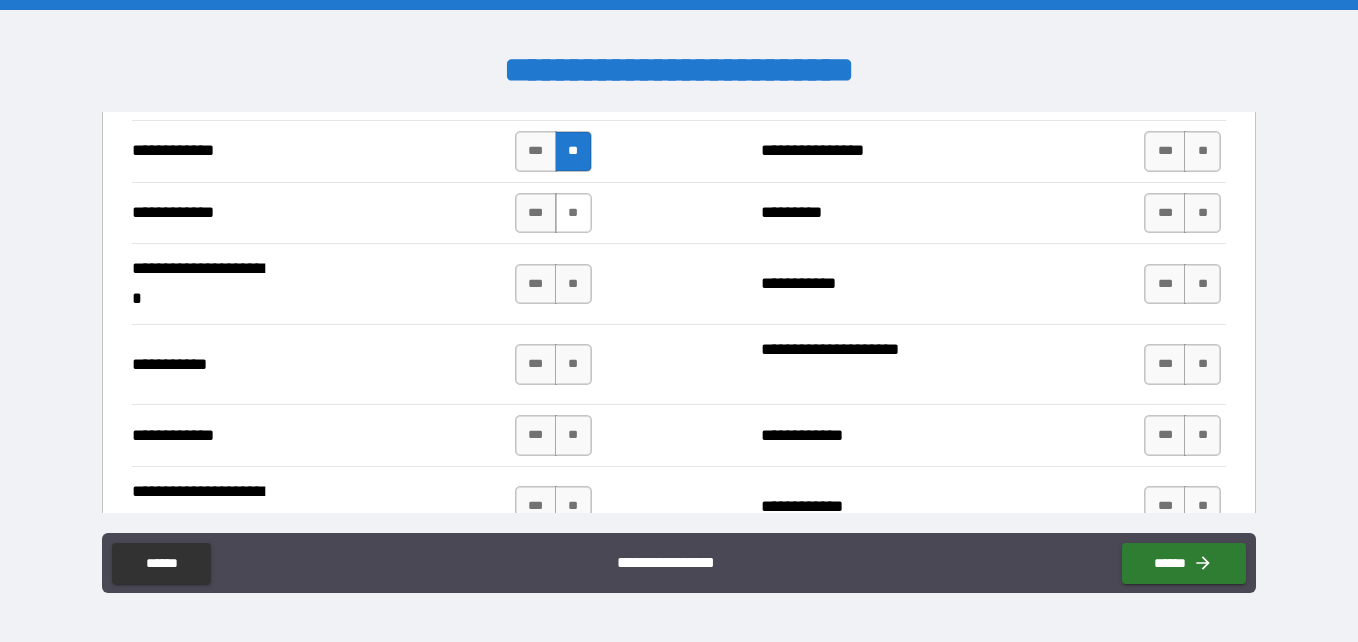 click on "**" at bounding box center (573, 213) 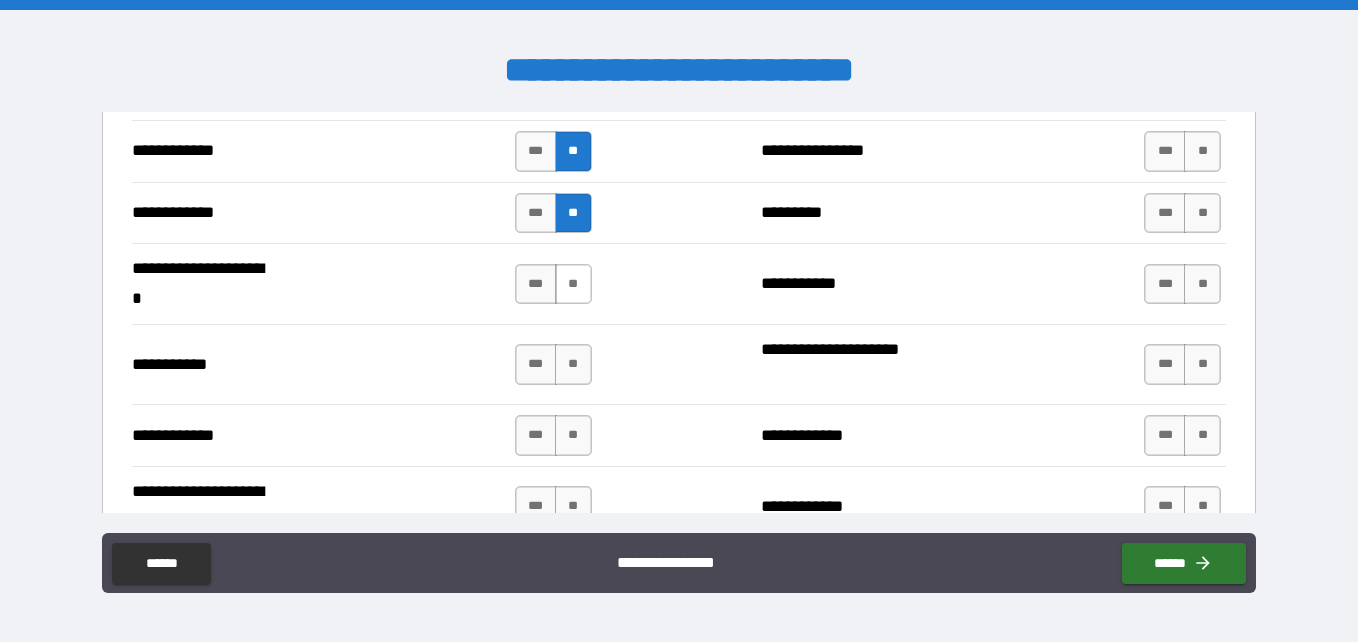 click on "**" at bounding box center [573, 284] 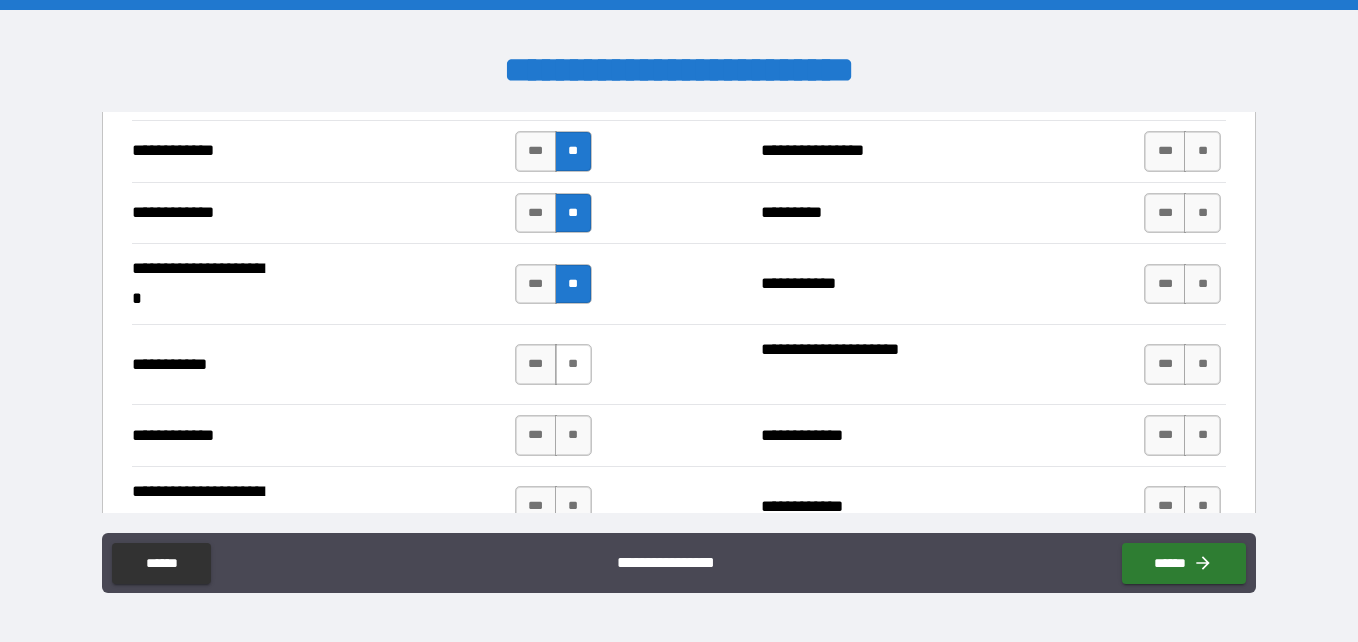 click on "**" at bounding box center [573, 364] 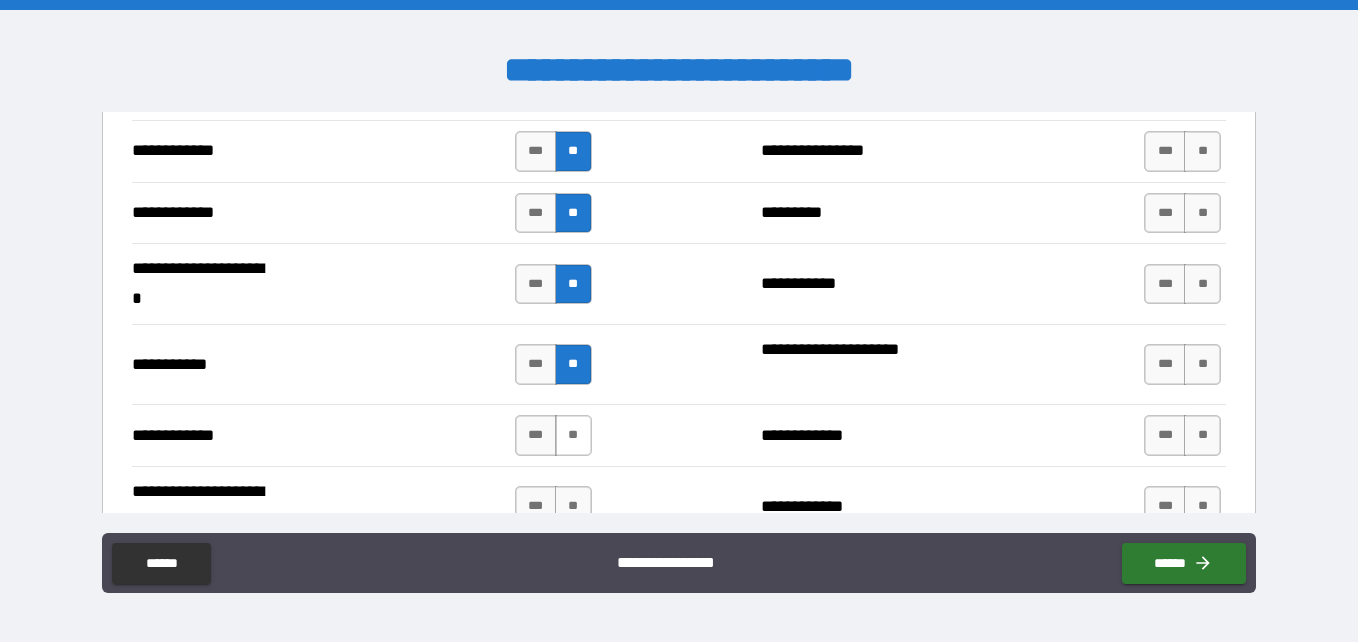 click on "**" at bounding box center (573, 435) 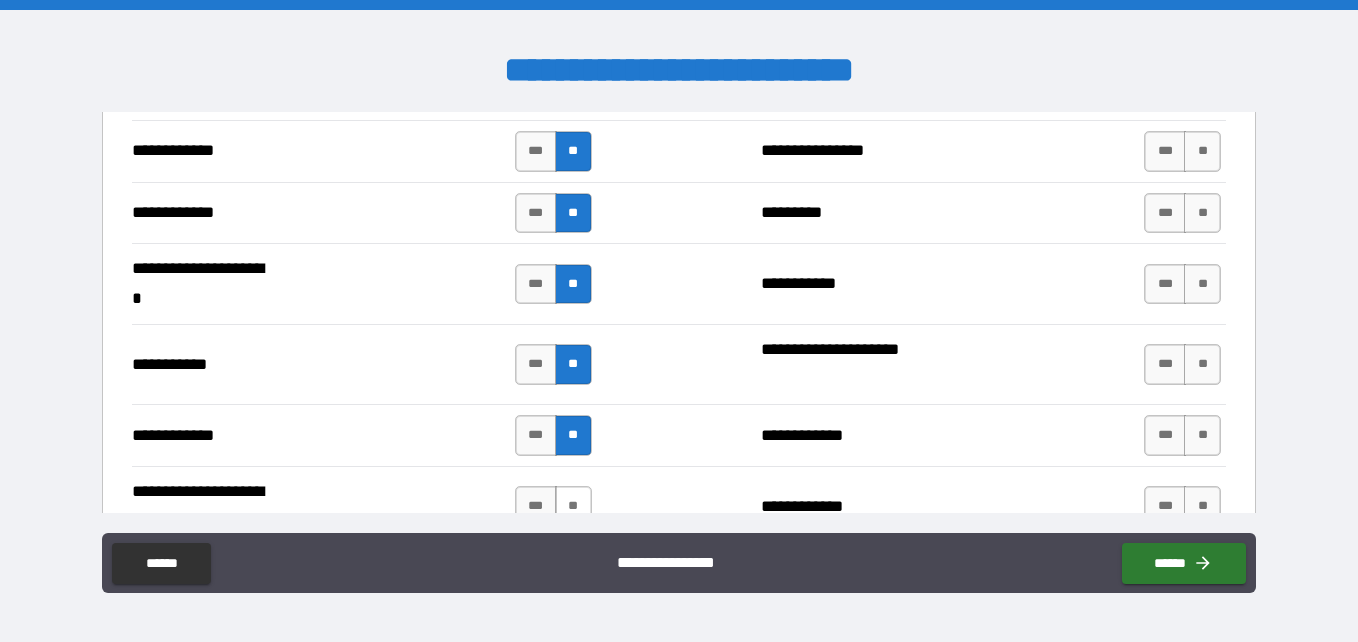click on "**" at bounding box center [573, 506] 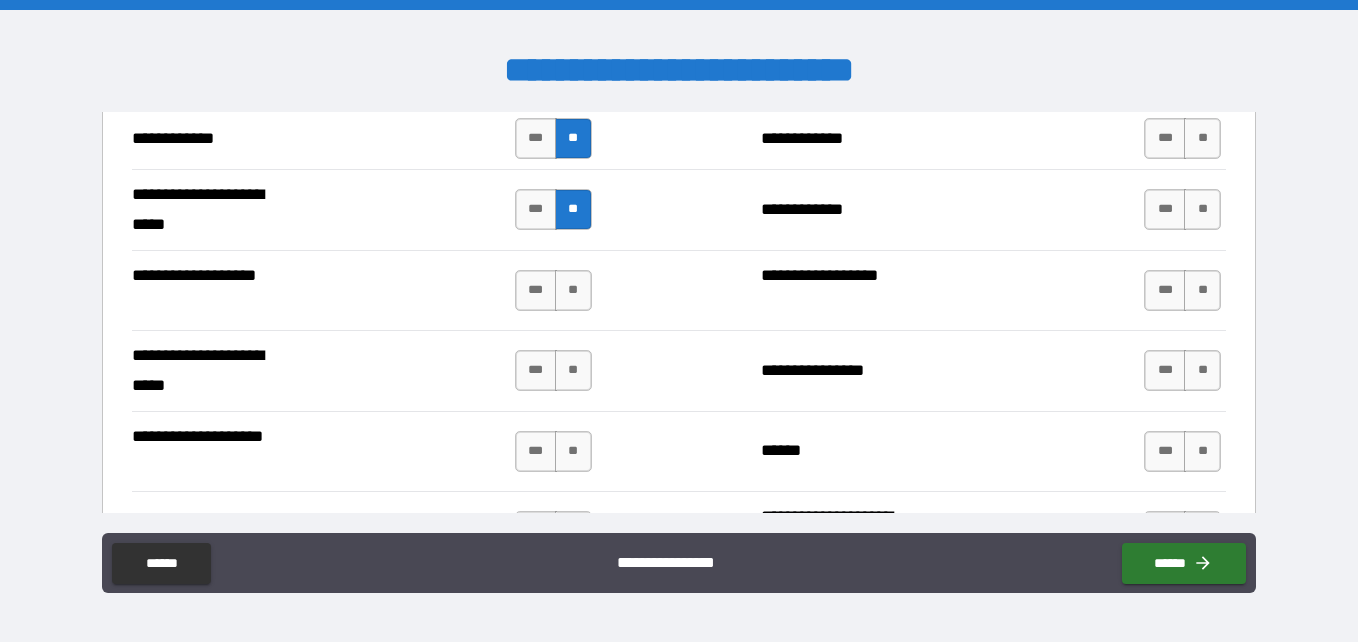 scroll, scrollTop: 4210, scrollLeft: 0, axis: vertical 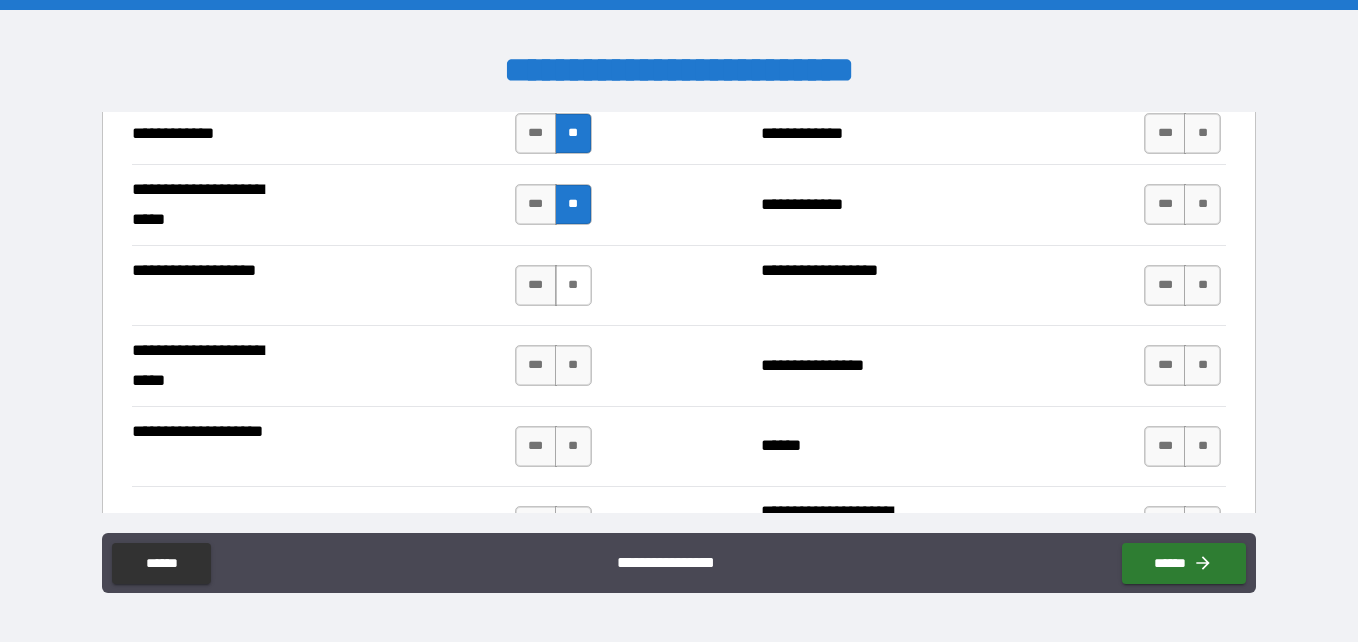 click on "**" at bounding box center [573, 285] 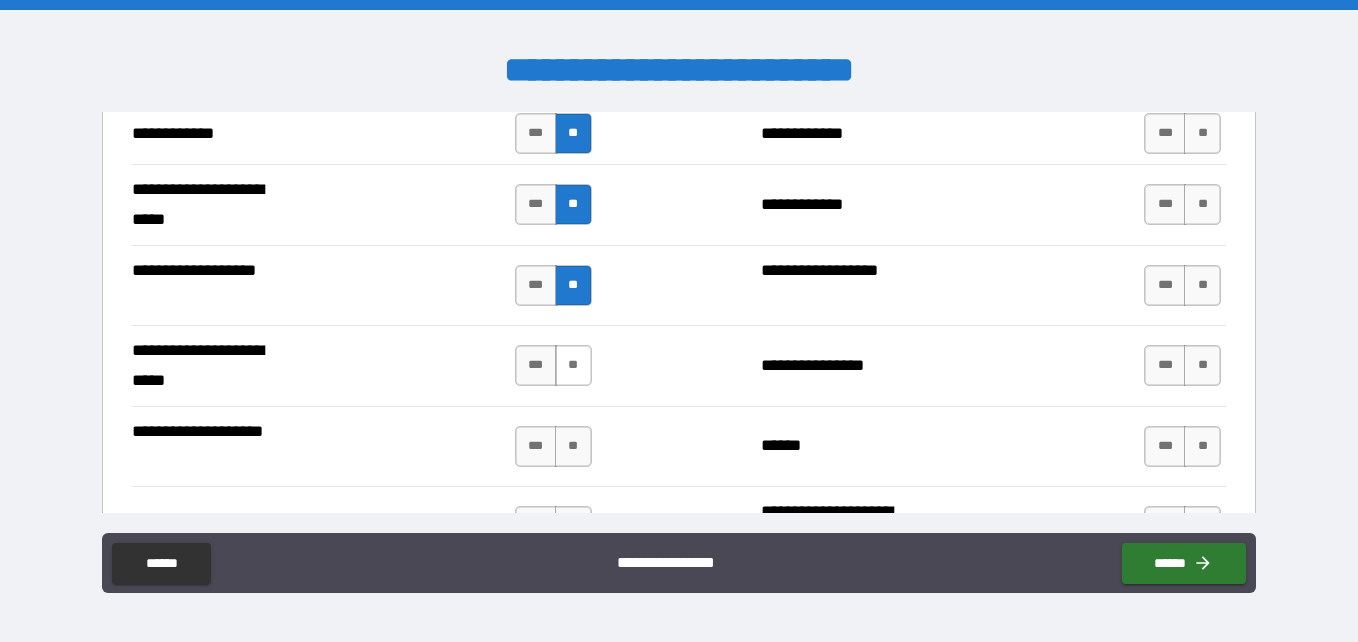 click on "**" at bounding box center [573, 365] 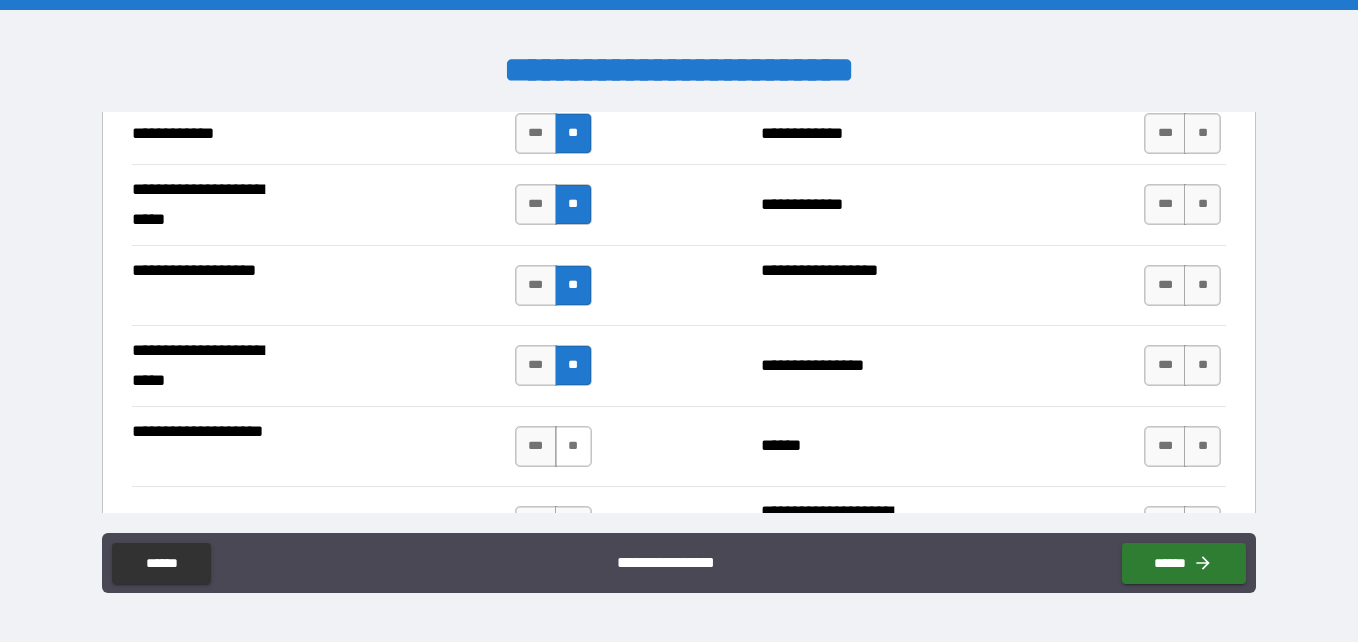 click on "**" at bounding box center (573, 446) 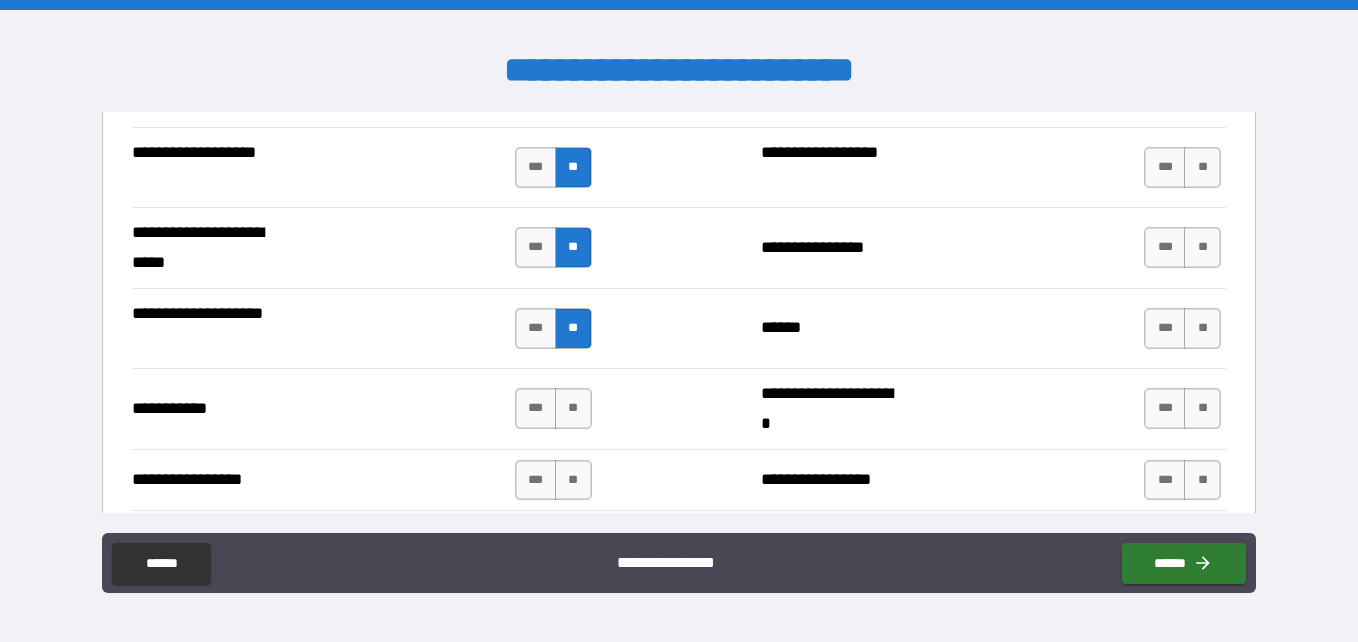 scroll, scrollTop: 4433, scrollLeft: 0, axis: vertical 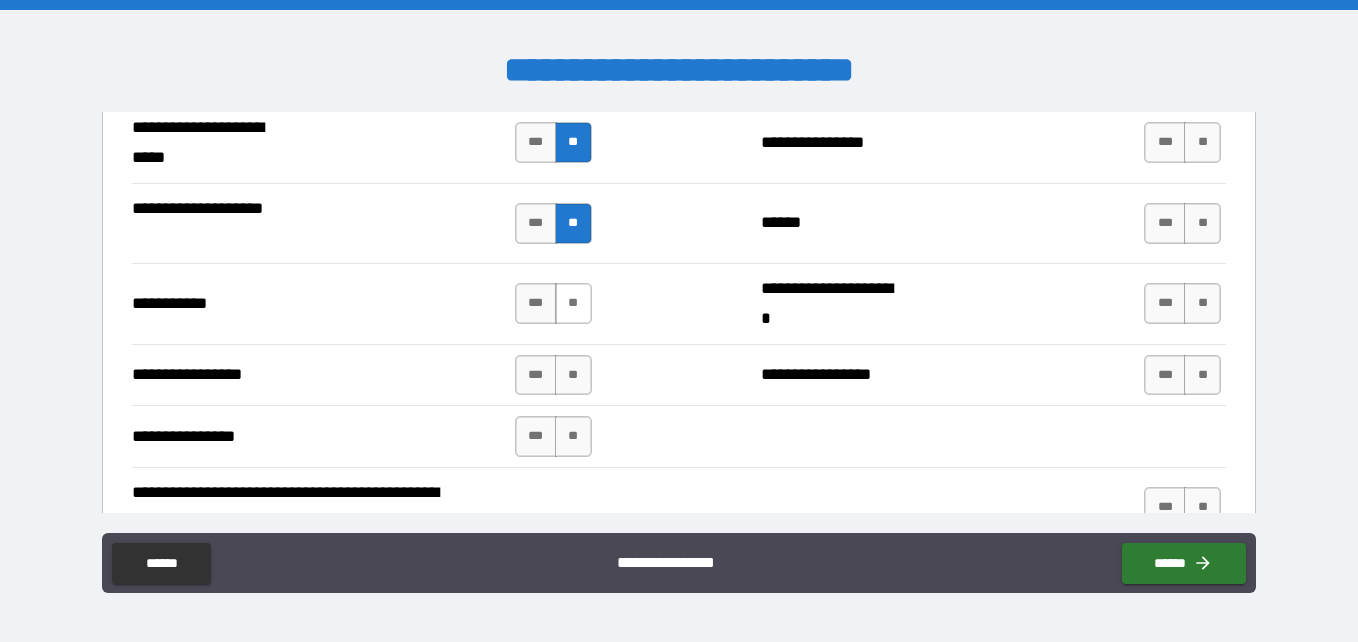 click on "**" at bounding box center [573, 303] 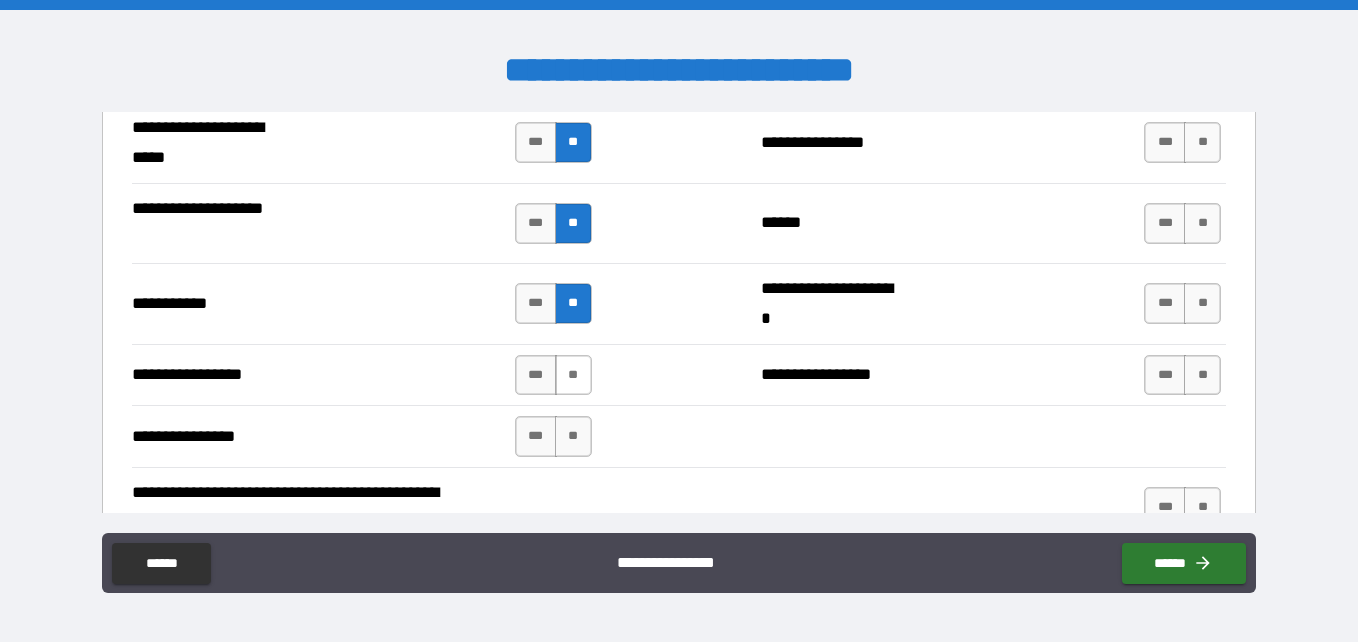 click on "**" at bounding box center (573, 375) 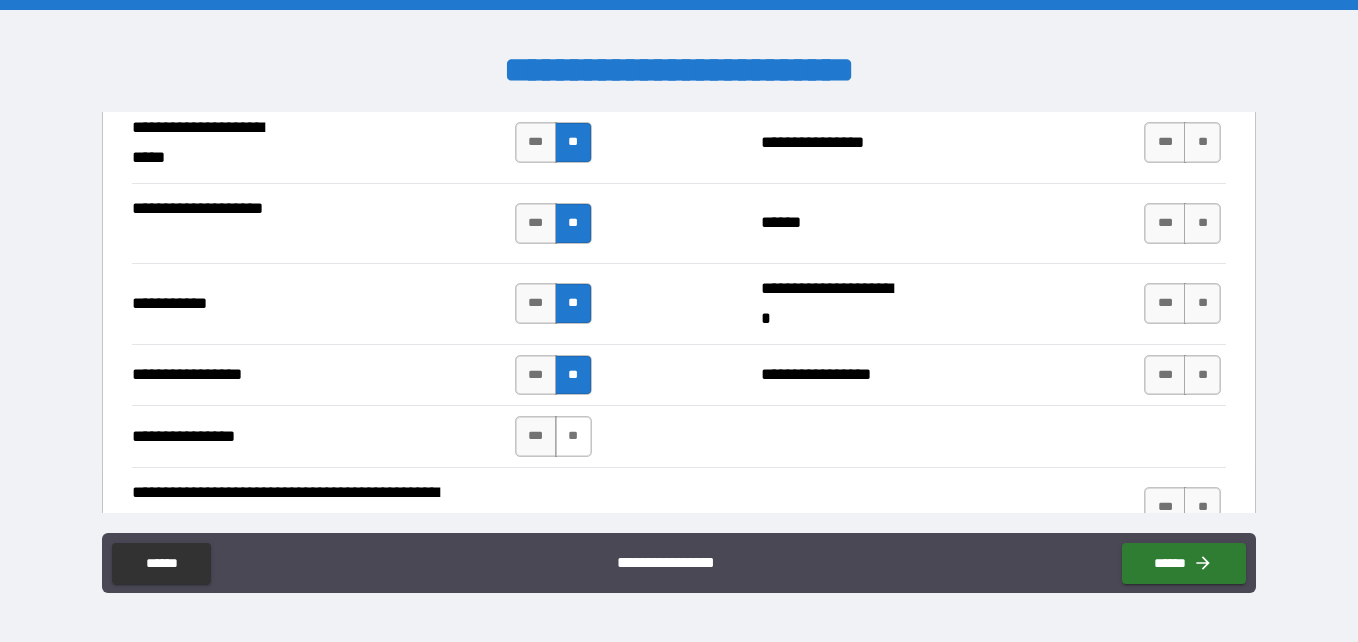click on "**" at bounding box center [573, 436] 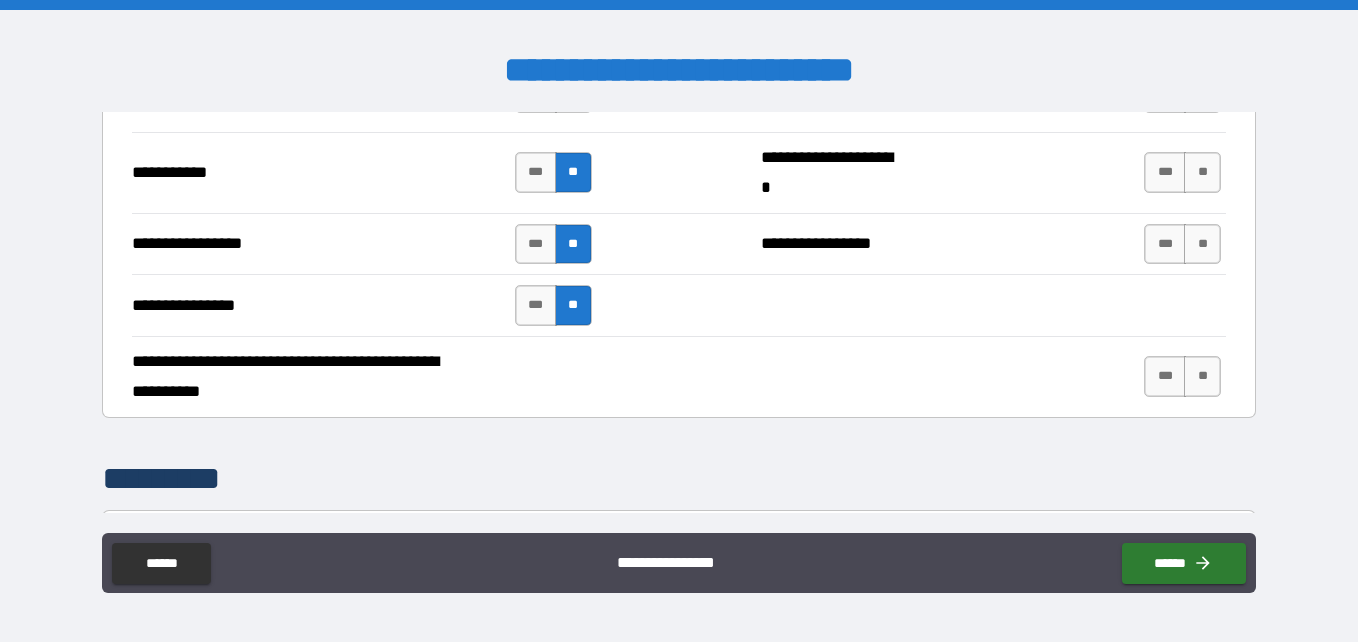 scroll, scrollTop: 4507, scrollLeft: 0, axis: vertical 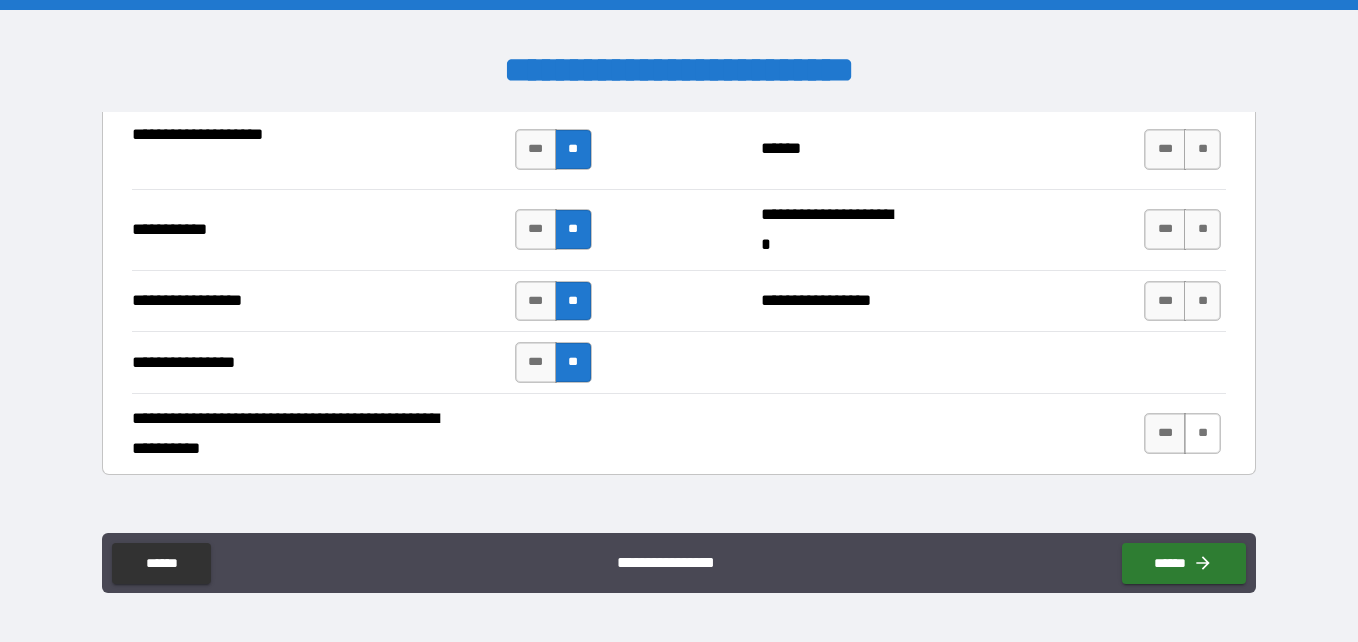 click on "**" at bounding box center [1202, 433] 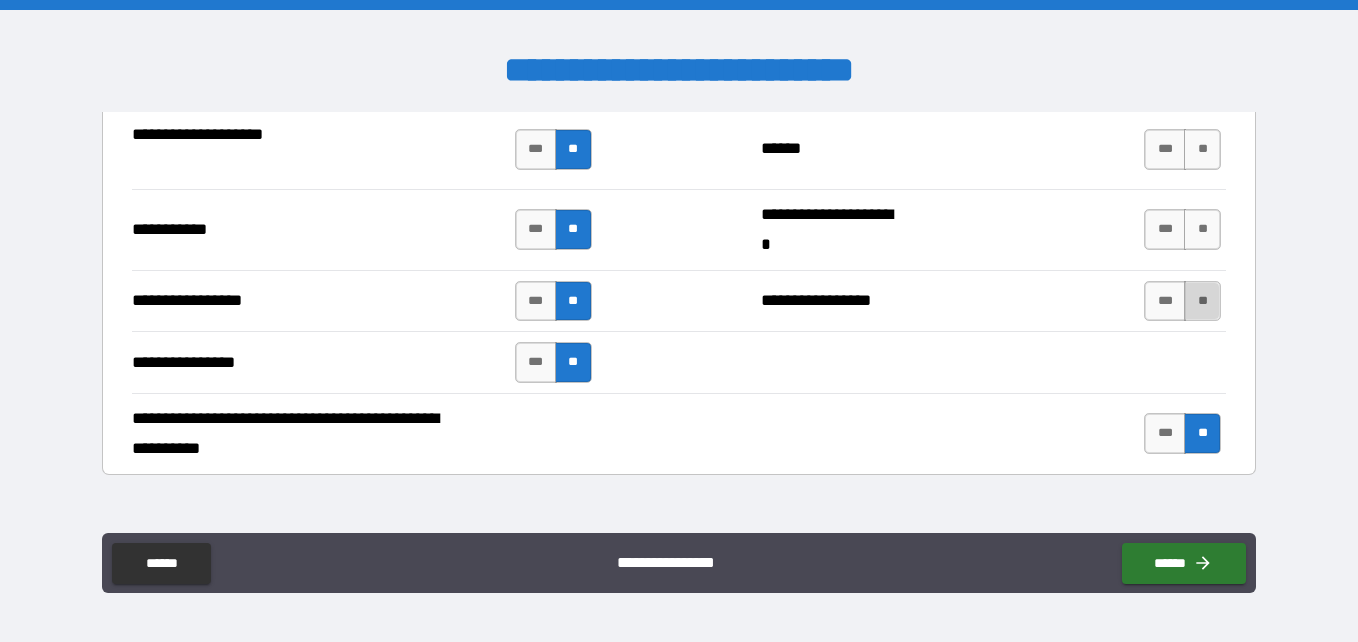 click on "**" at bounding box center [1202, 301] 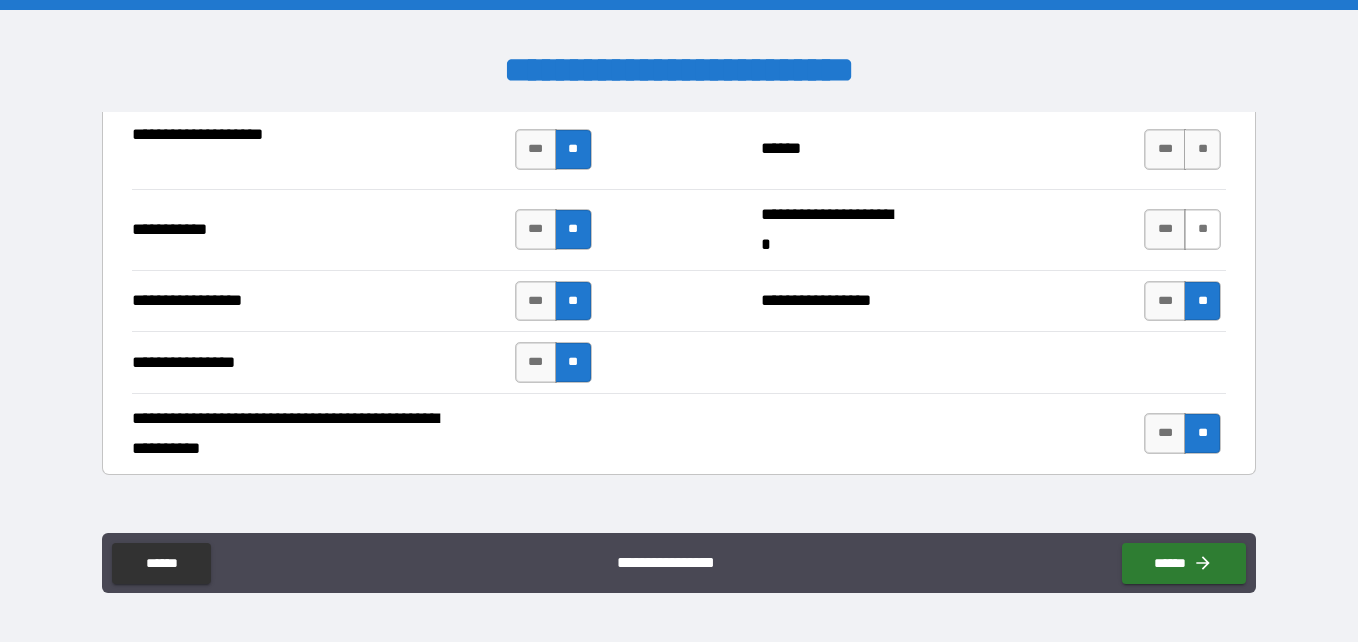 click on "**" at bounding box center [1202, 229] 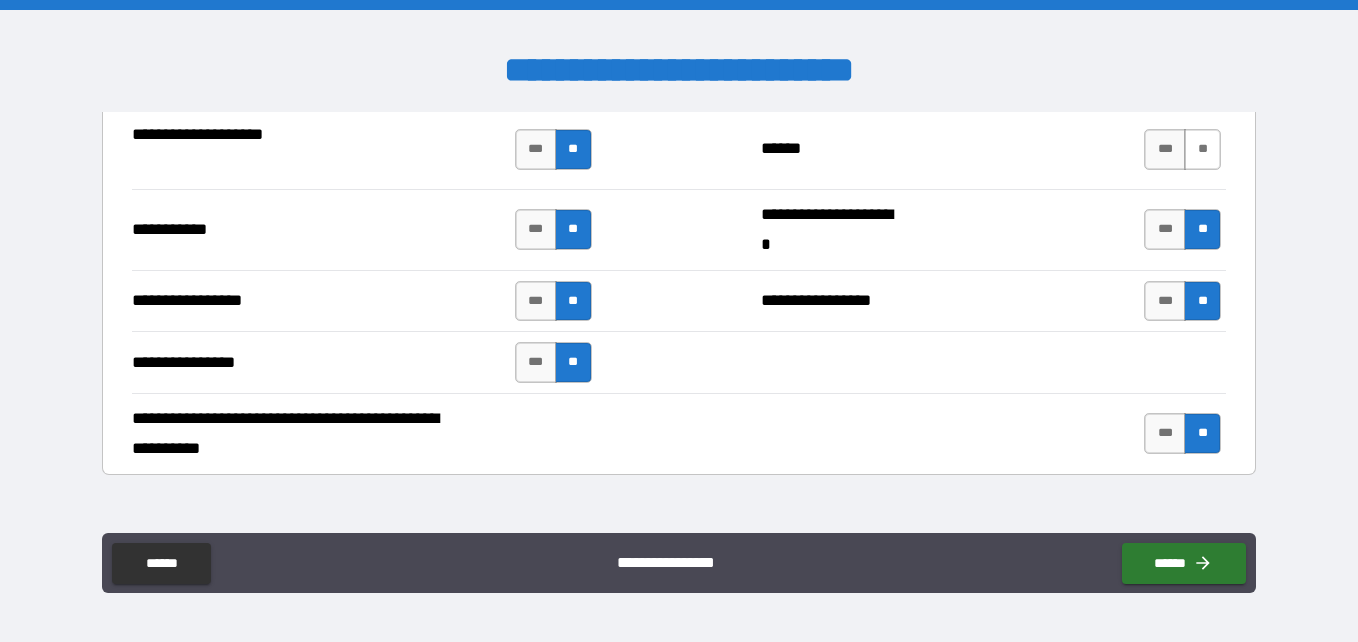 click on "**" at bounding box center [1202, 149] 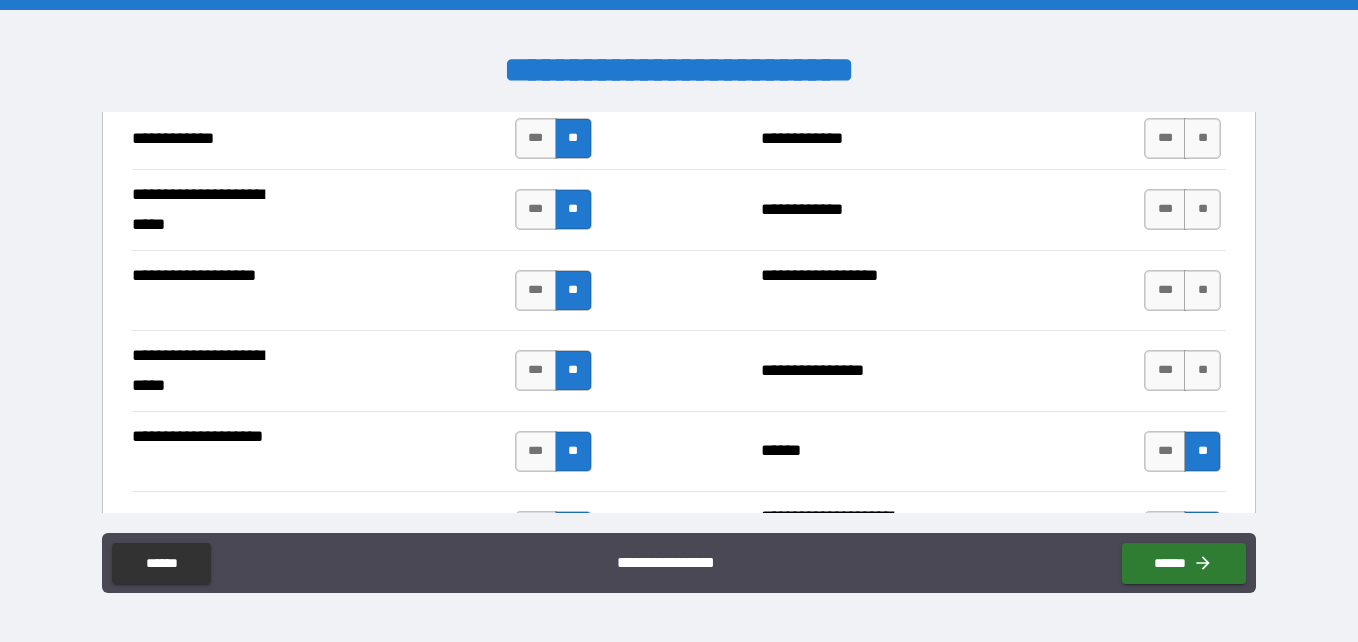 scroll, scrollTop: 4197, scrollLeft: 0, axis: vertical 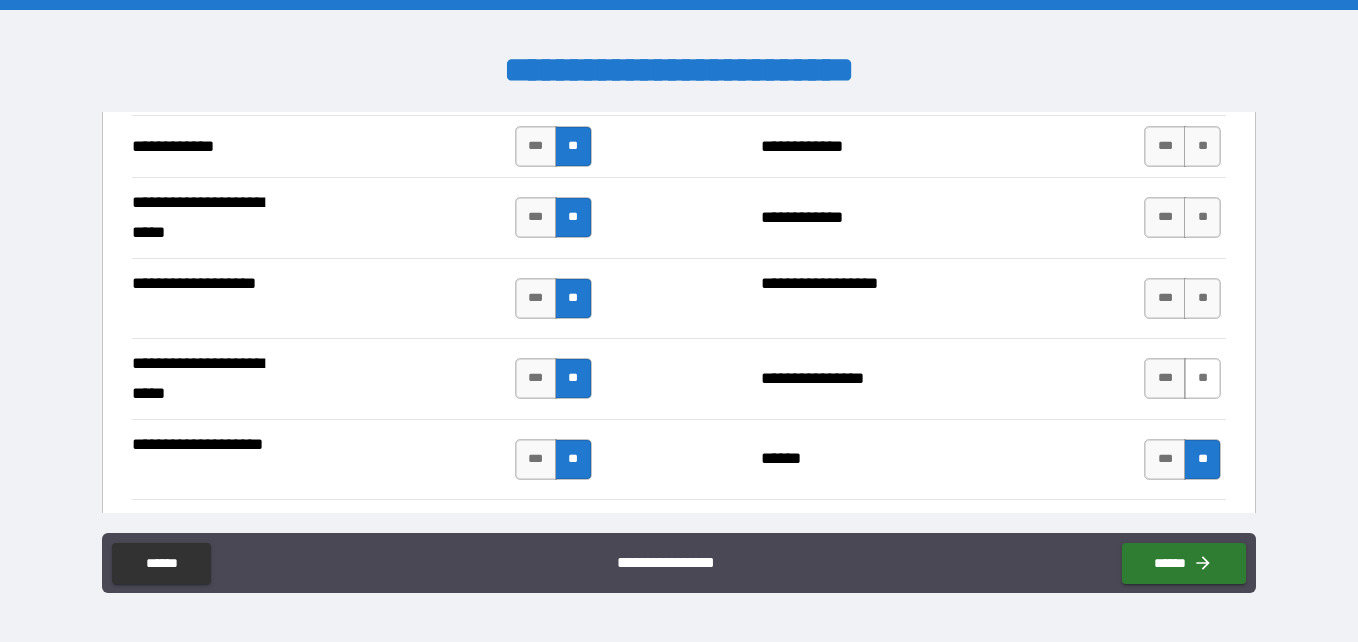 click on "**" at bounding box center (1202, 378) 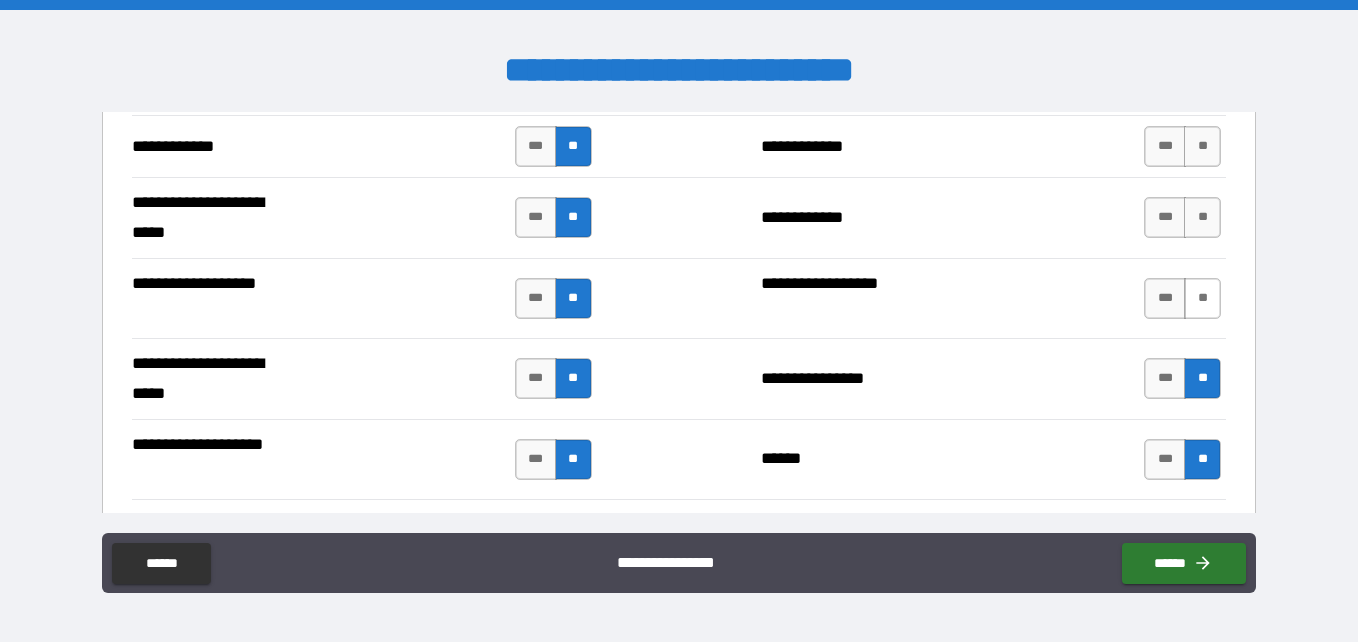 click on "**" at bounding box center (1202, 298) 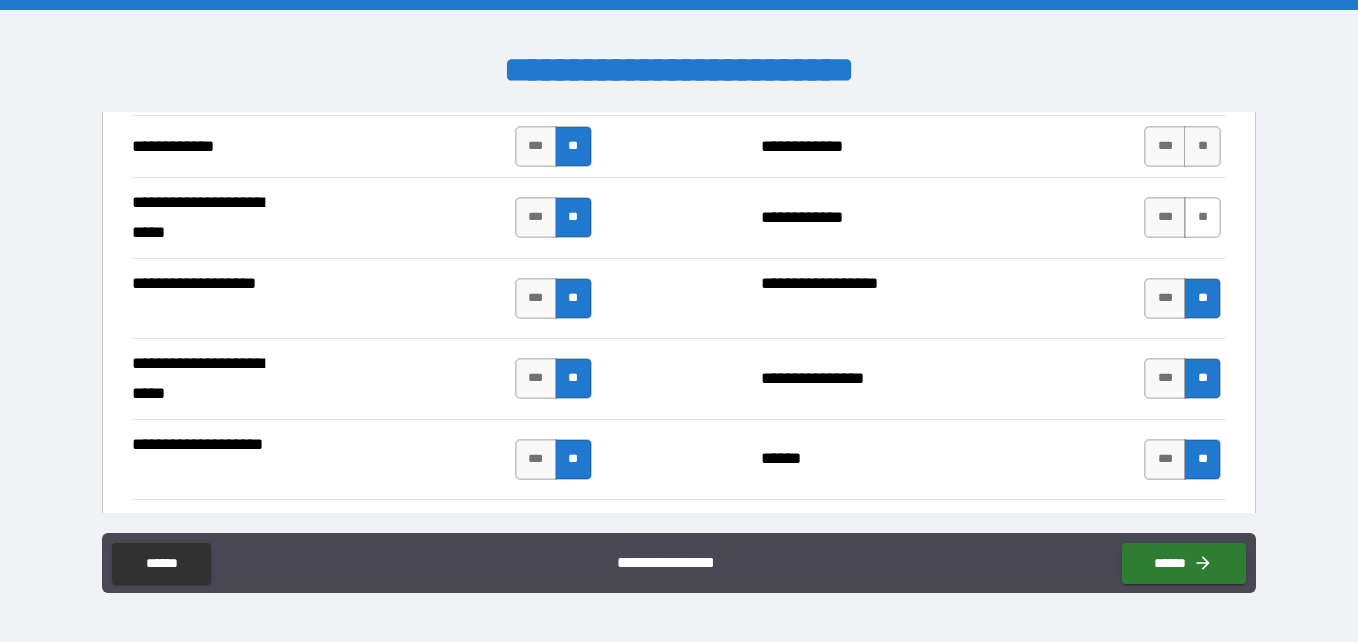 click on "**" at bounding box center [1202, 217] 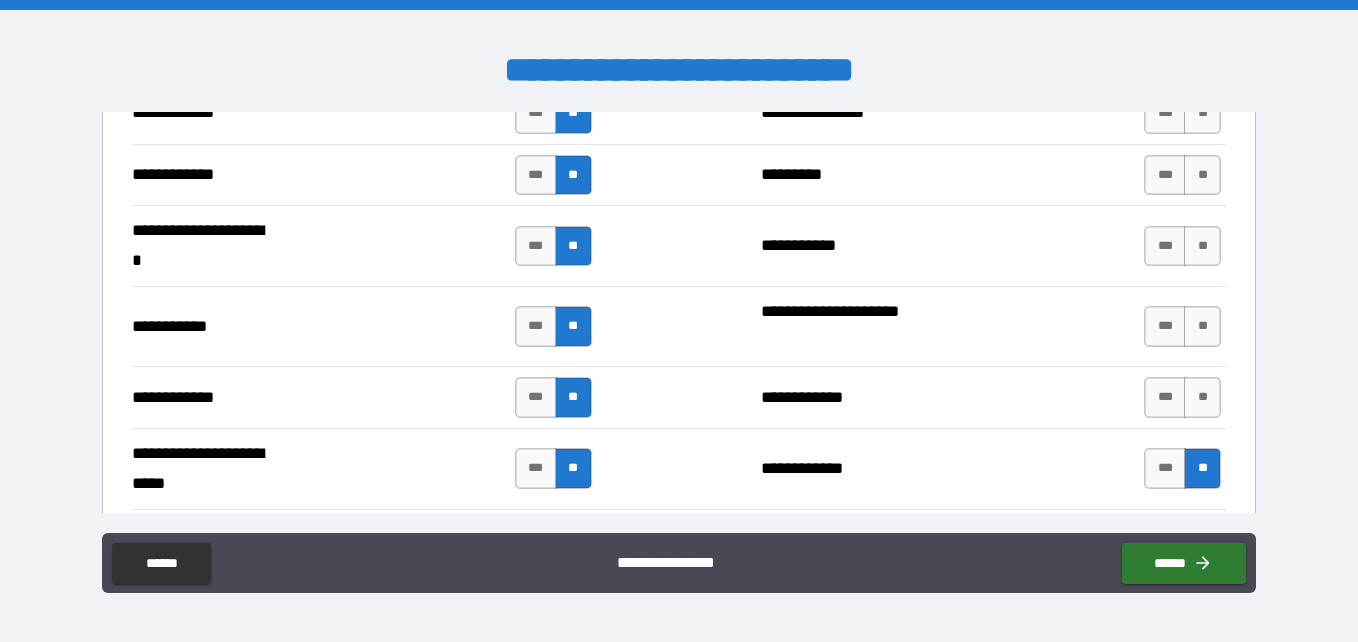 scroll, scrollTop: 3949, scrollLeft: 0, axis: vertical 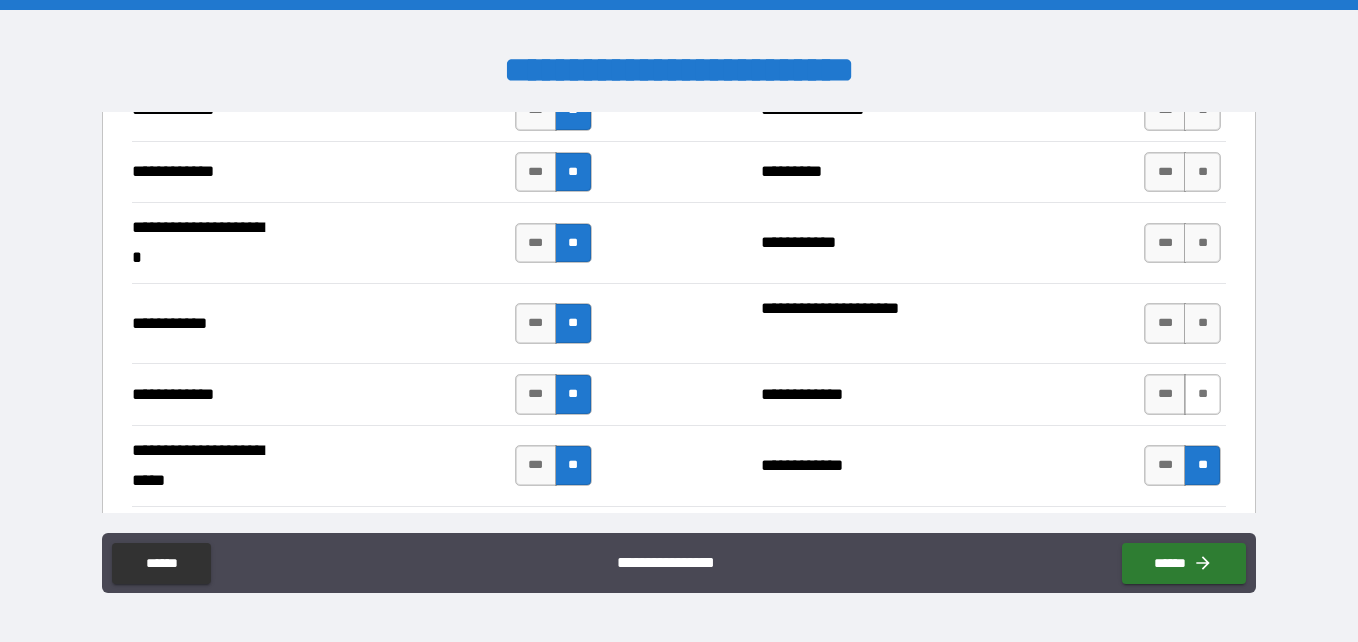 click on "**" at bounding box center [1202, 394] 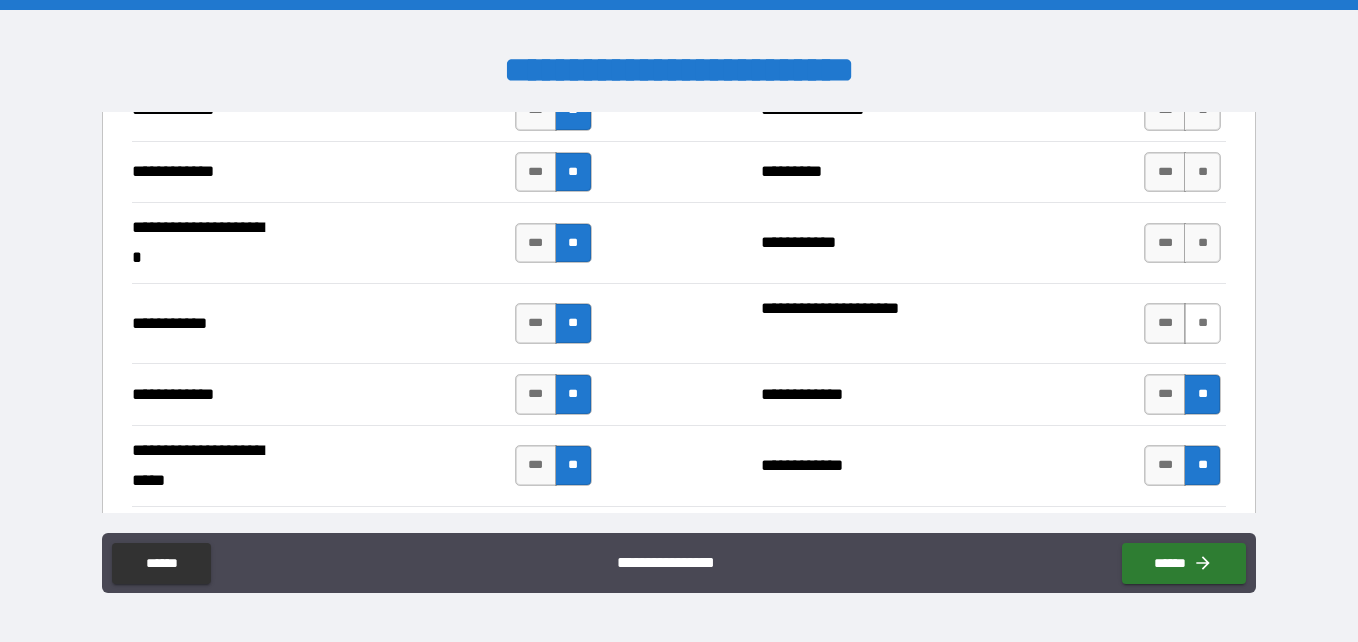 click on "**" at bounding box center [1202, 323] 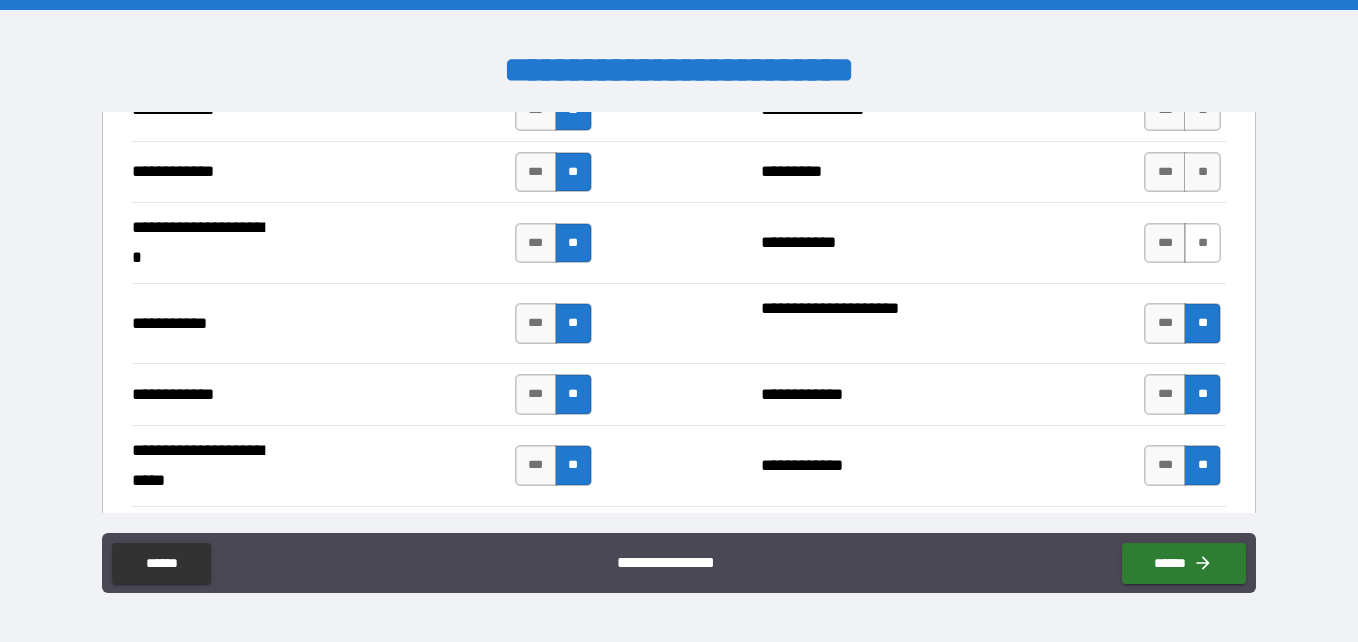 click on "**" at bounding box center [1202, 243] 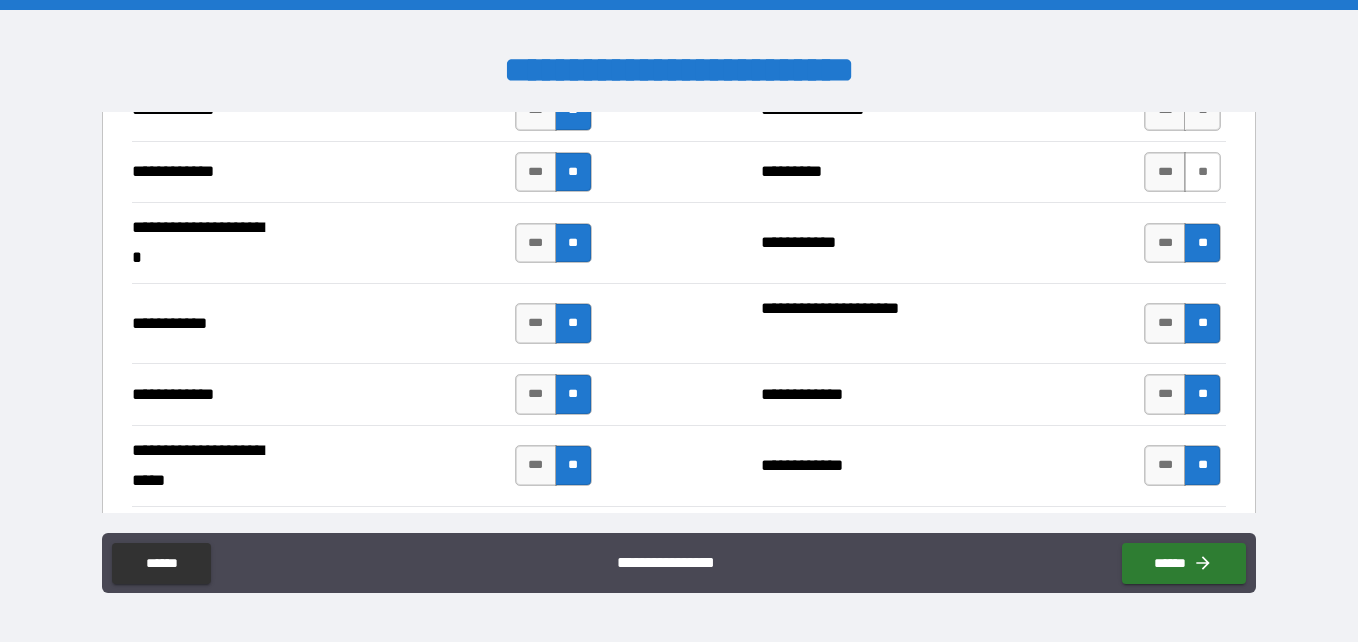 click on "**" at bounding box center [1202, 172] 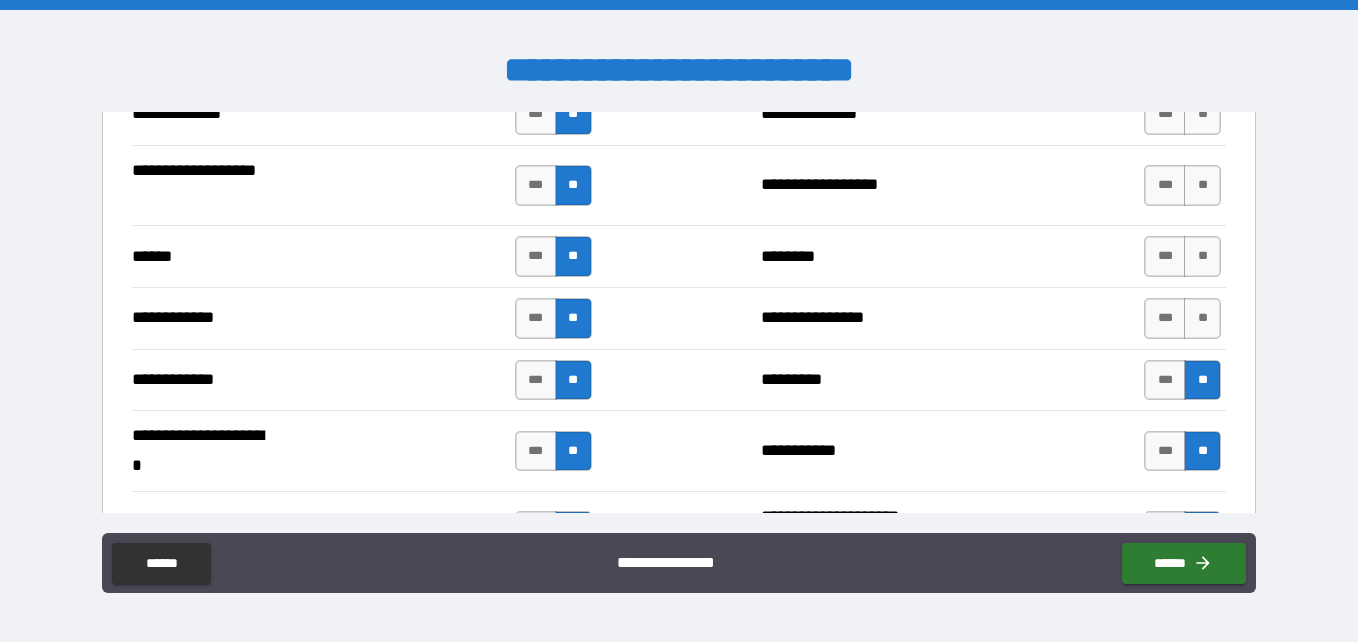 scroll, scrollTop: 3740, scrollLeft: 0, axis: vertical 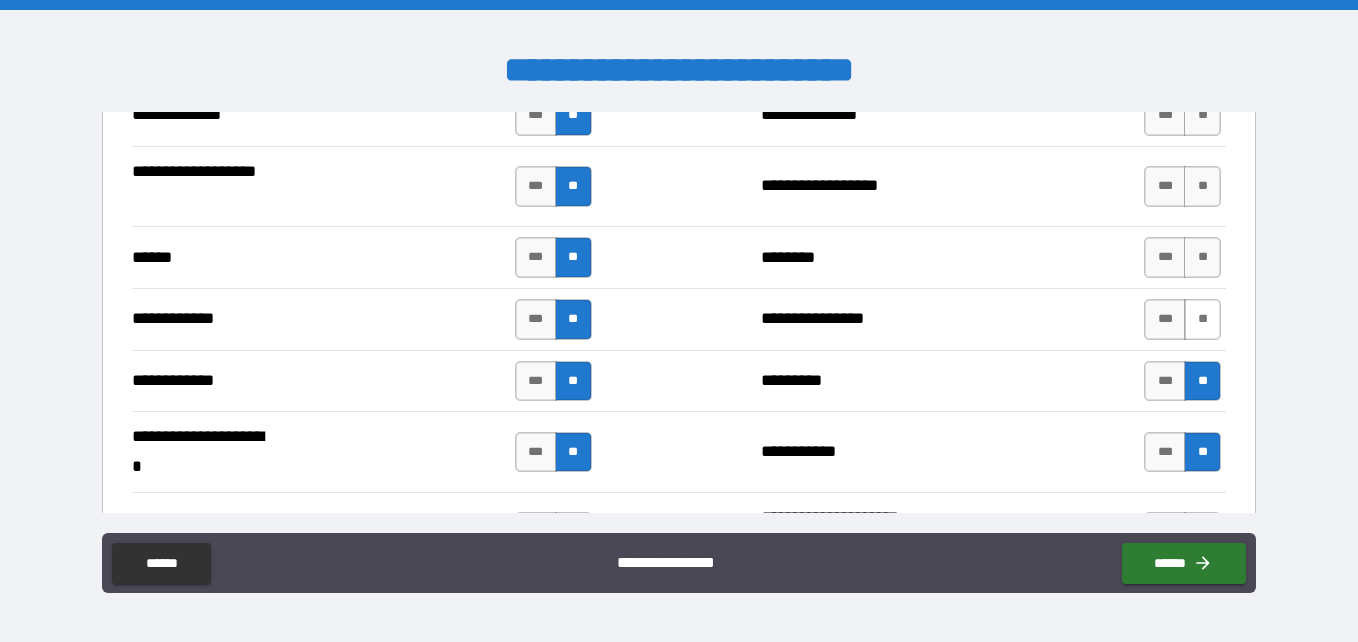 click on "**" at bounding box center (1202, 319) 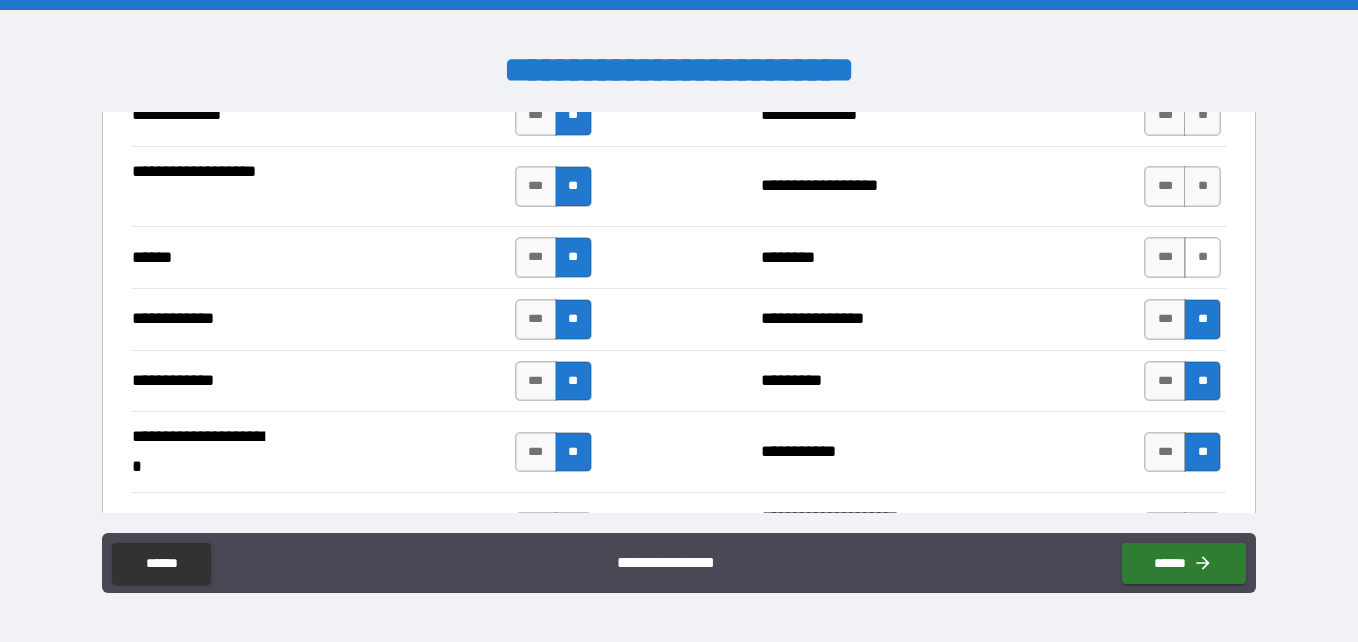 click on "**" at bounding box center [1202, 257] 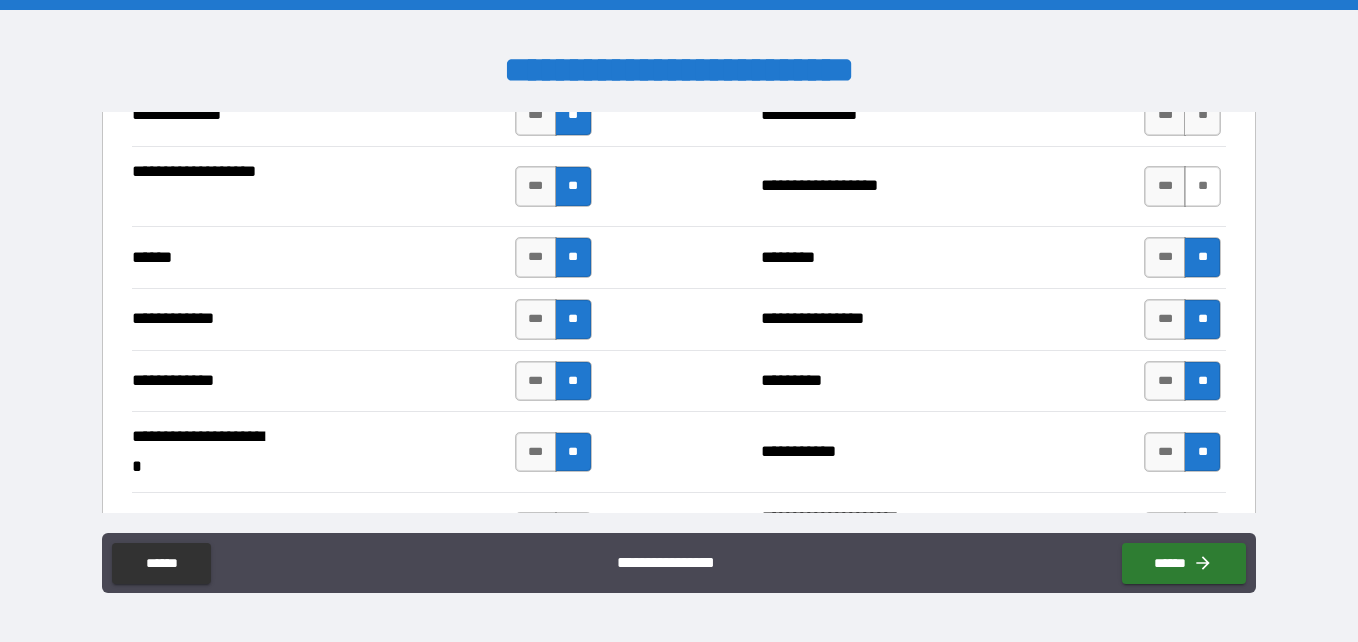 click on "**" at bounding box center [1202, 186] 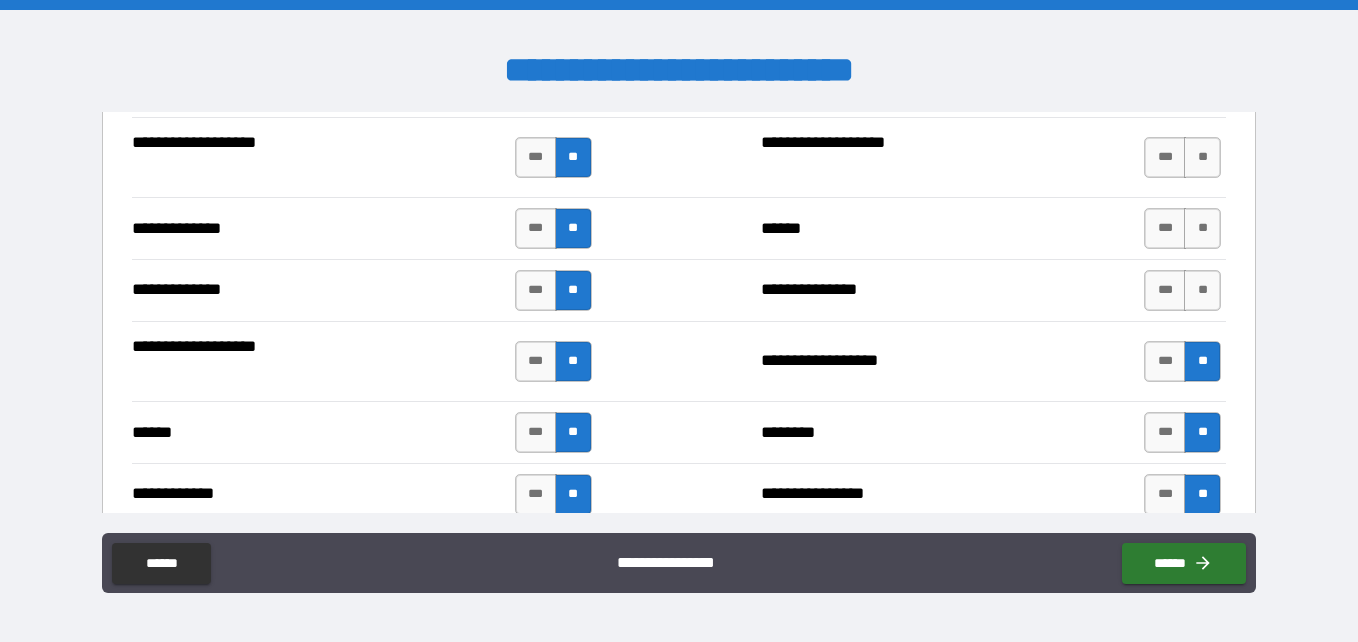 scroll, scrollTop: 3557, scrollLeft: 0, axis: vertical 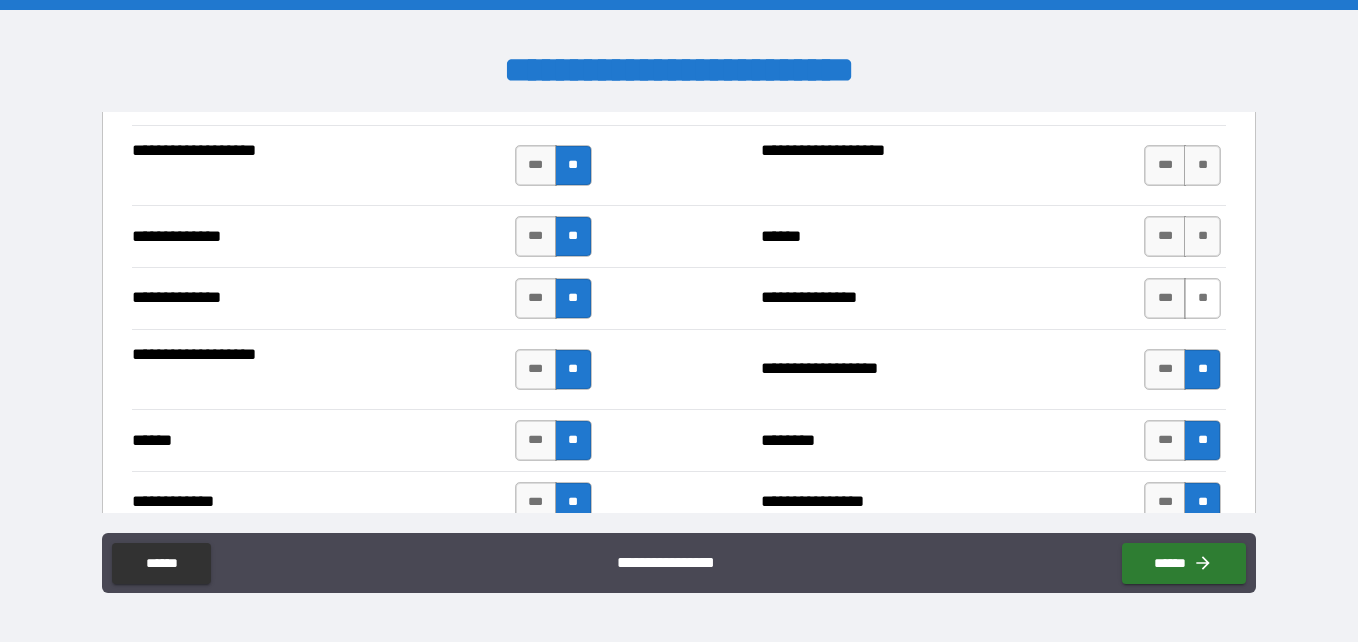 click on "**" at bounding box center (1202, 298) 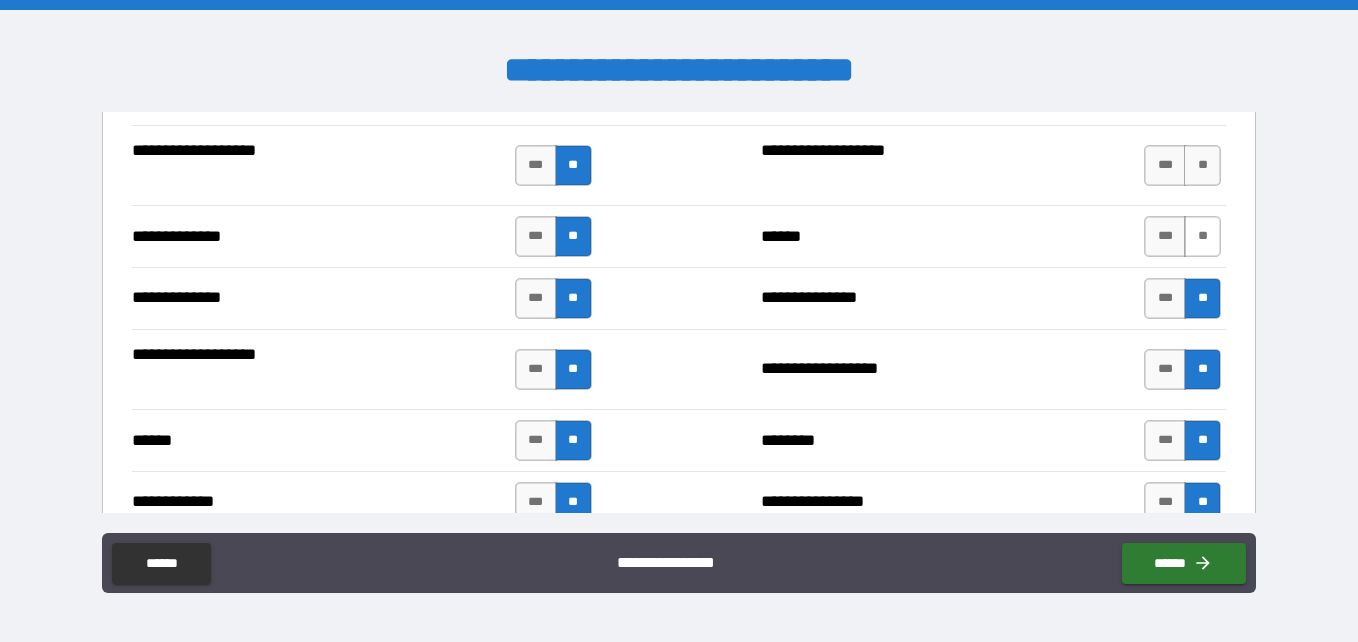 click on "**" at bounding box center [1202, 236] 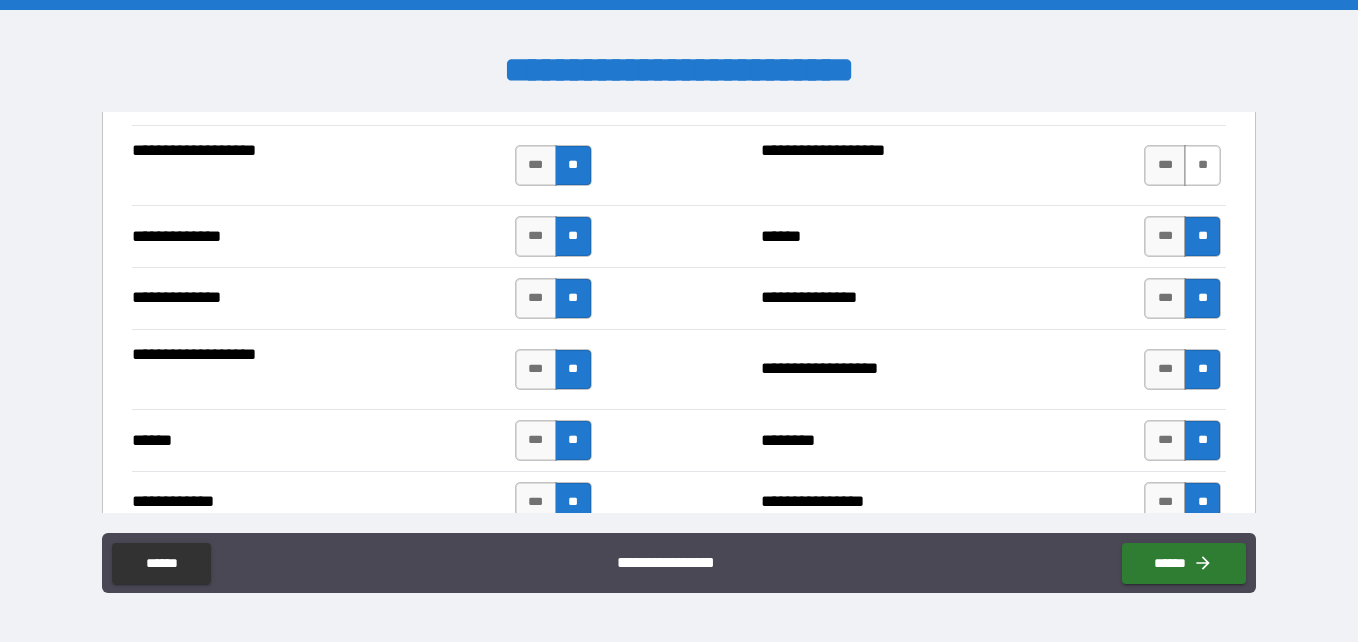 click on "**" at bounding box center (1202, 165) 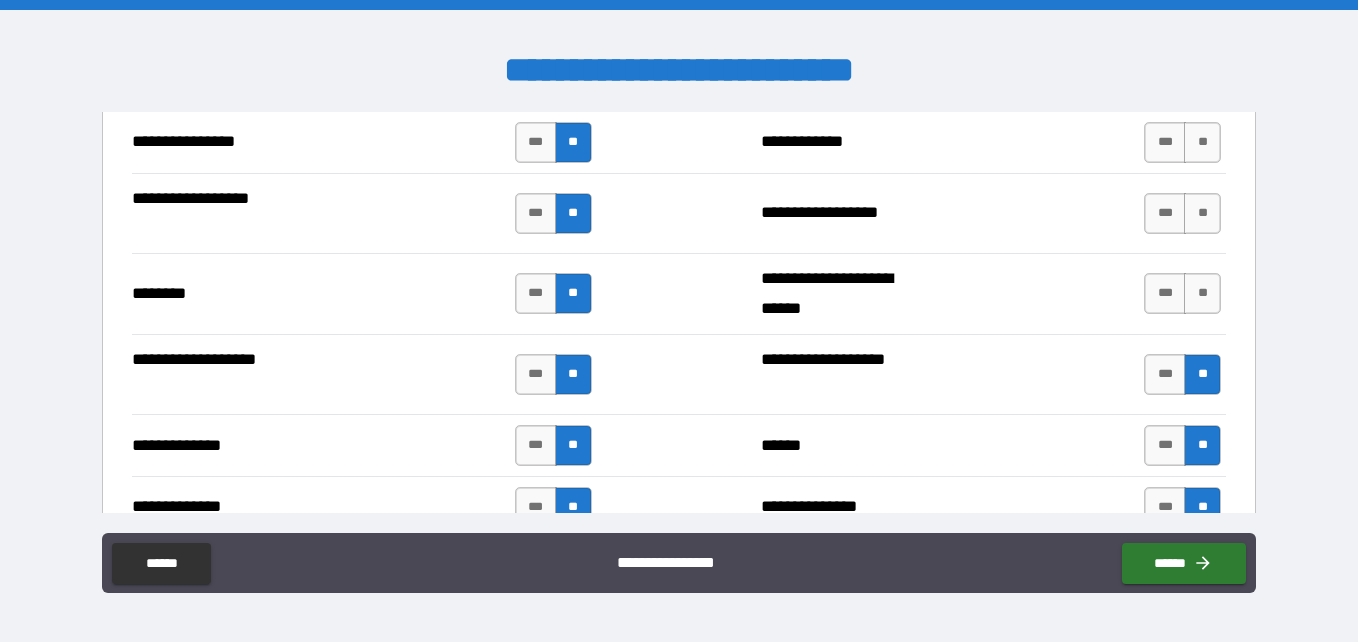 scroll, scrollTop: 3332, scrollLeft: 0, axis: vertical 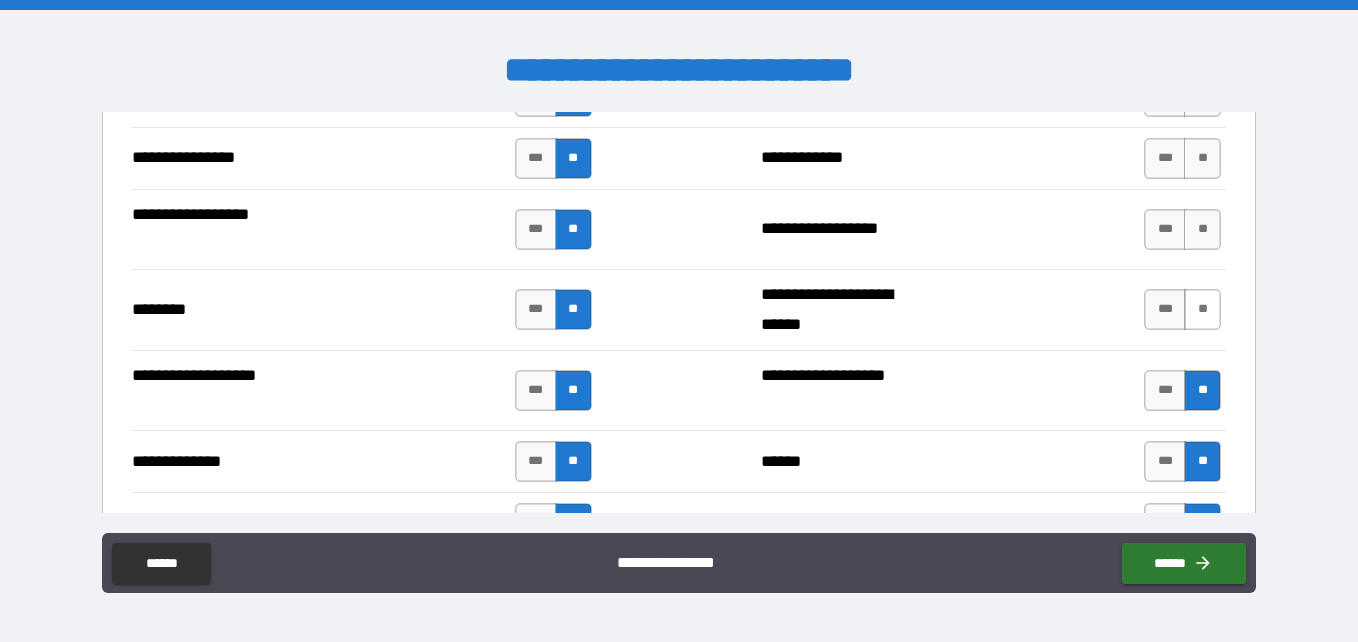 click on "**" at bounding box center (1202, 309) 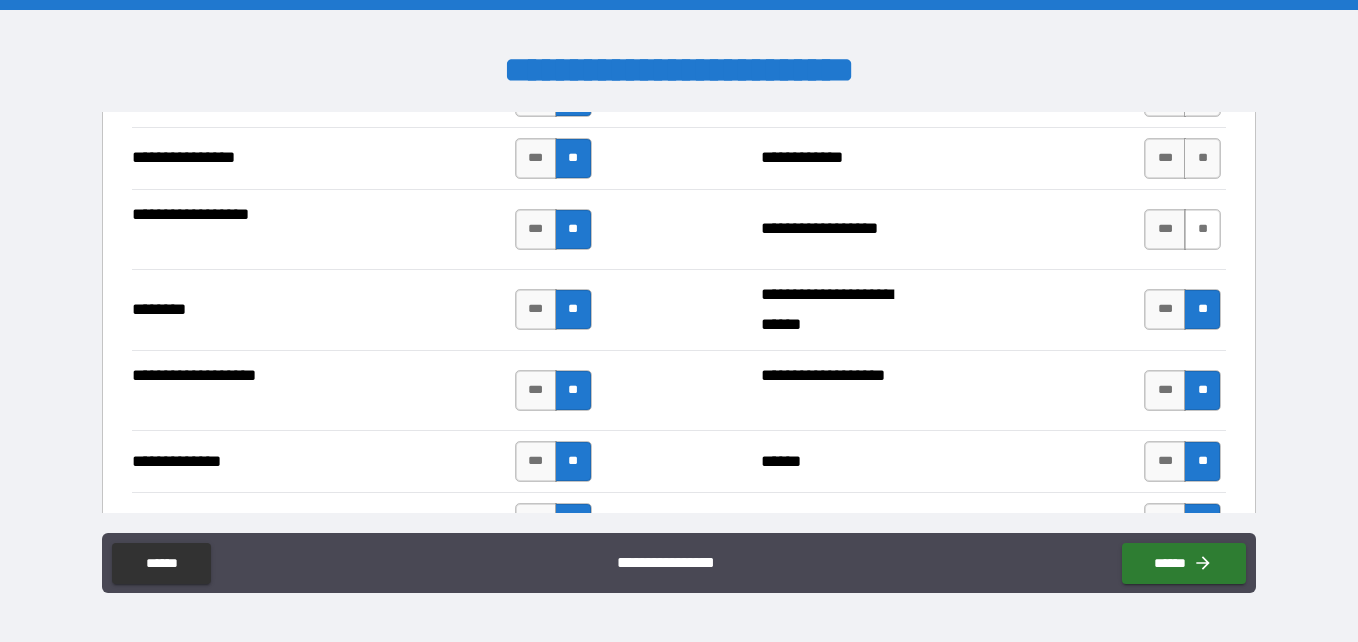 click on "**" at bounding box center [1202, 229] 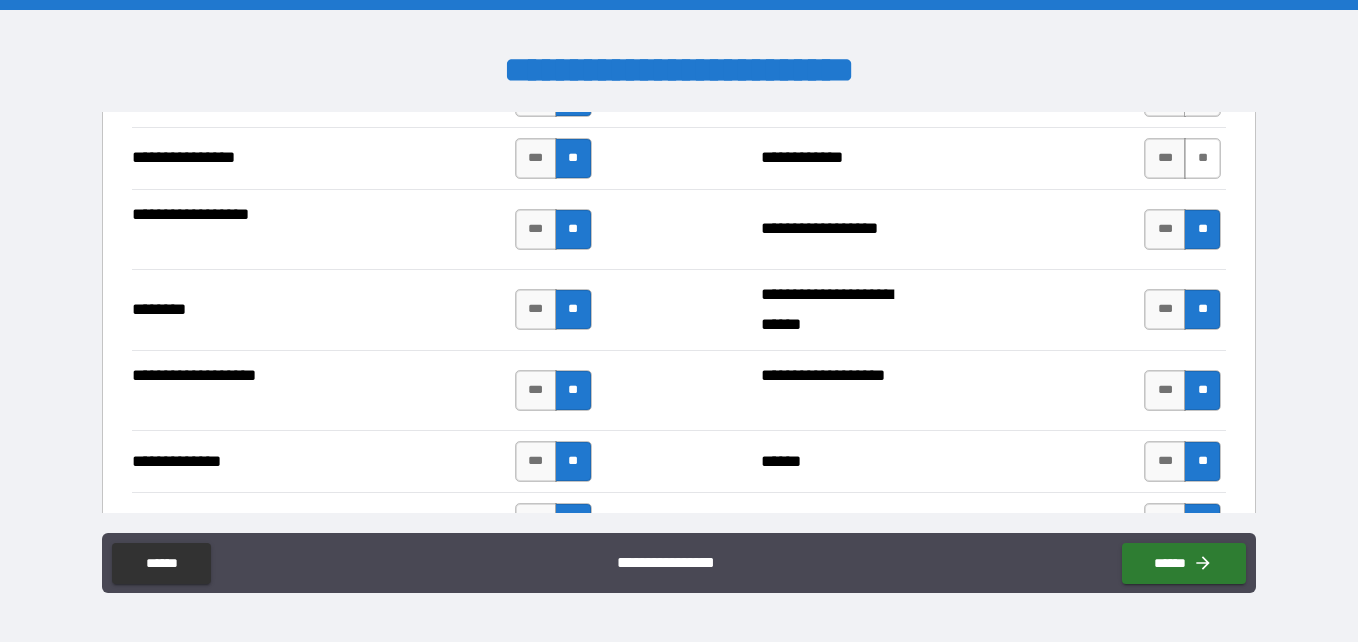 click on "**" at bounding box center [1202, 158] 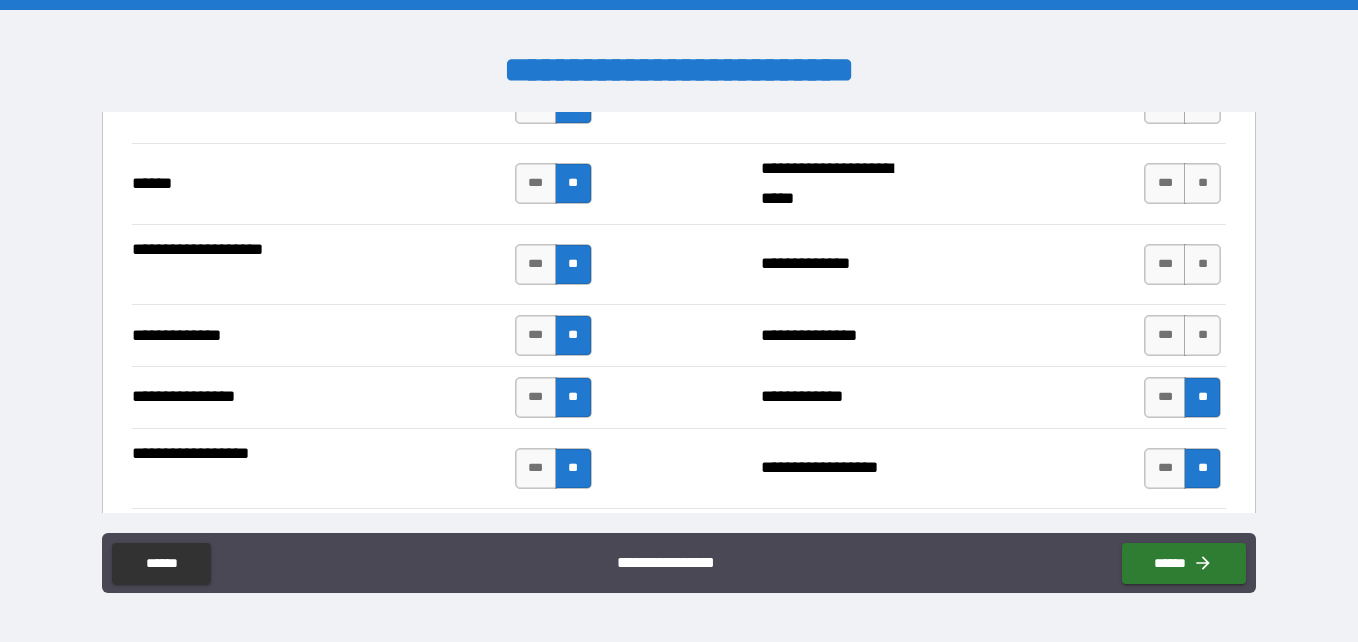 scroll, scrollTop: 3045, scrollLeft: 0, axis: vertical 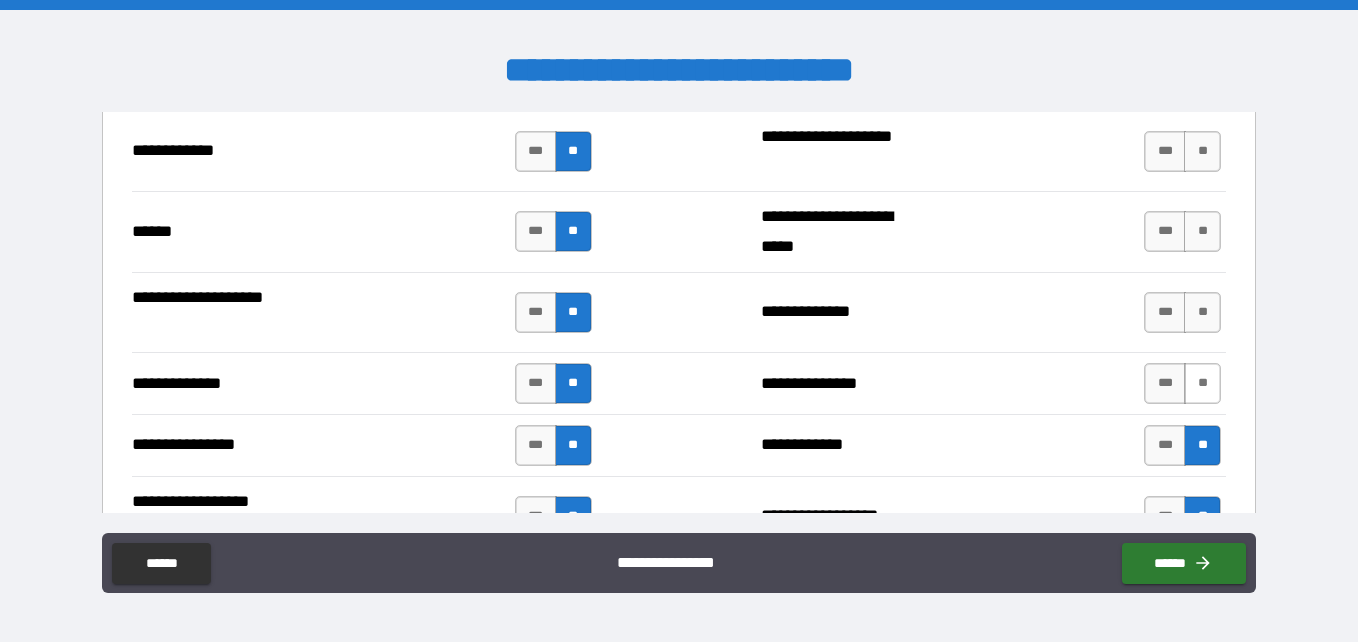 click on "**" at bounding box center [1202, 383] 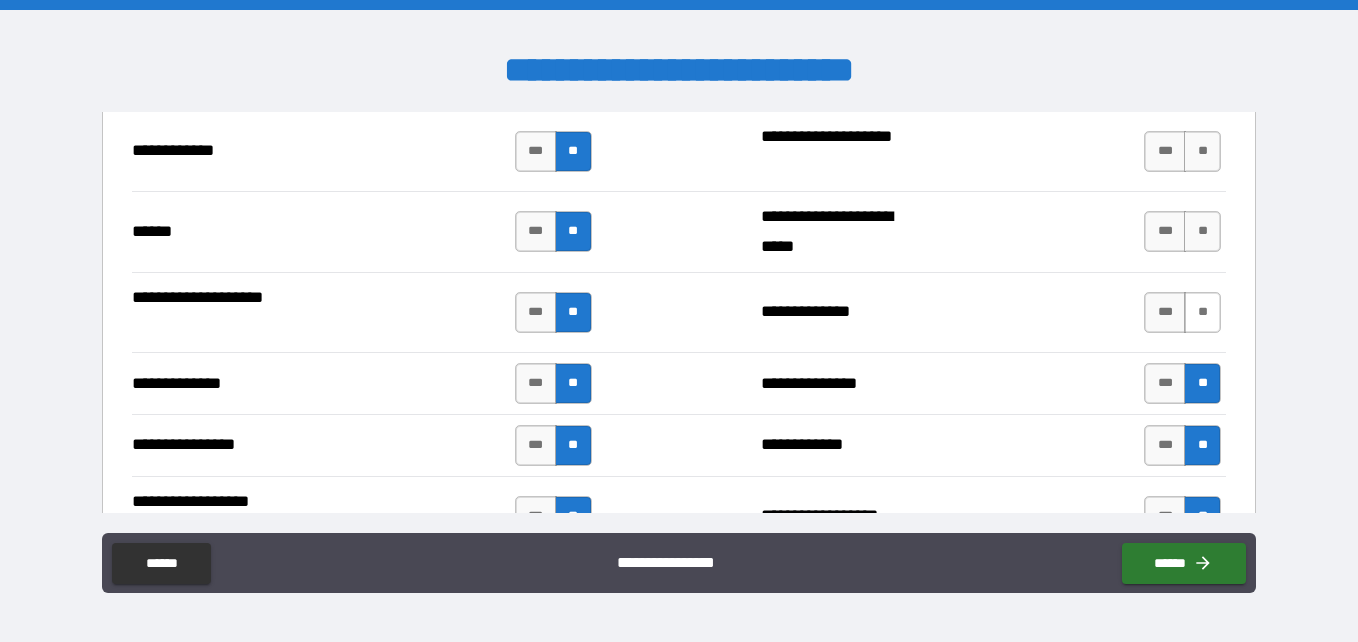 click on "**" at bounding box center [1202, 312] 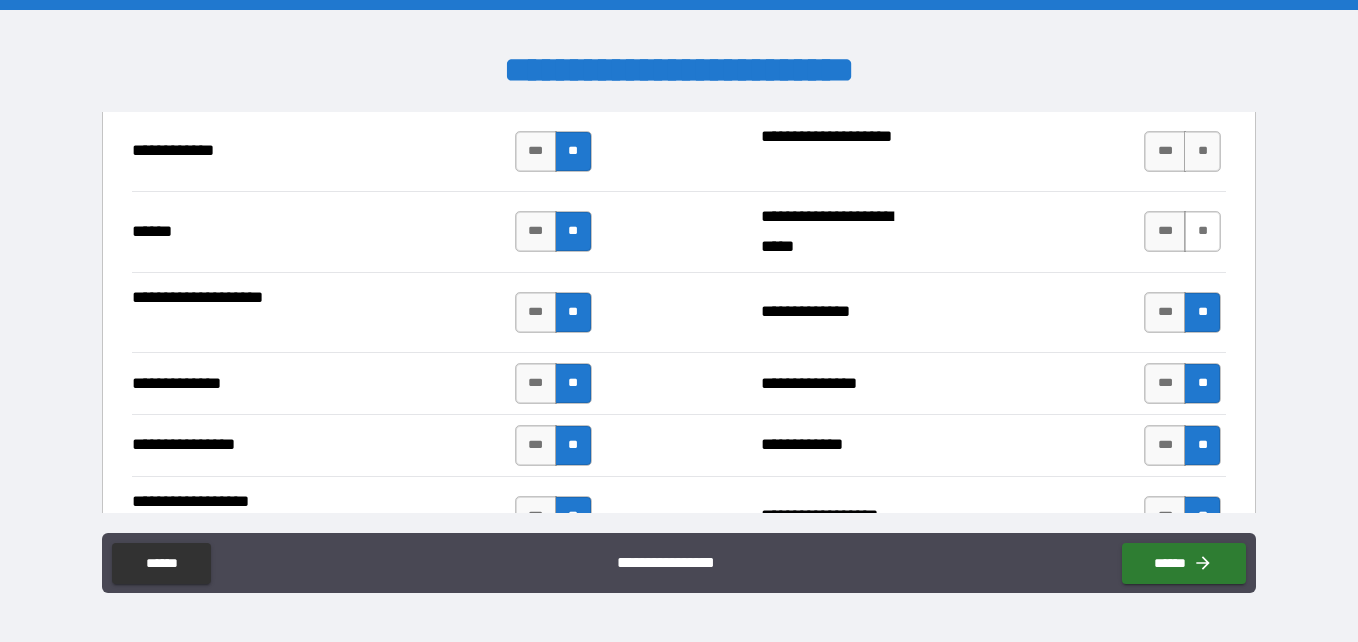 click on "**" at bounding box center [1202, 231] 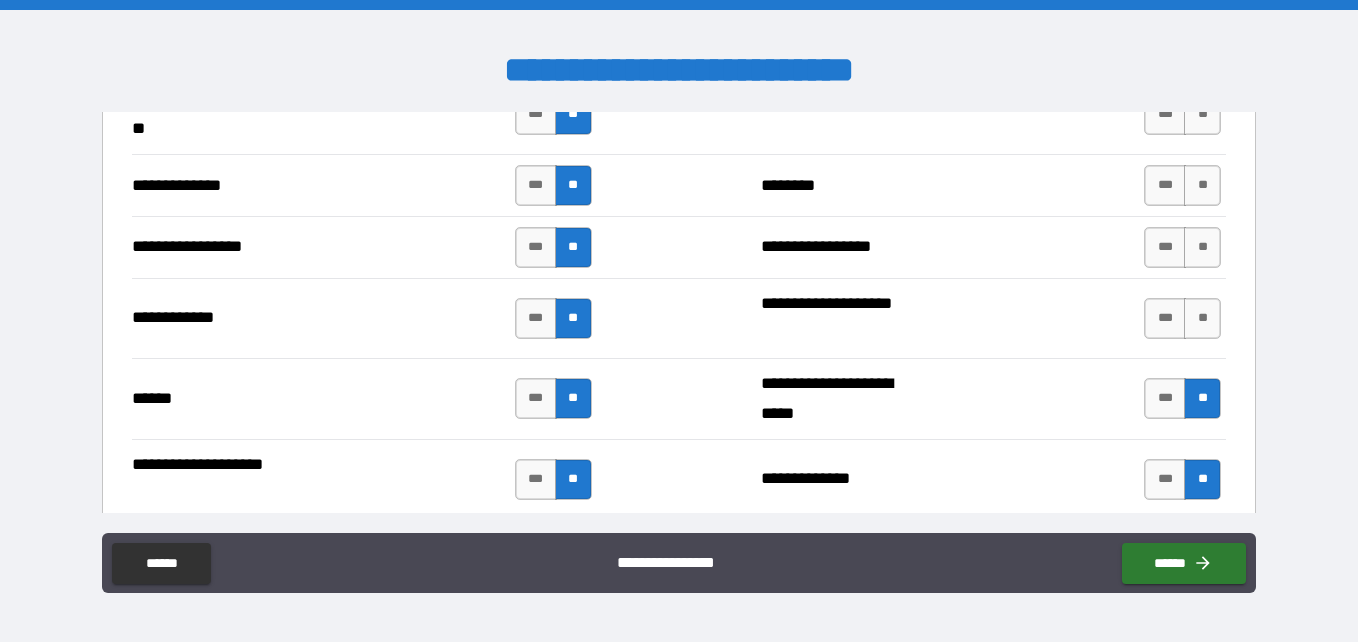 scroll, scrollTop: 2877, scrollLeft: 0, axis: vertical 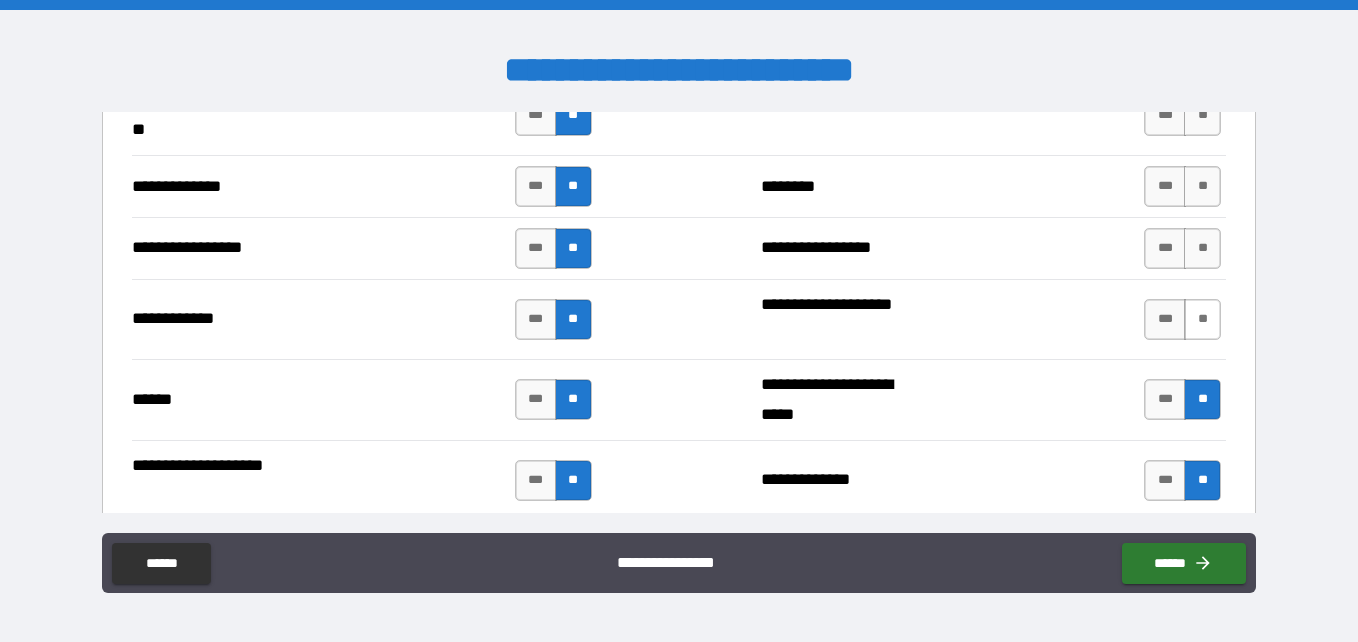 click on "**" at bounding box center (1202, 319) 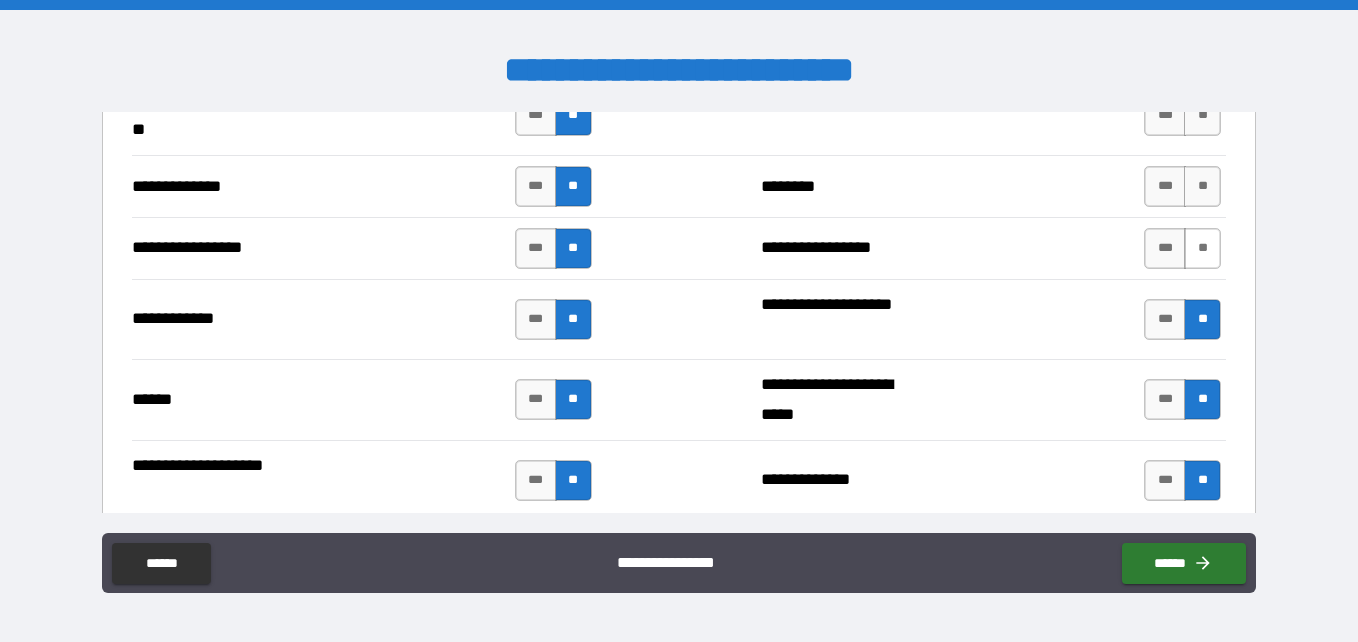 click on "**" at bounding box center [1202, 248] 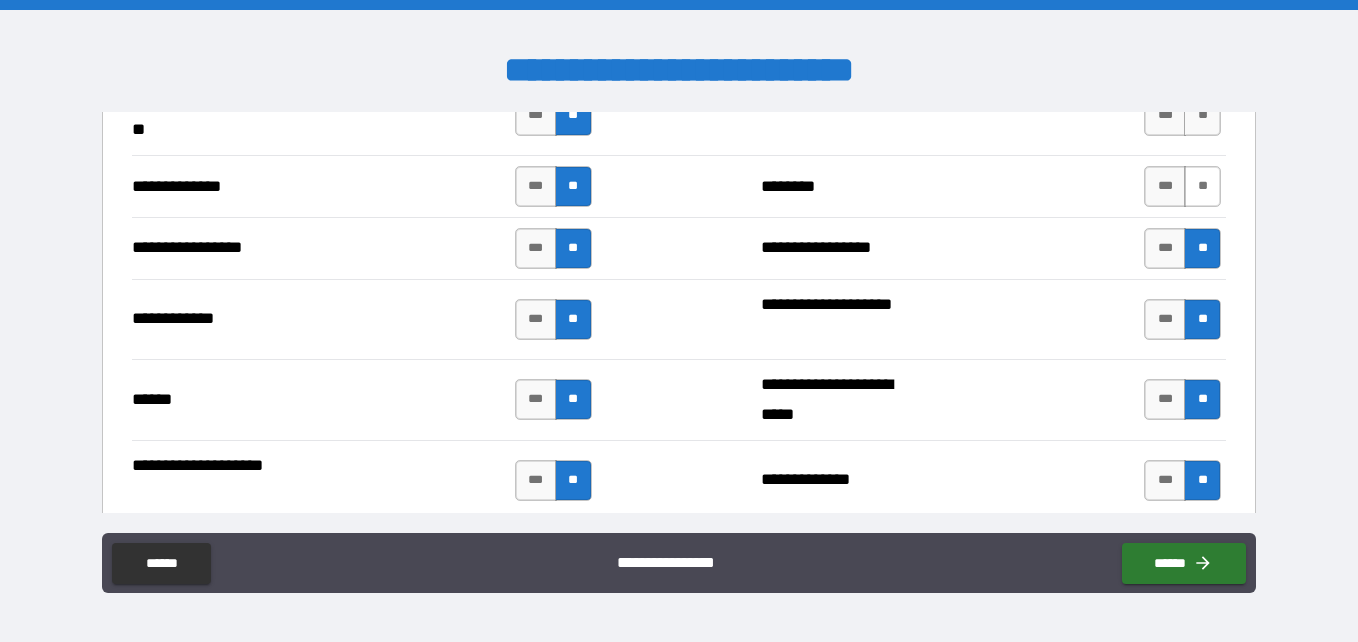 click on "**" at bounding box center (1202, 186) 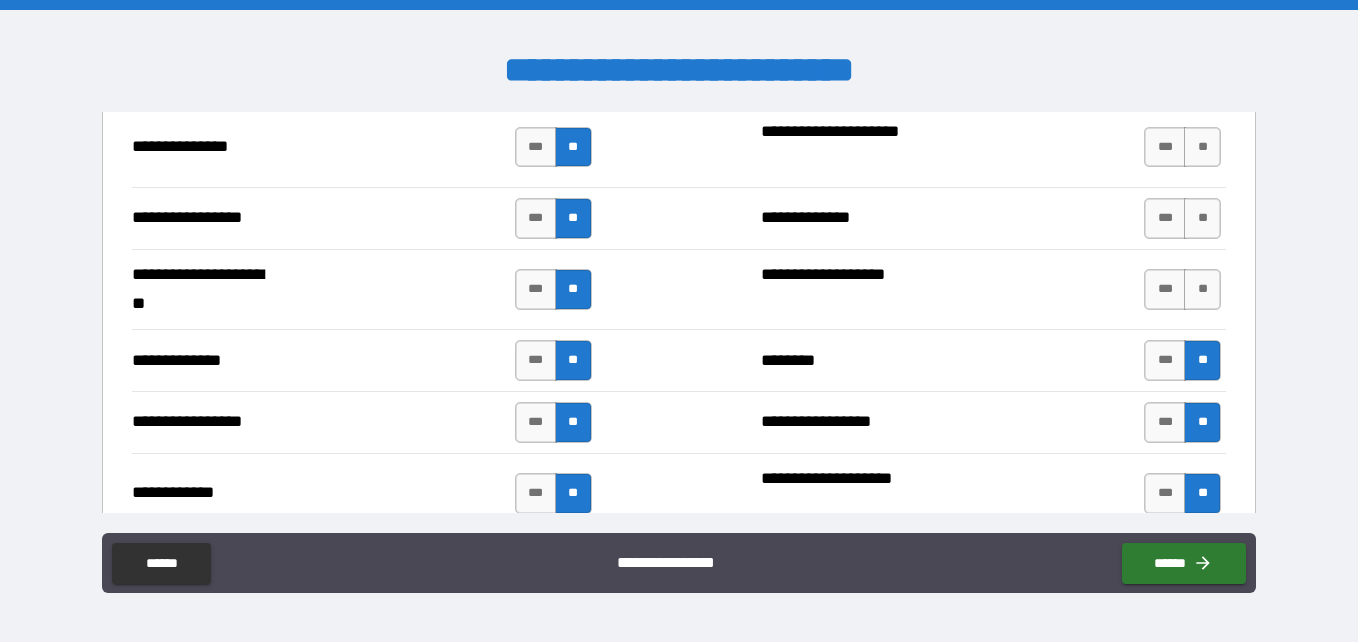 scroll, scrollTop: 2680, scrollLeft: 0, axis: vertical 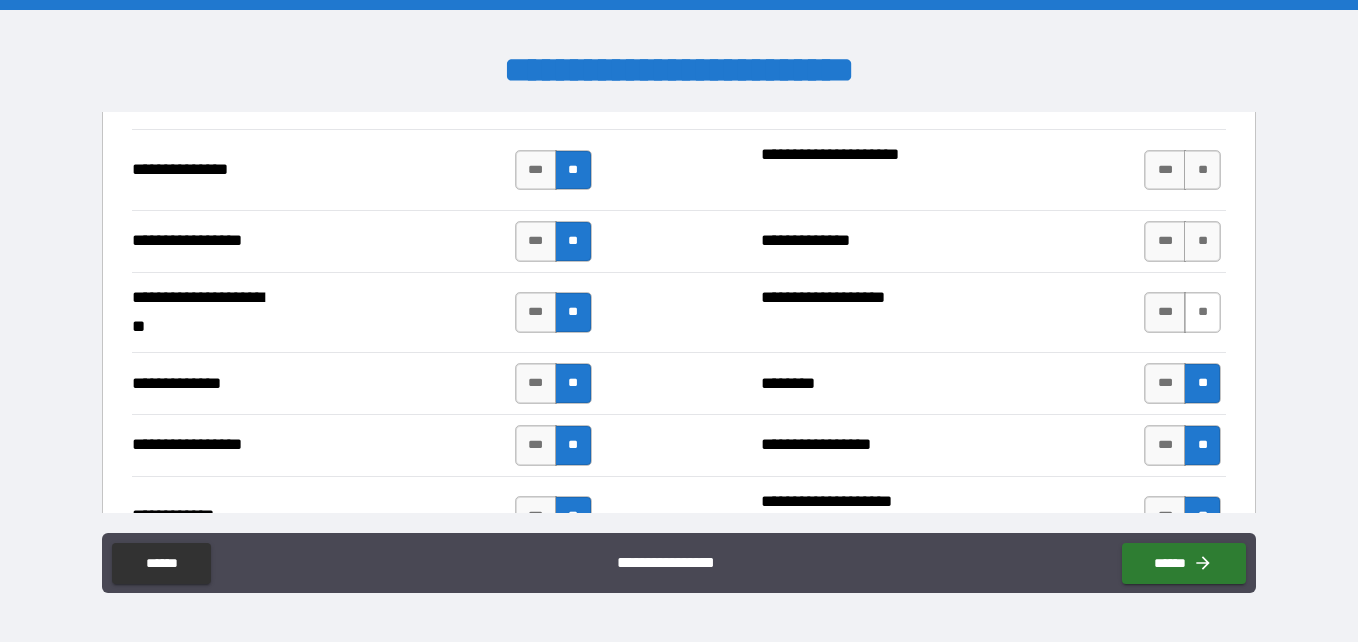 click on "**" at bounding box center (1202, 312) 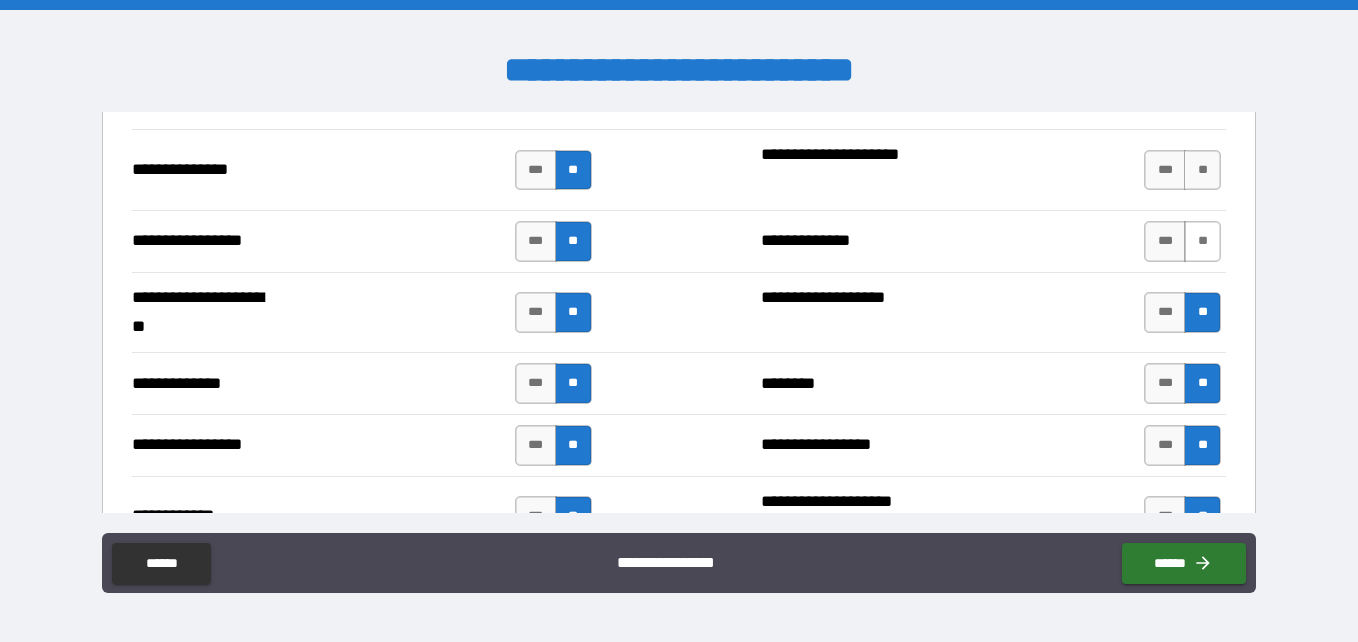 click on "**" at bounding box center [1202, 241] 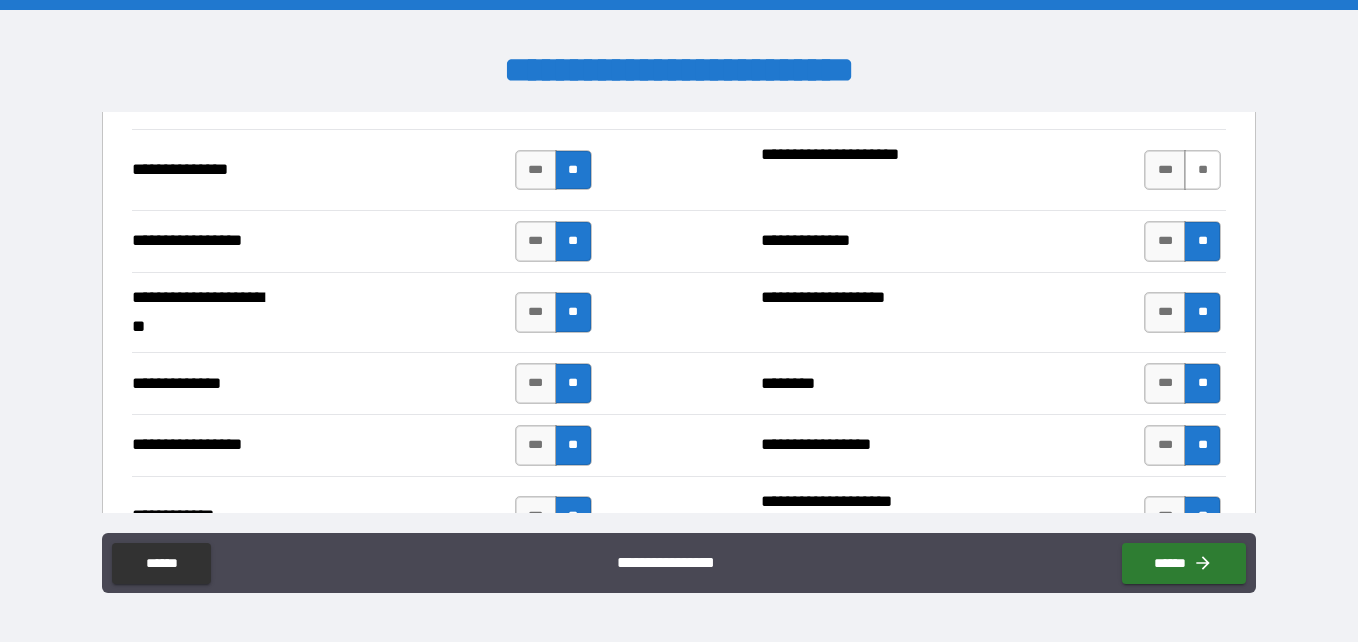 click on "**" at bounding box center (1202, 170) 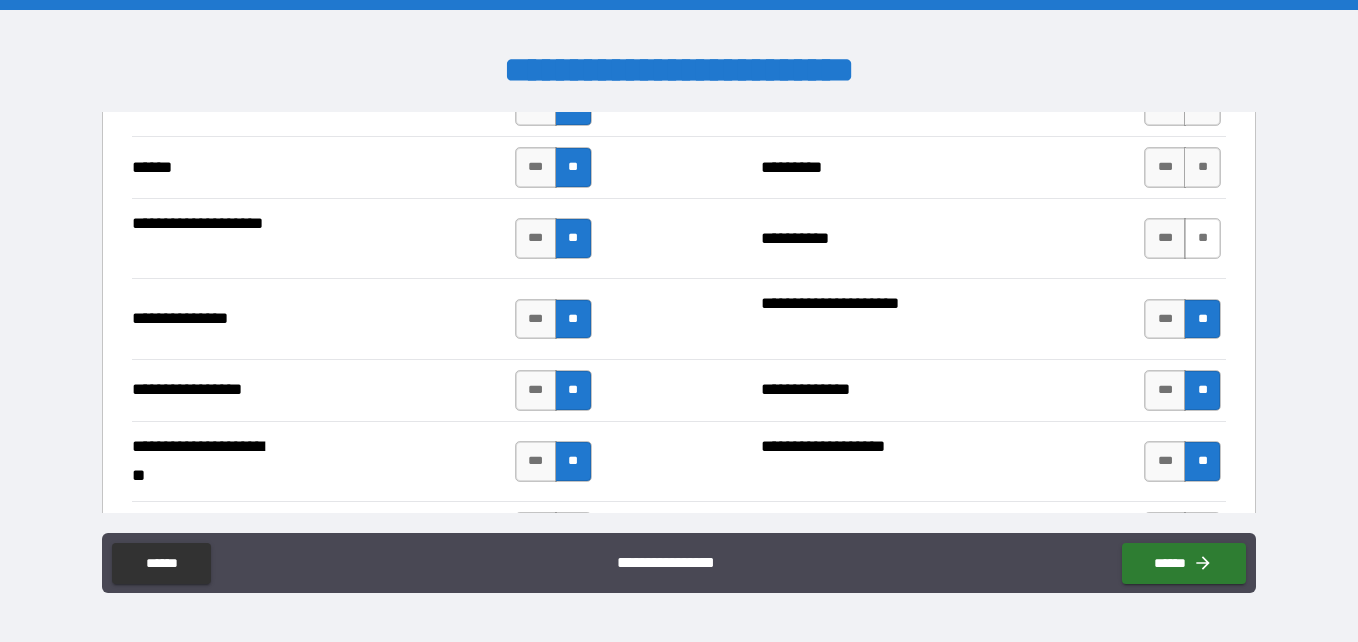 click on "**" at bounding box center (1202, 238) 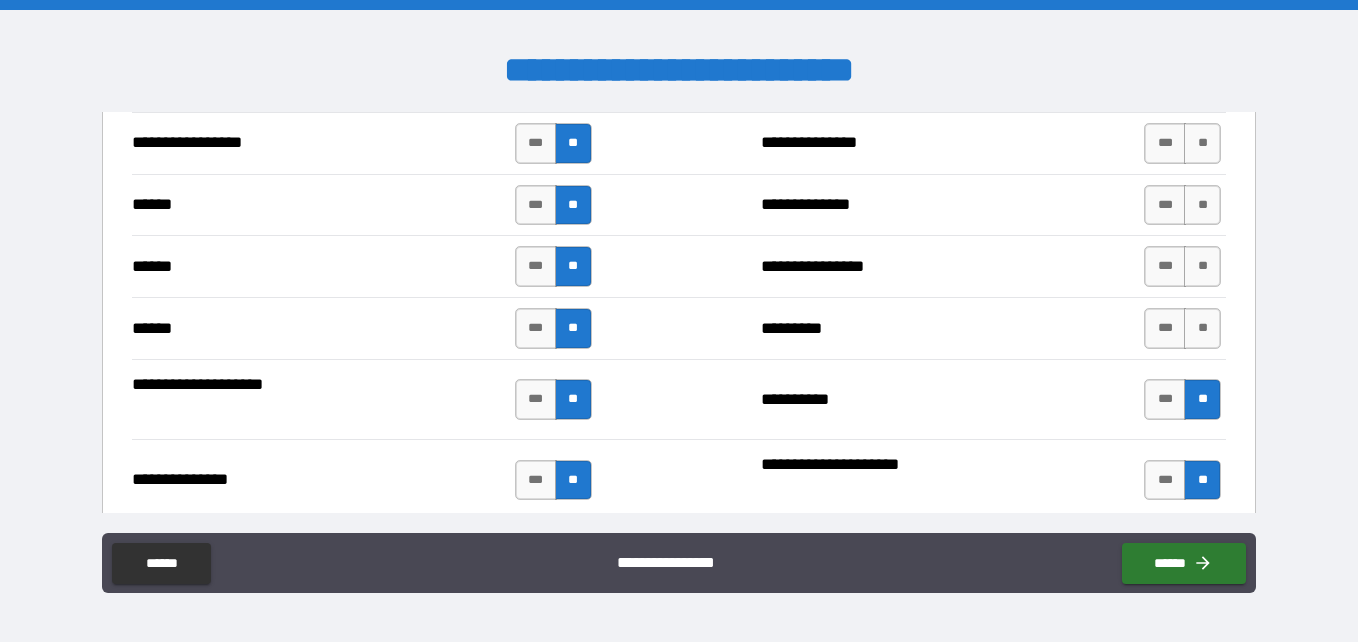 scroll, scrollTop: 2349, scrollLeft: 0, axis: vertical 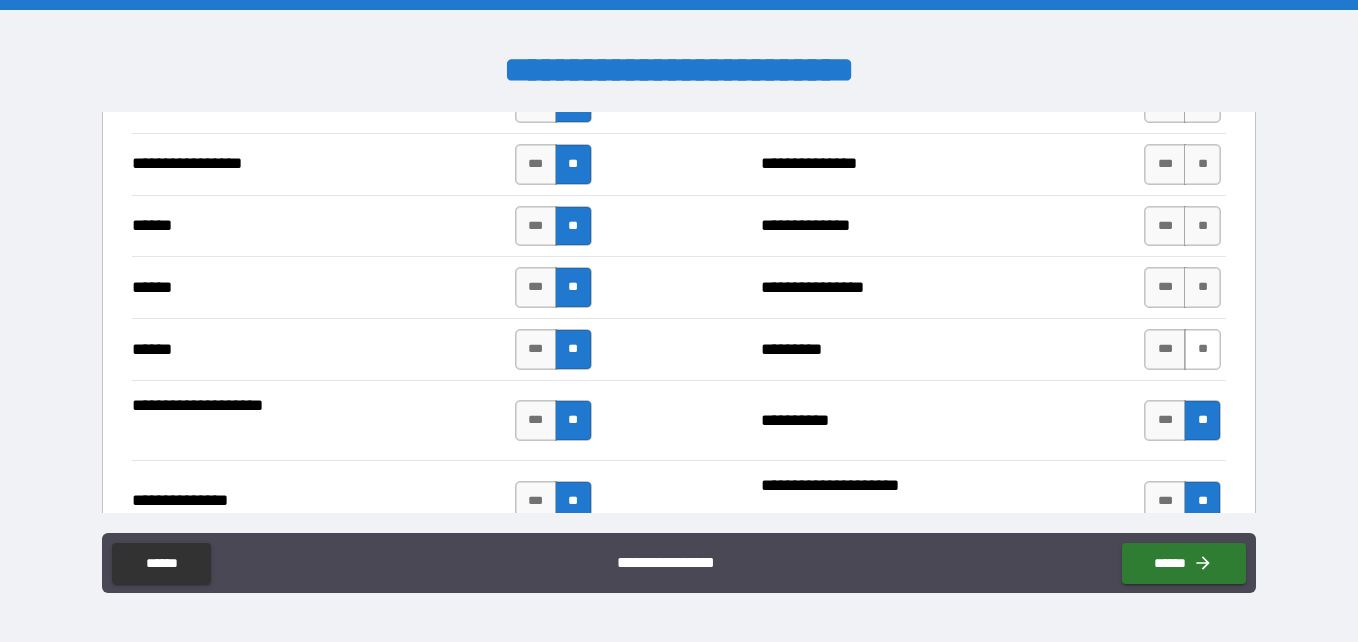 click on "**" at bounding box center (1202, 349) 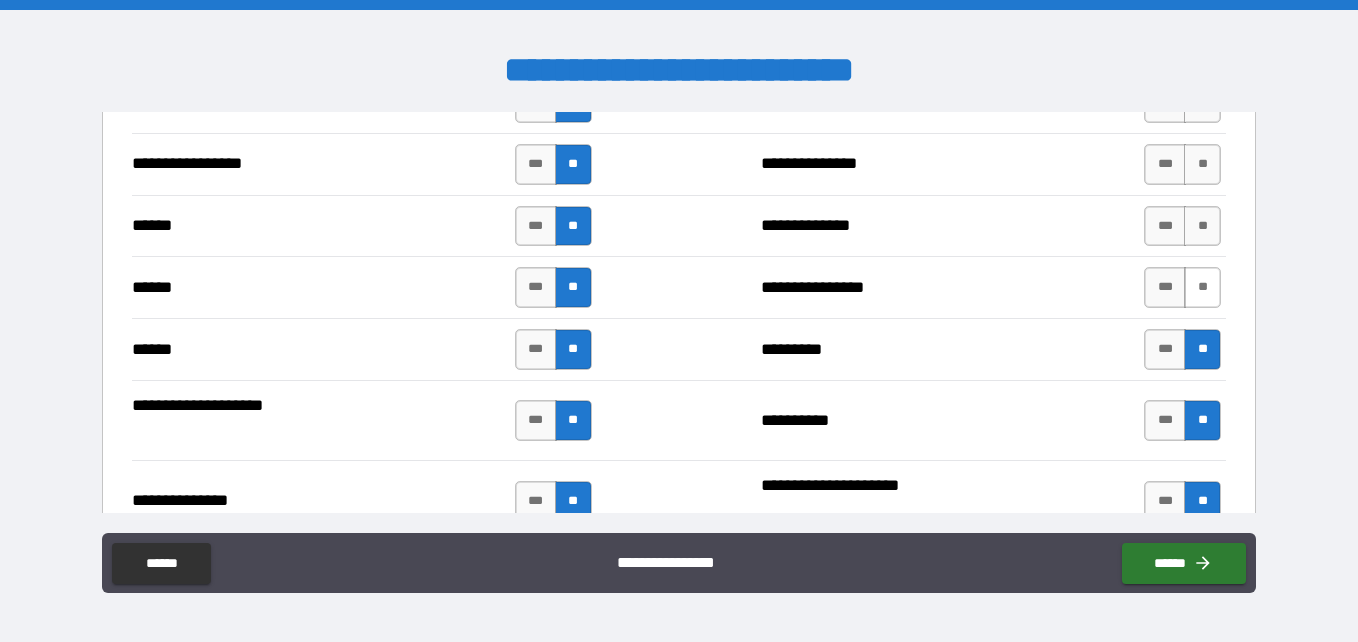 click on "**" at bounding box center (1202, 287) 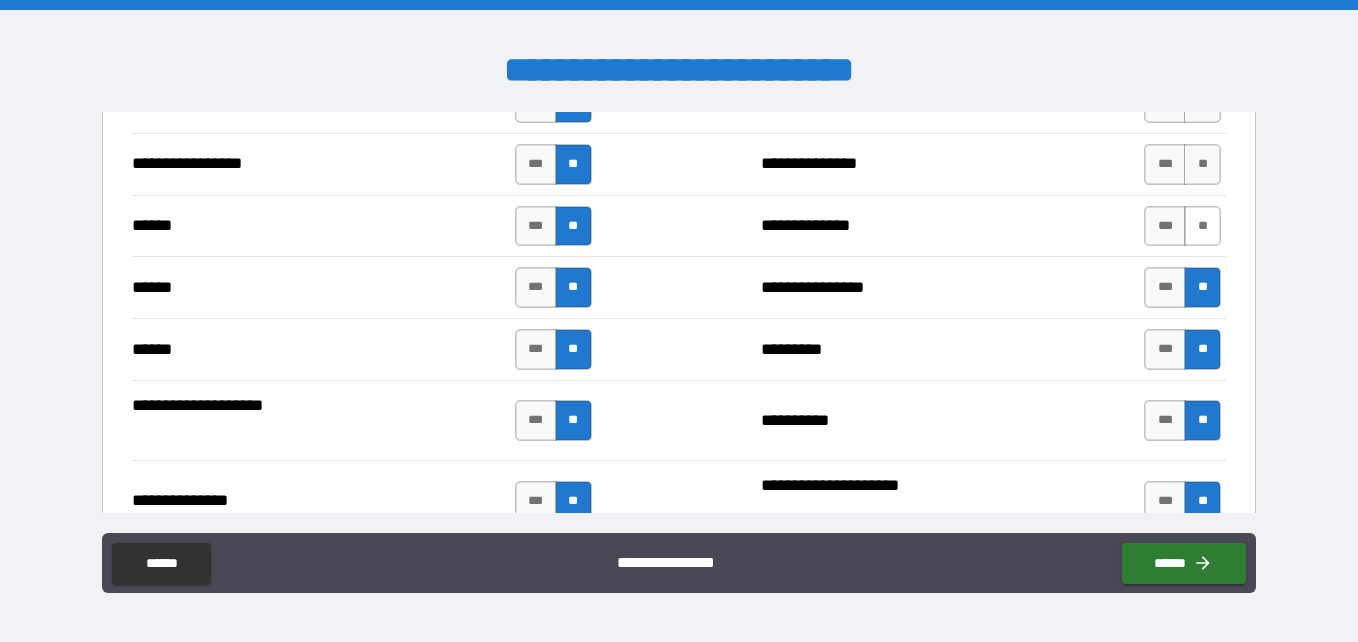click on "**" at bounding box center (1202, 226) 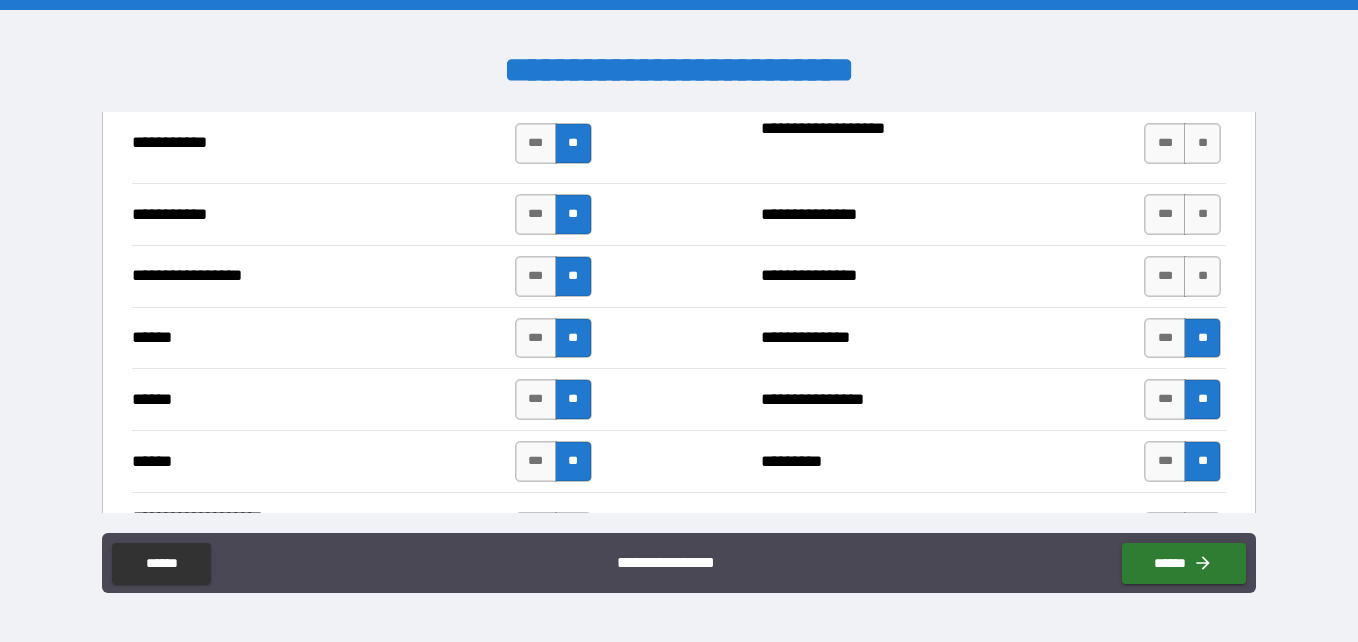 scroll, scrollTop: 2212, scrollLeft: 0, axis: vertical 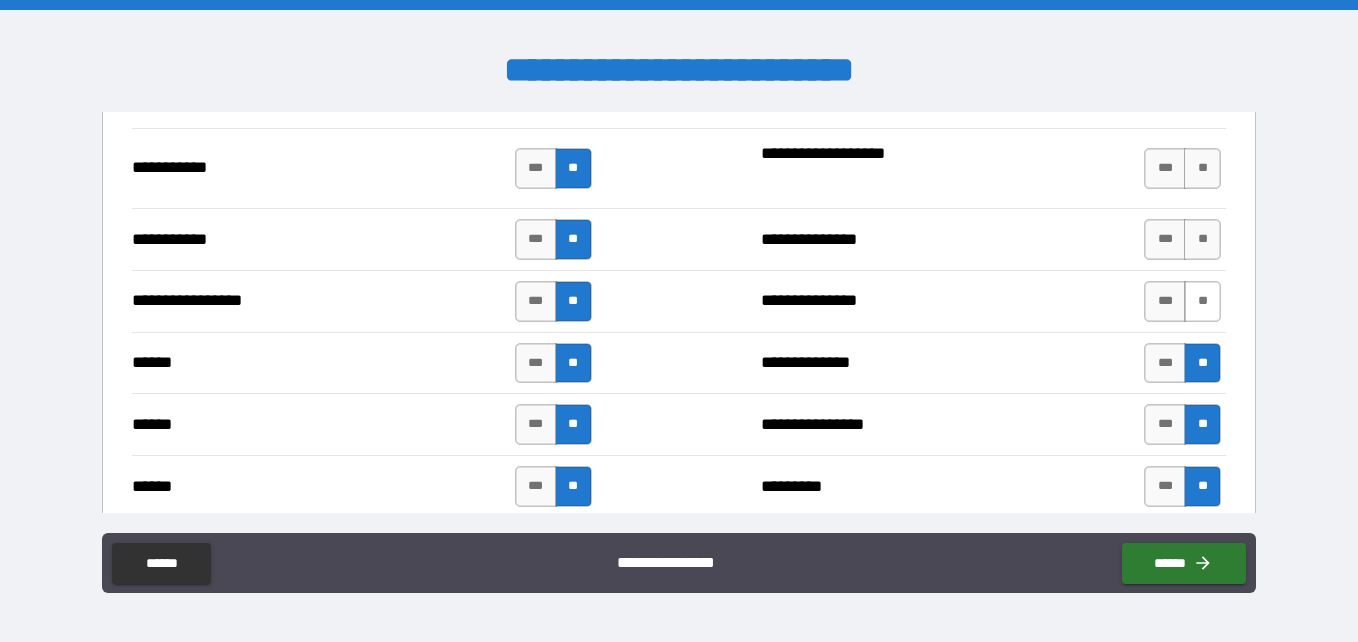 click on "**" at bounding box center (1202, 301) 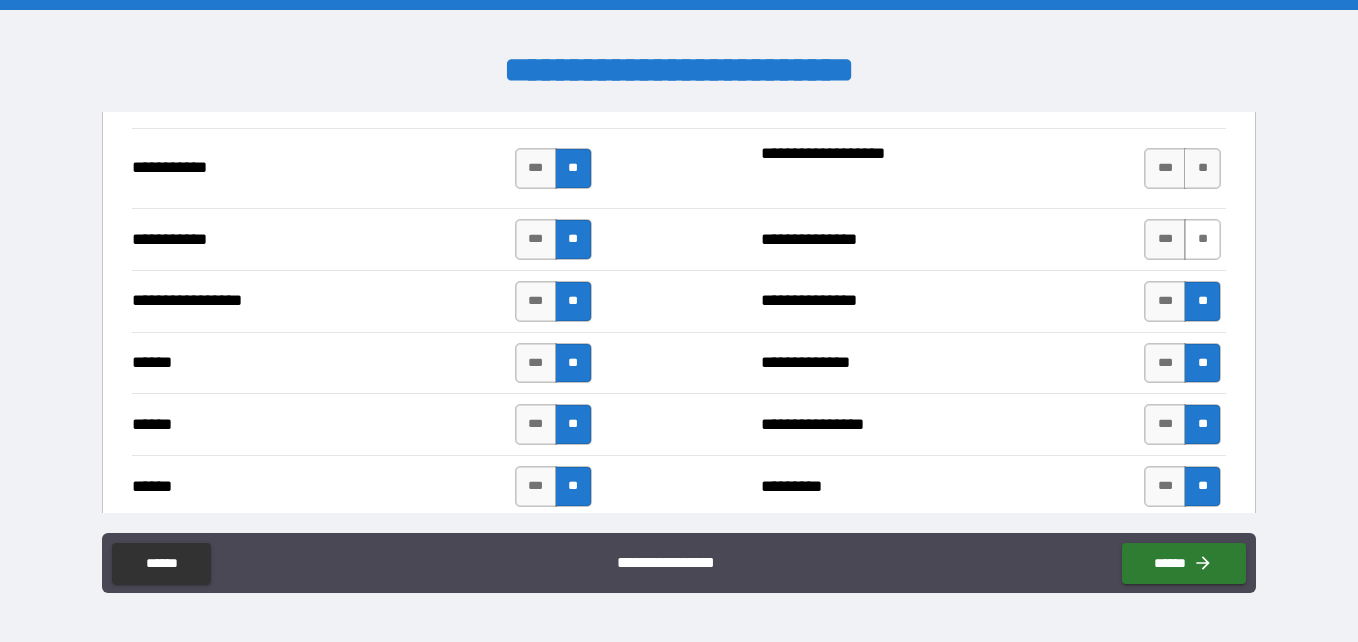 click on "**" at bounding box center (1202, 239) 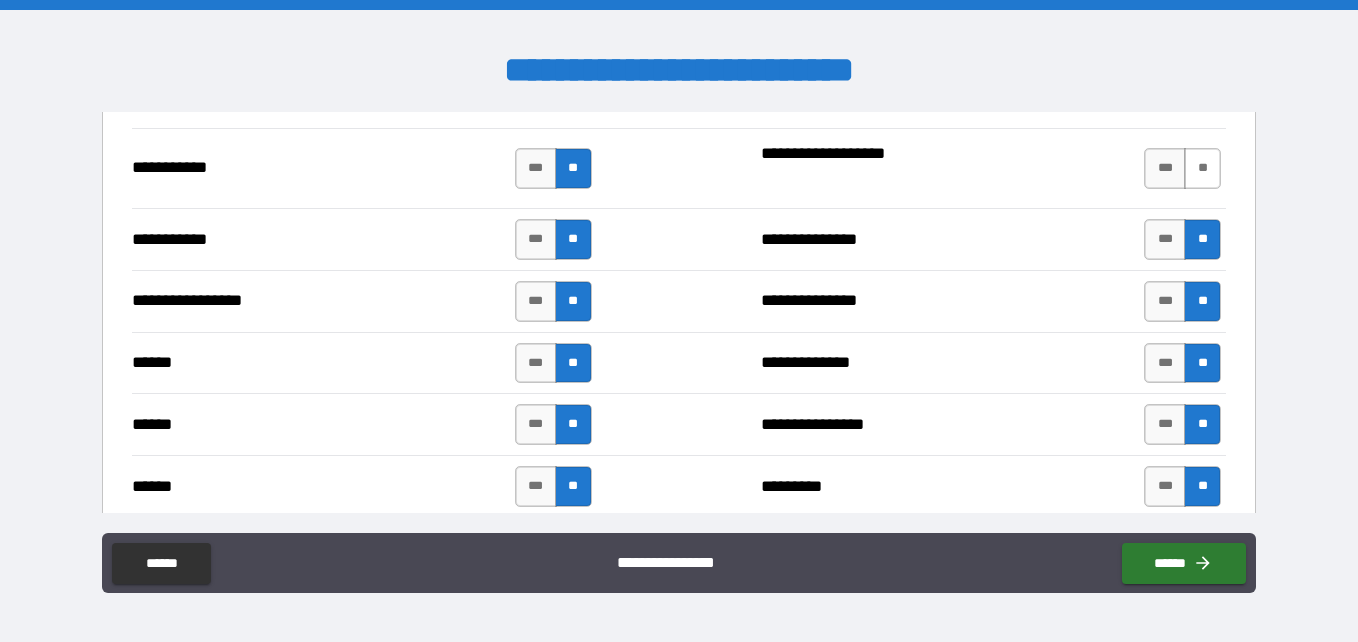 click on "**" at bounding box center (1202, 168) 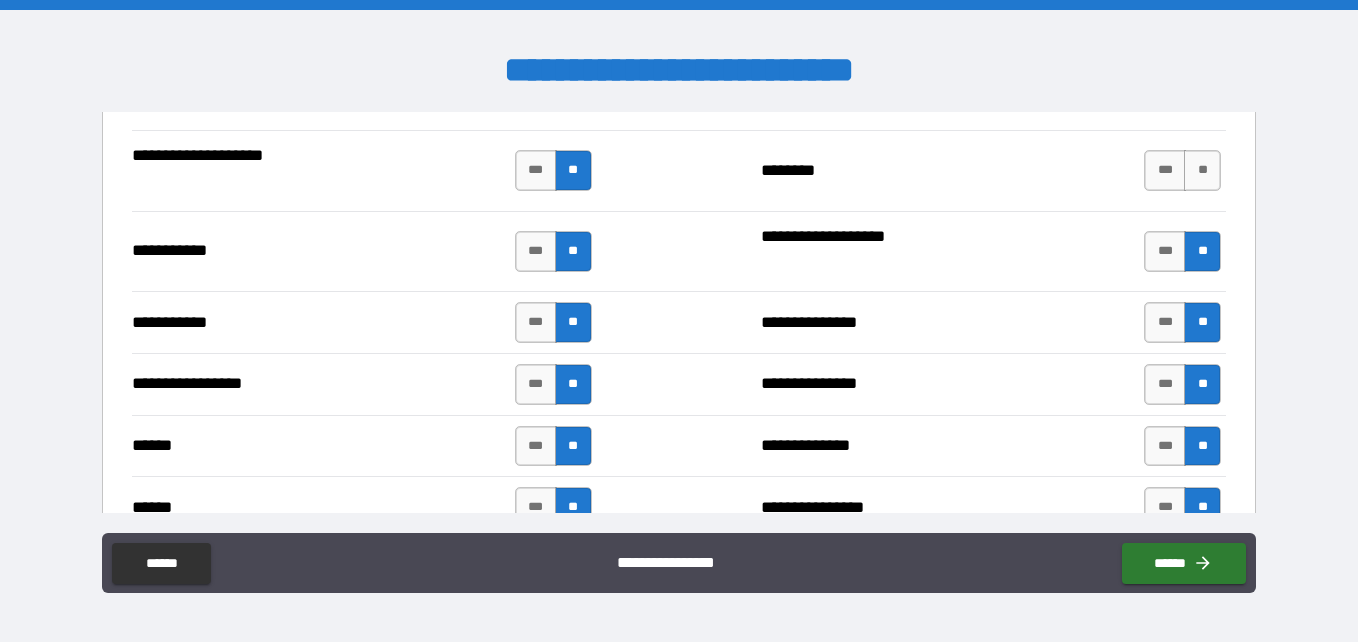 scroll, scrollTop: 2067, scrollLeft: 0, axis: vertical 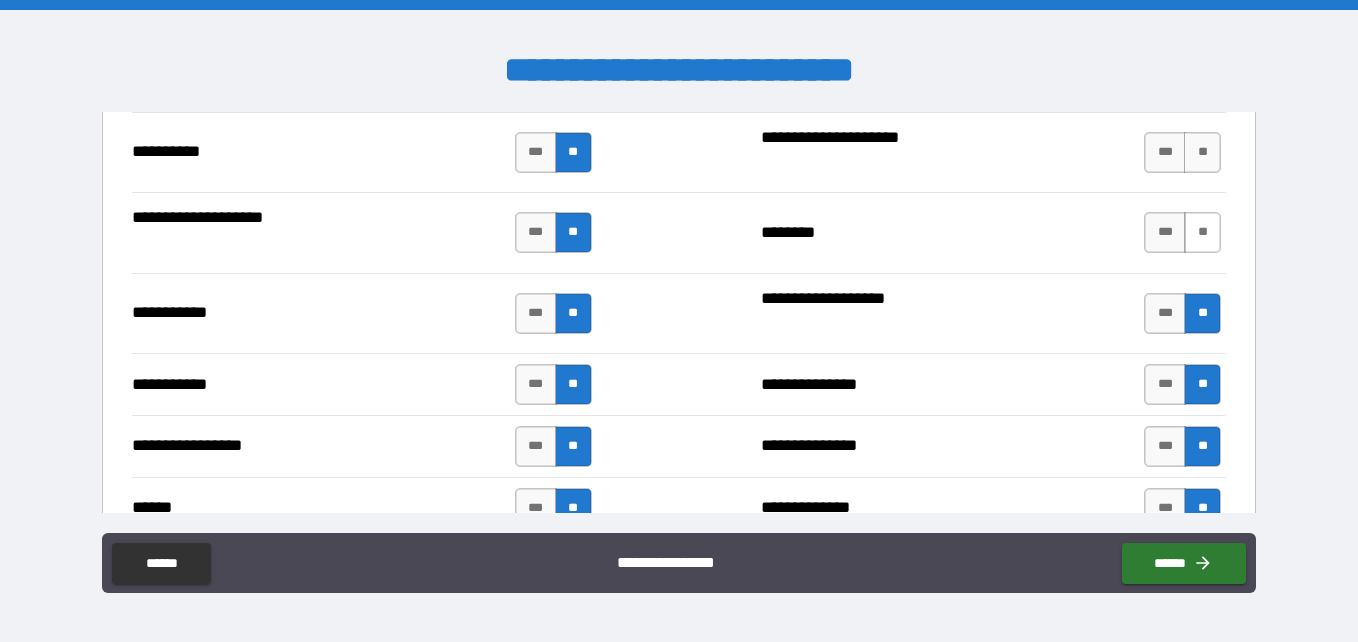 click on "**" at bounding box center (1202, 232) 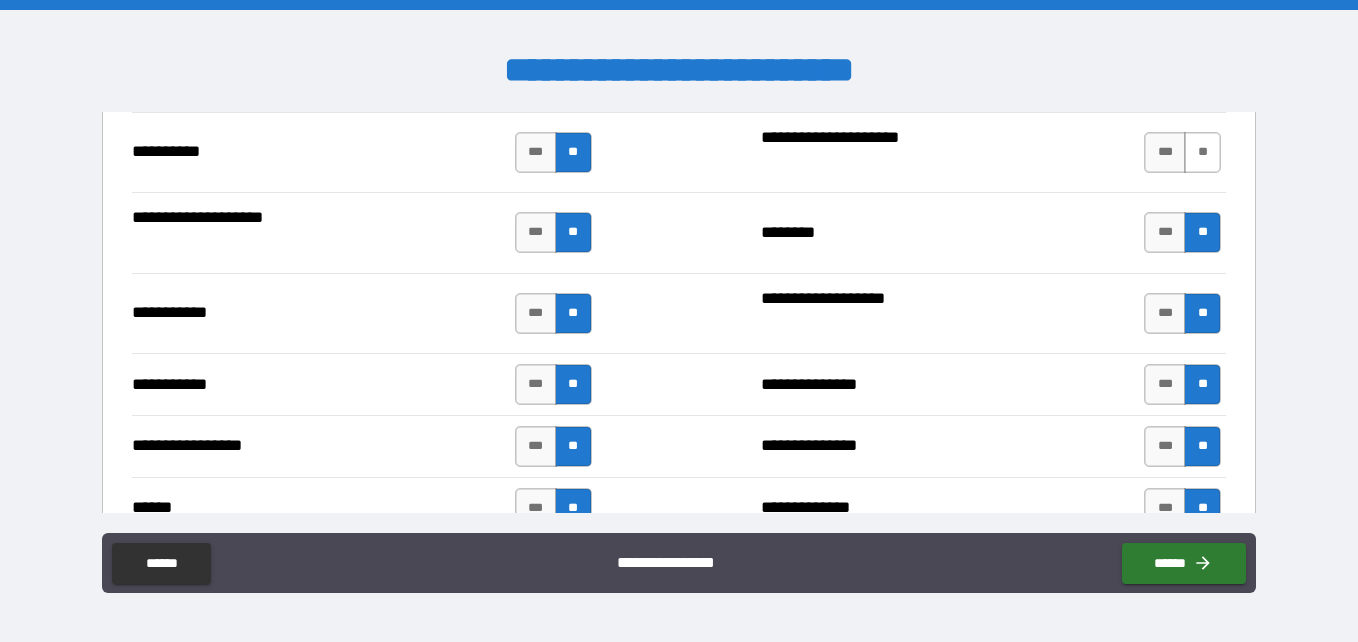 click on "**" at bounding box center [1202, 152] 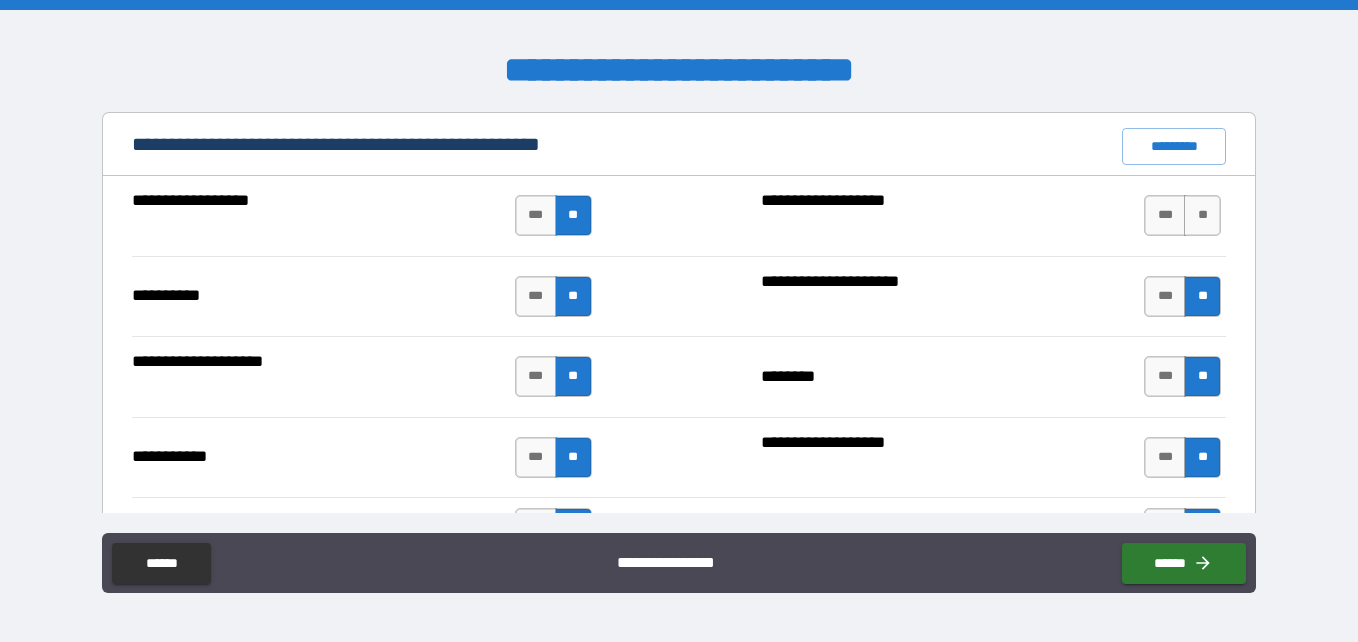 scroll, scrollTop: 1920, scrollLeft: 0, axis: vertical 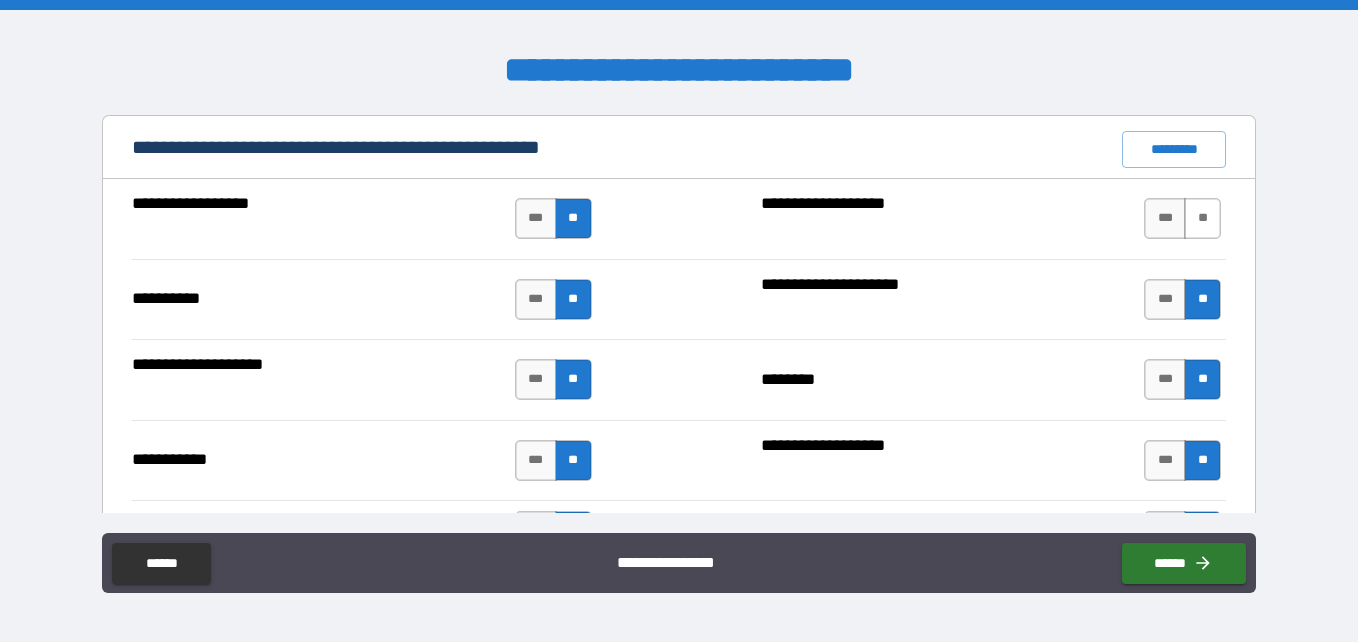 click on "**" at bounding box center (1202, 218) 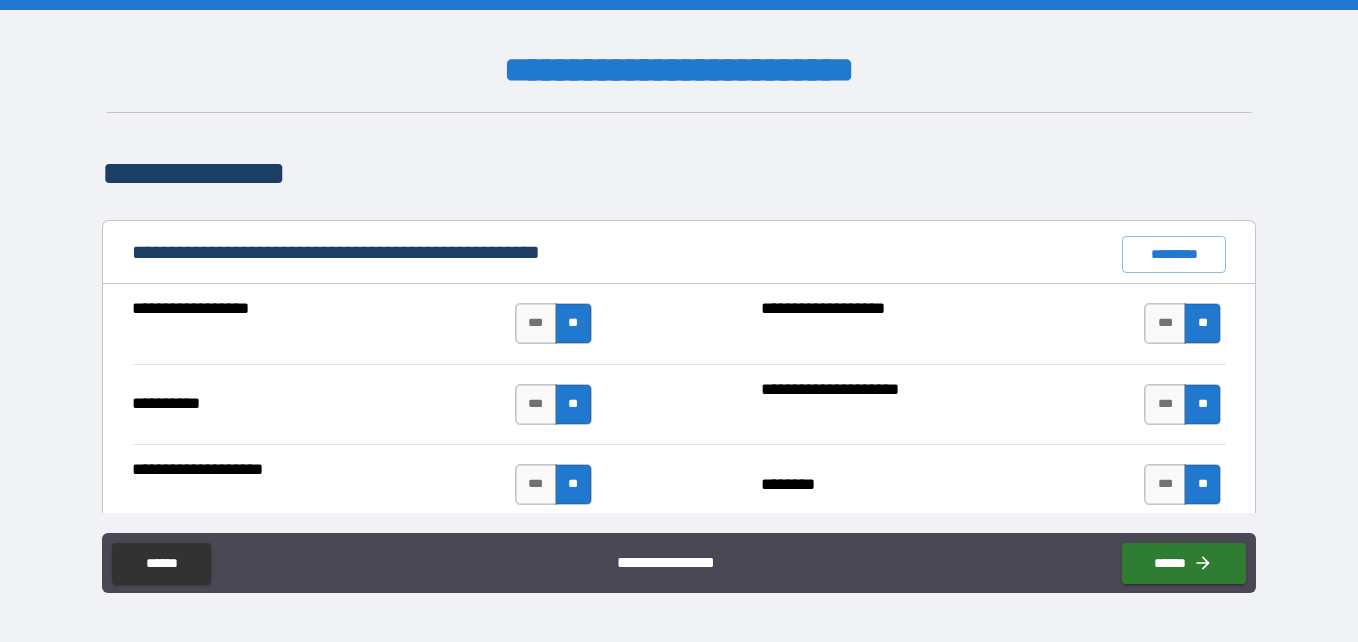 scroll, scrollTop: 1812, scrollLeft: 0, axis: vertical 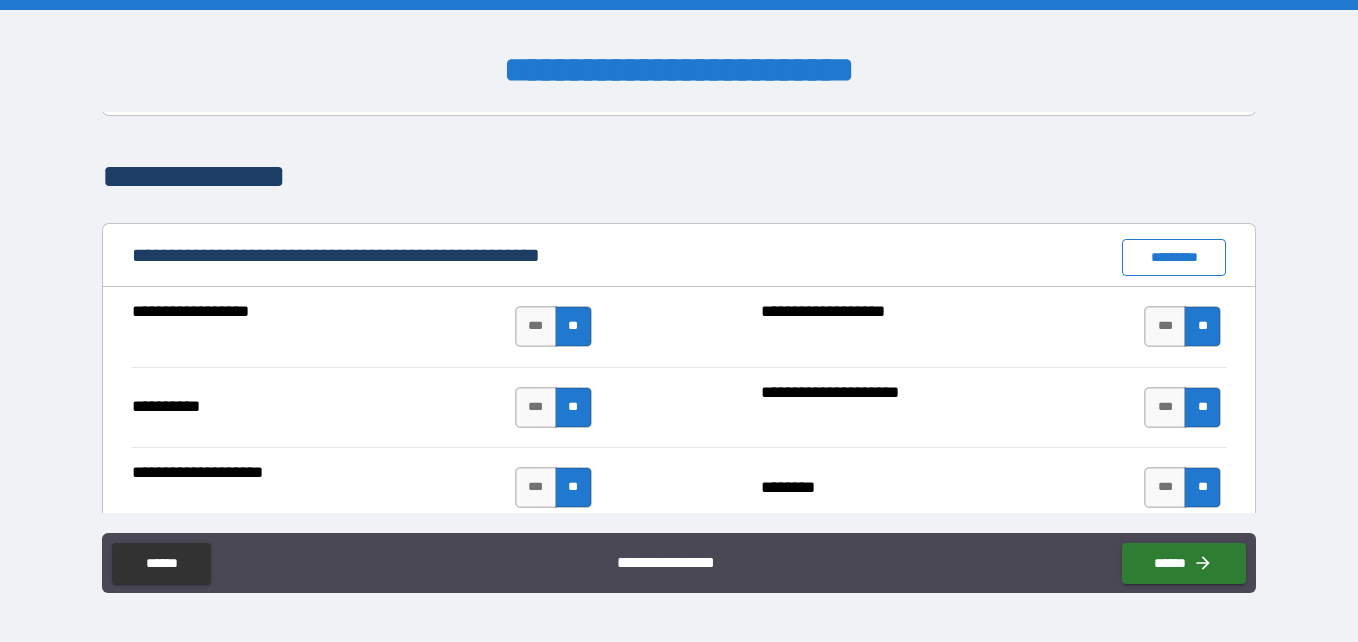 click on "*********" at bounding box center [1174, 257] 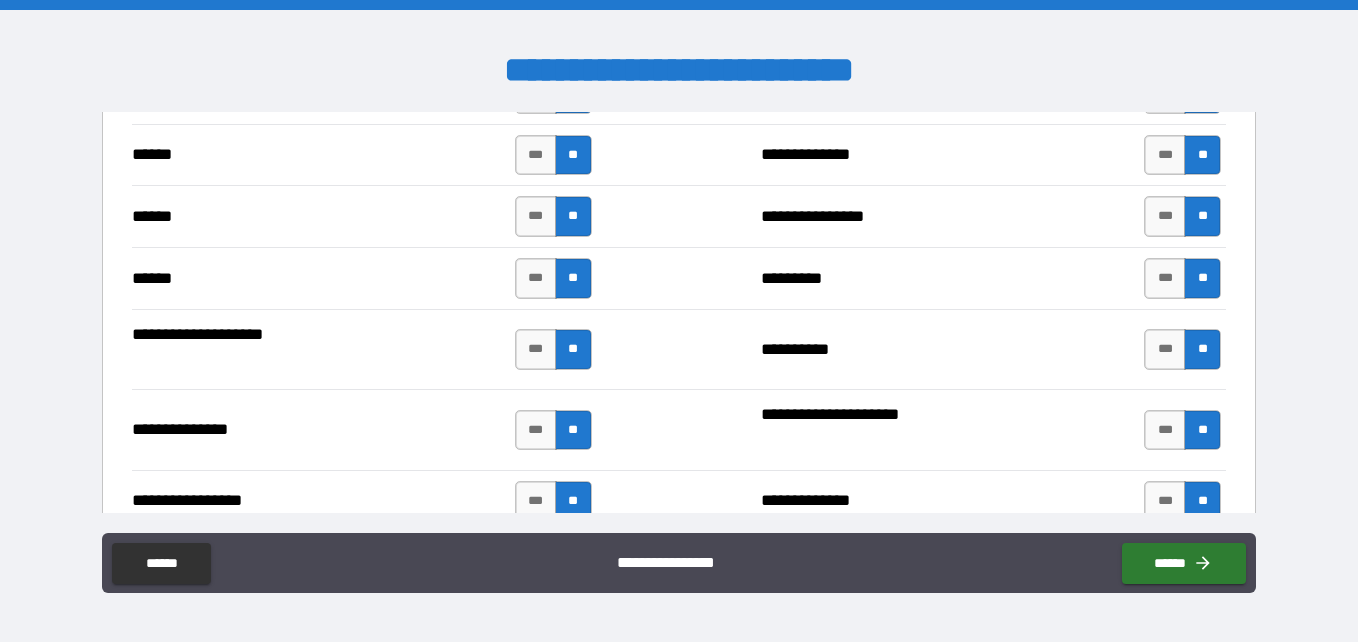 scroll, scrollTop: 2423, scrollLeft: 0, axis: vertical 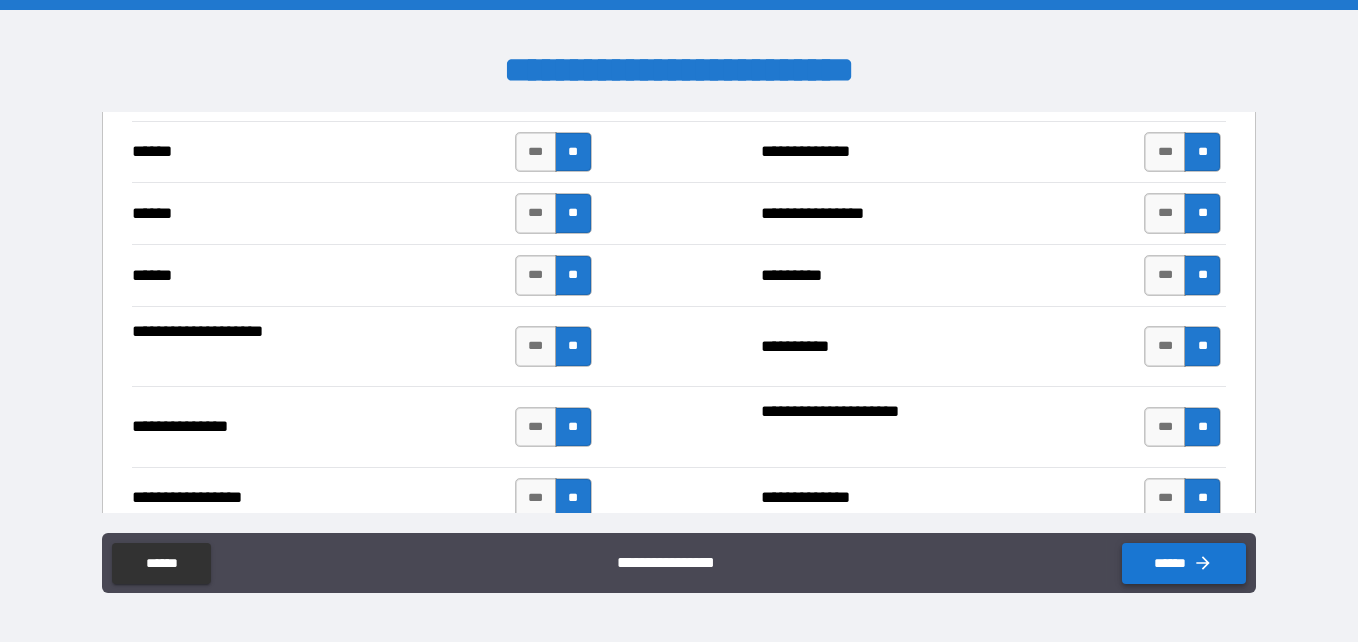 click on "******" at bounding box center [1184, 563] 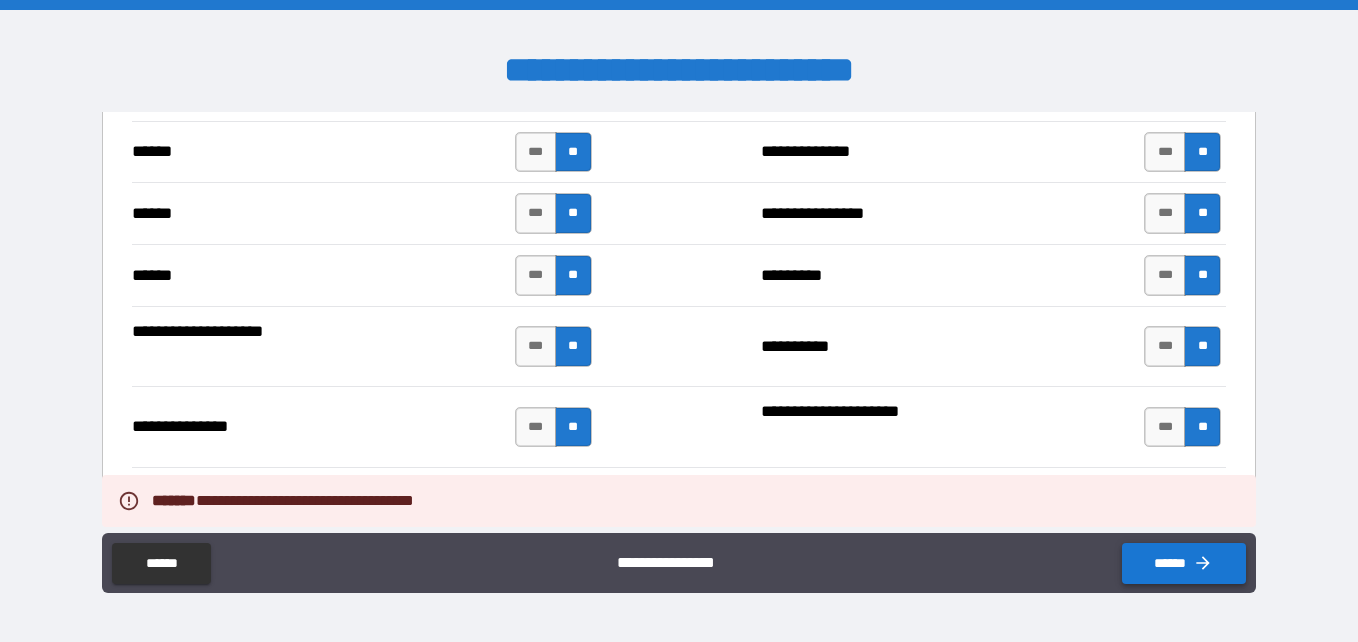 click 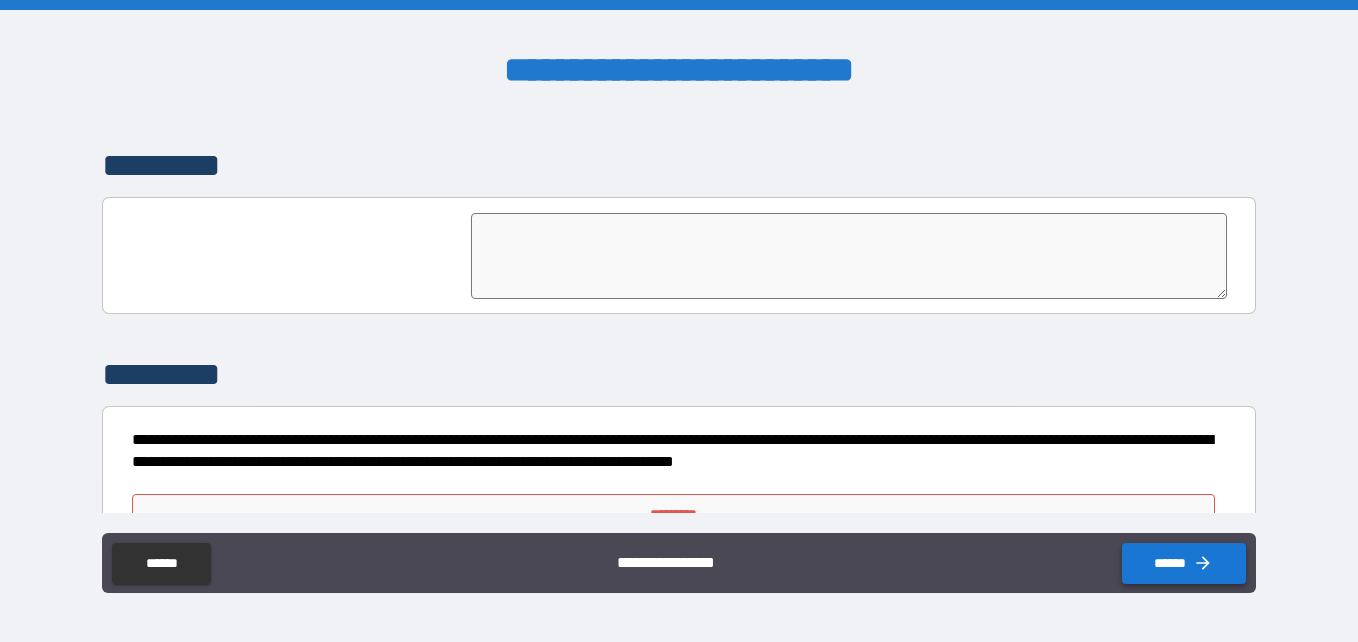 scroll, scrollTop: 4929, scrollLeft: 0, axis: vertical 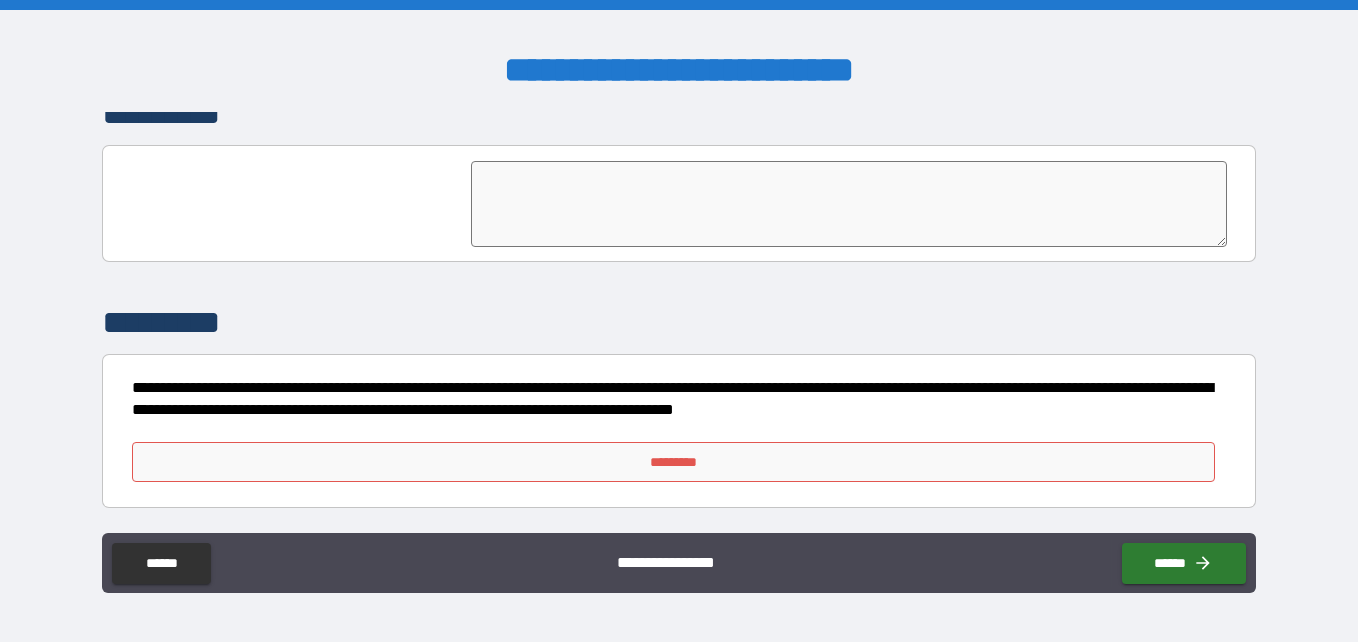 click on "*********" at bounding box center (673, 462) 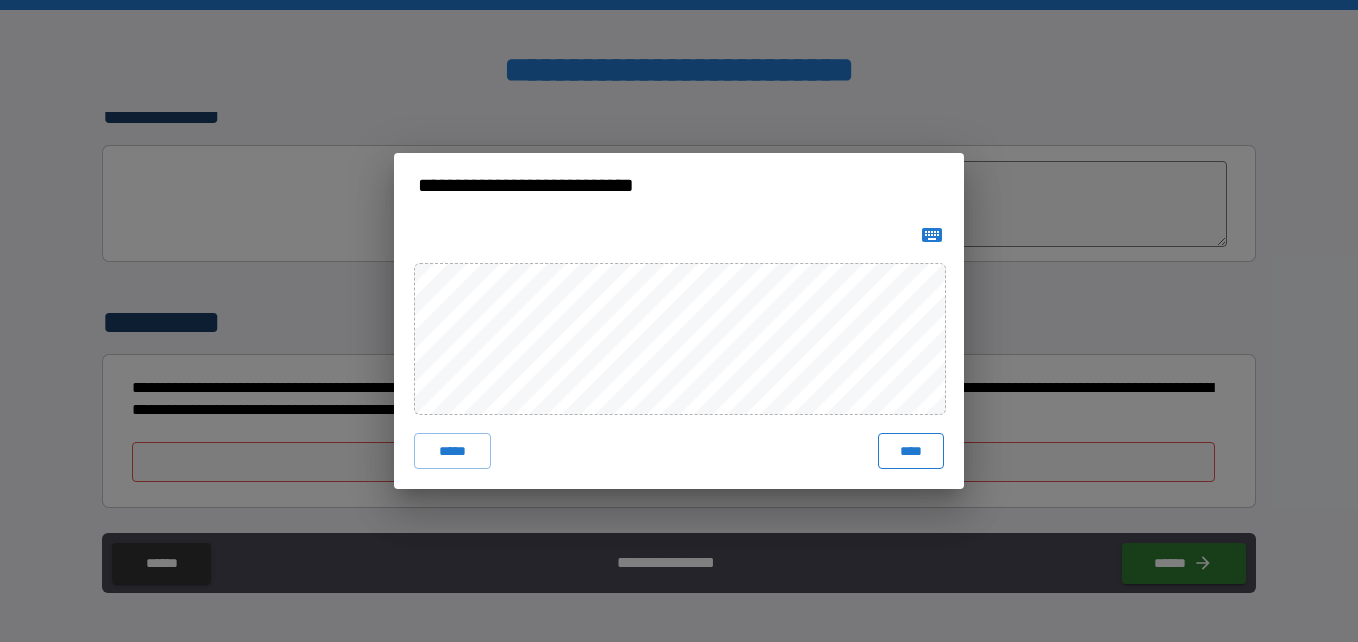 click on "****" at bounding box center (911, 451) 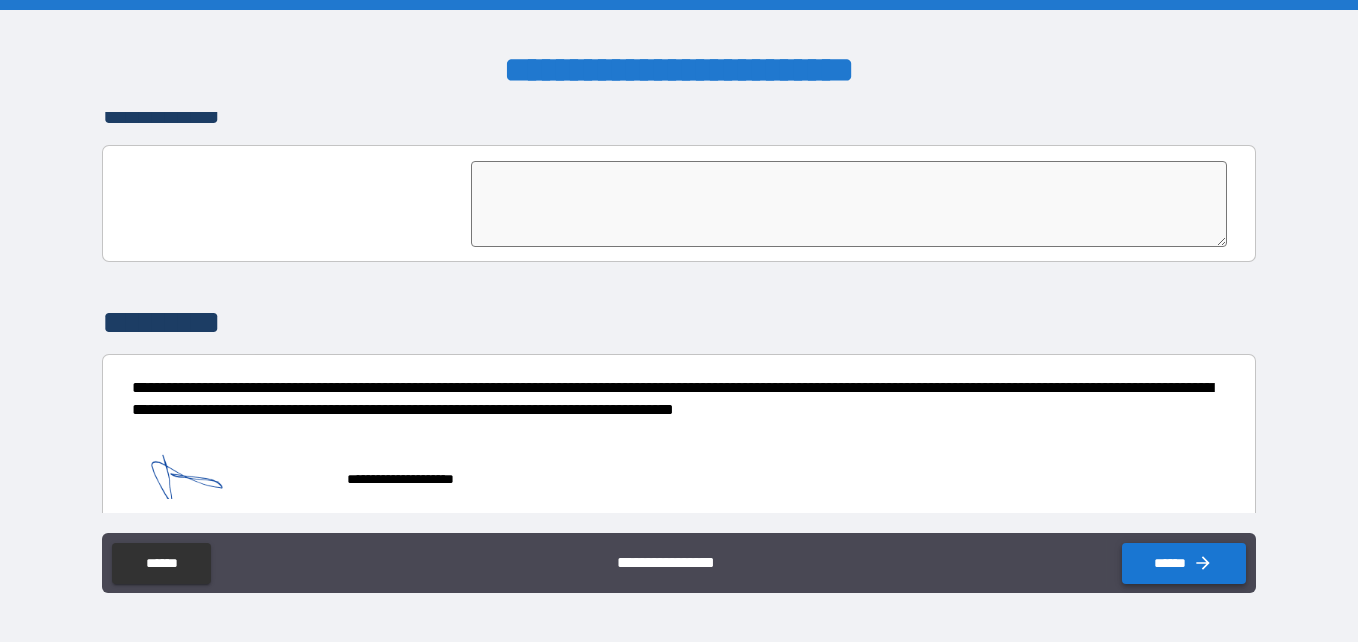 click on "******" at bounding box center [1184, 563] 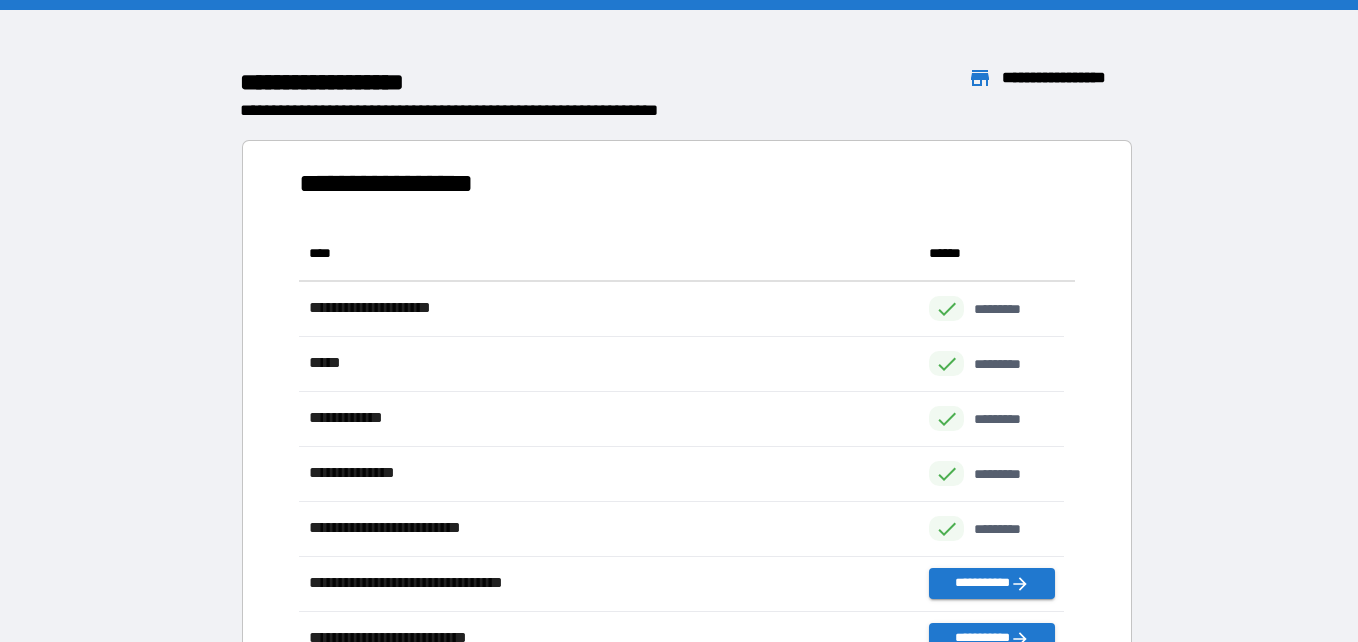 scroll, scrollTop: 16, scrollLeft: 16, axis: both 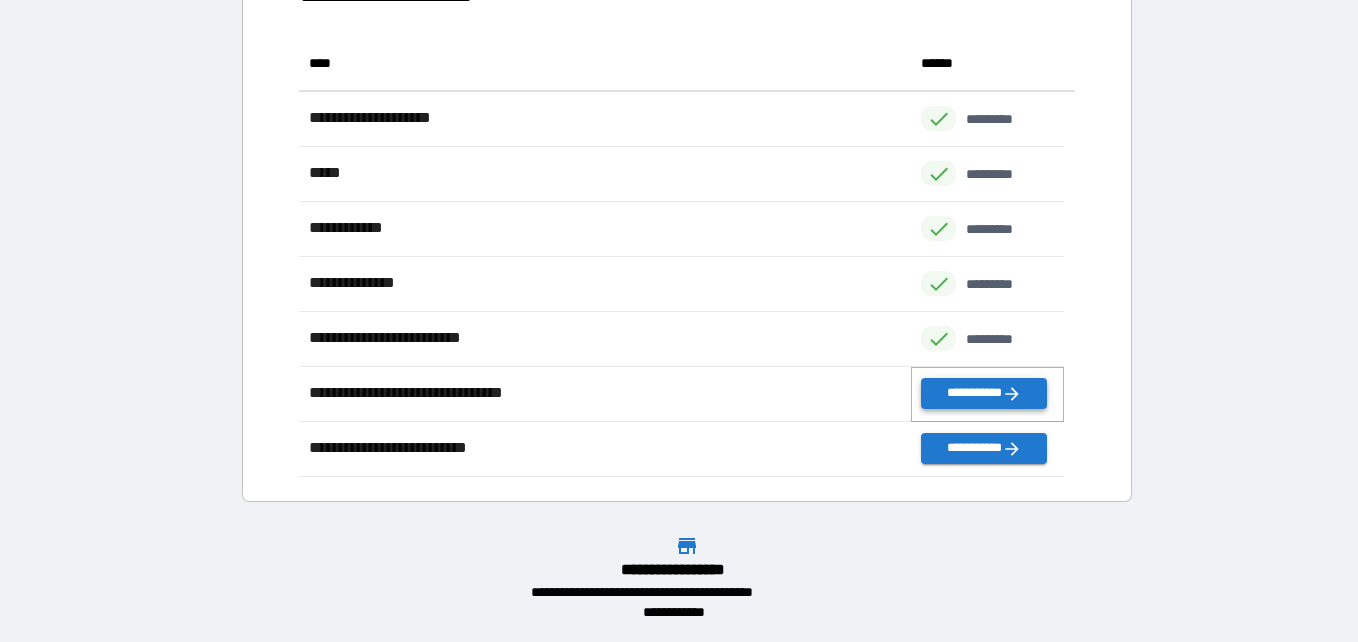 click on "**********" at bounding box center (983, 393) 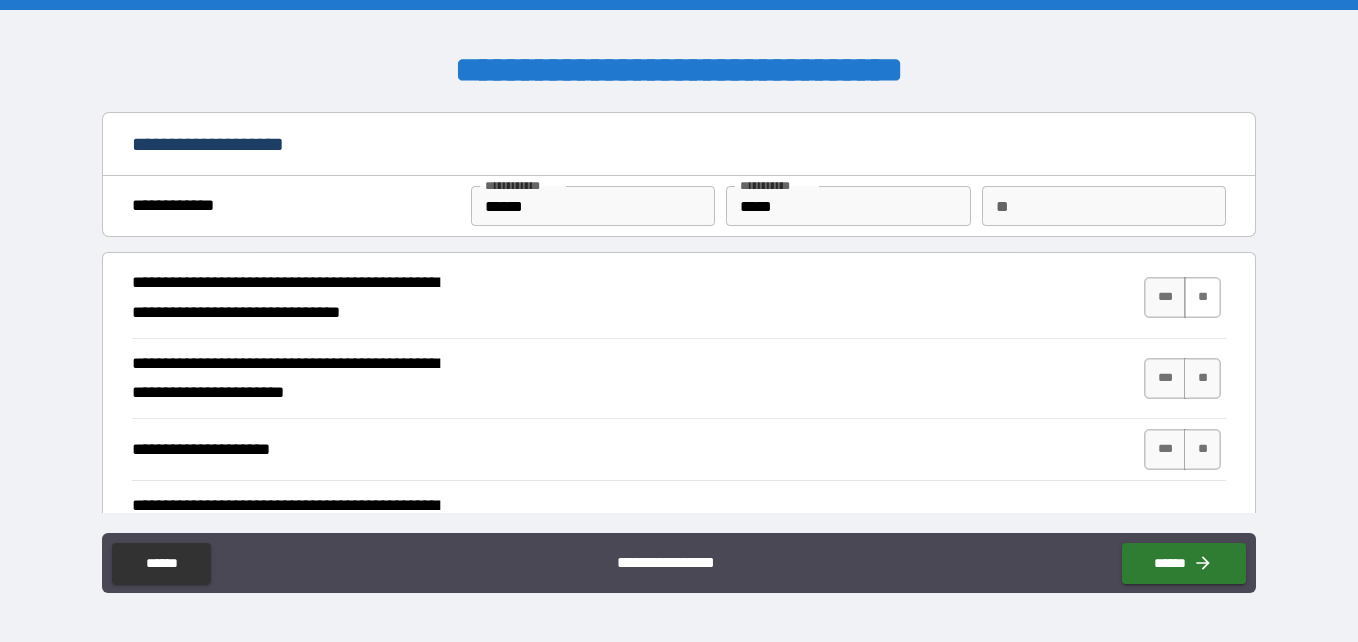 click on "**" at bounding box center (1202, 297) 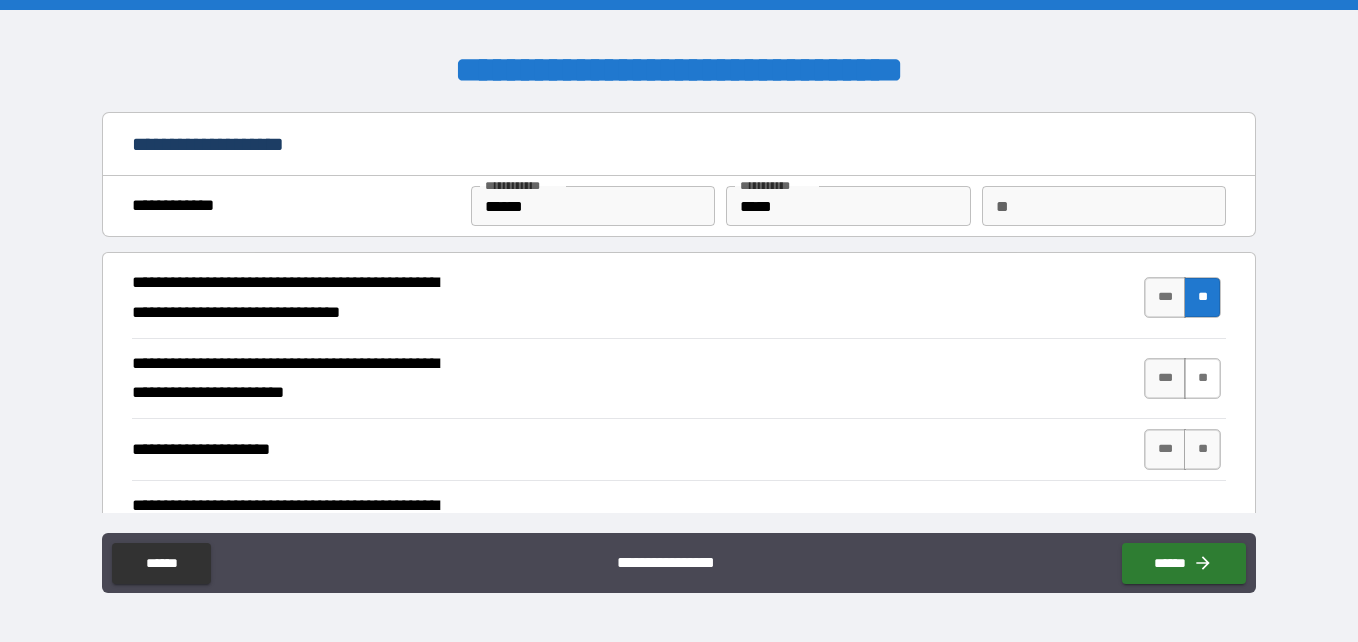 click on "**" at bounding box center (1202, 378) 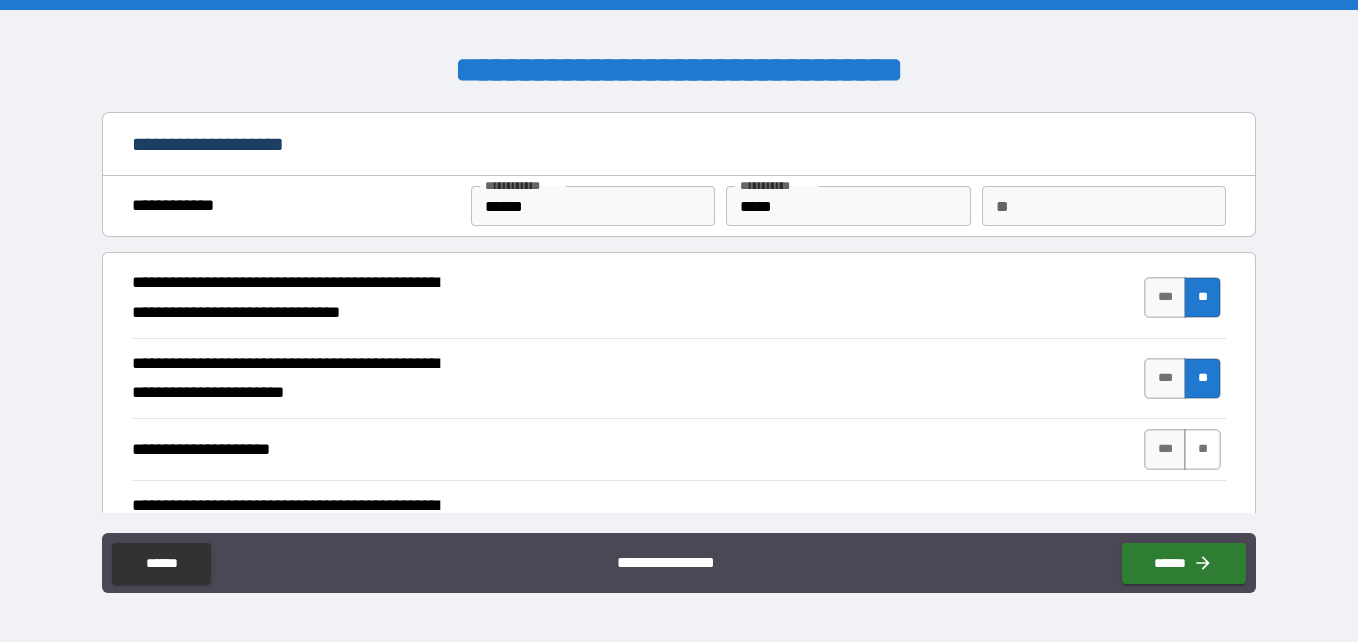 click on "**" at bounding box center (1202, 449) 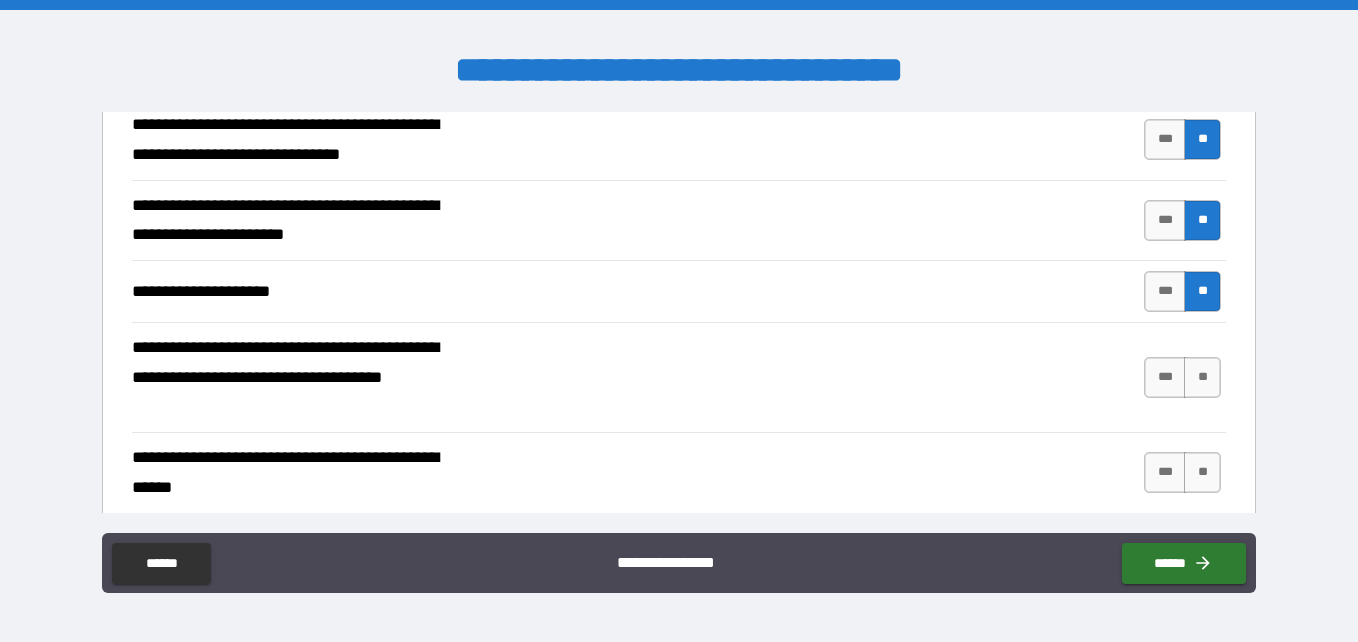scroll, scrollTop: 161, scrollLeft: 0, axis: vertical 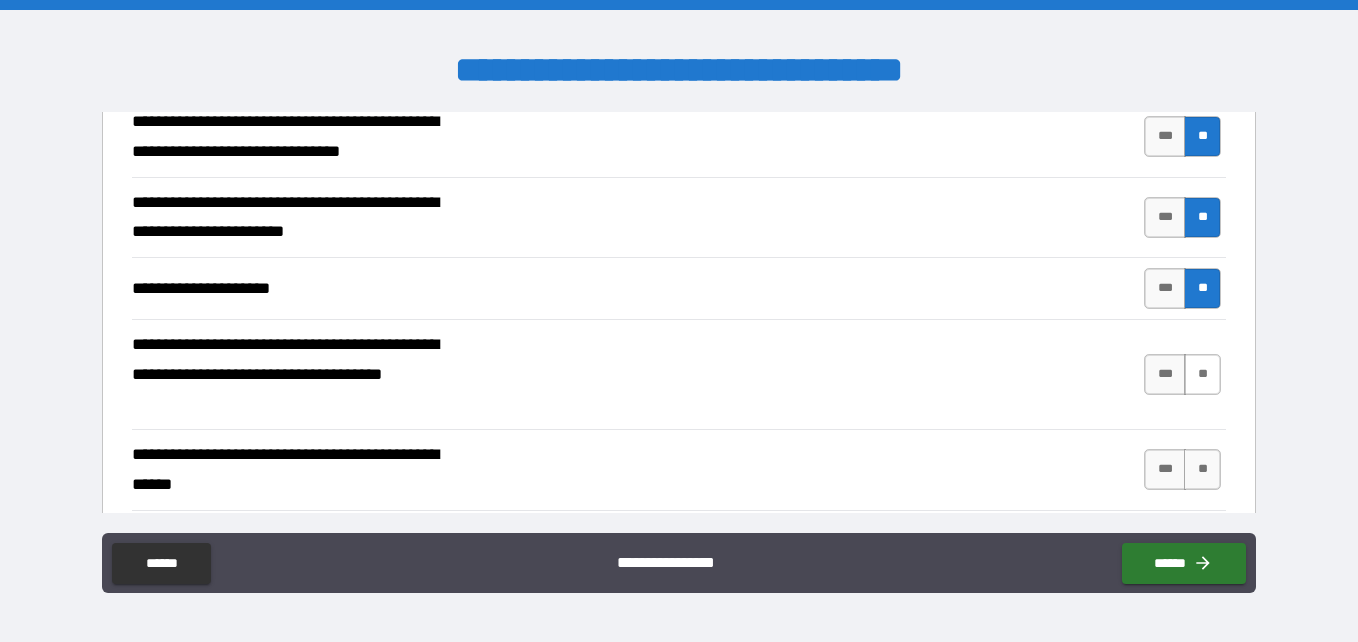click on "**" at bounding box center [1202, 374] 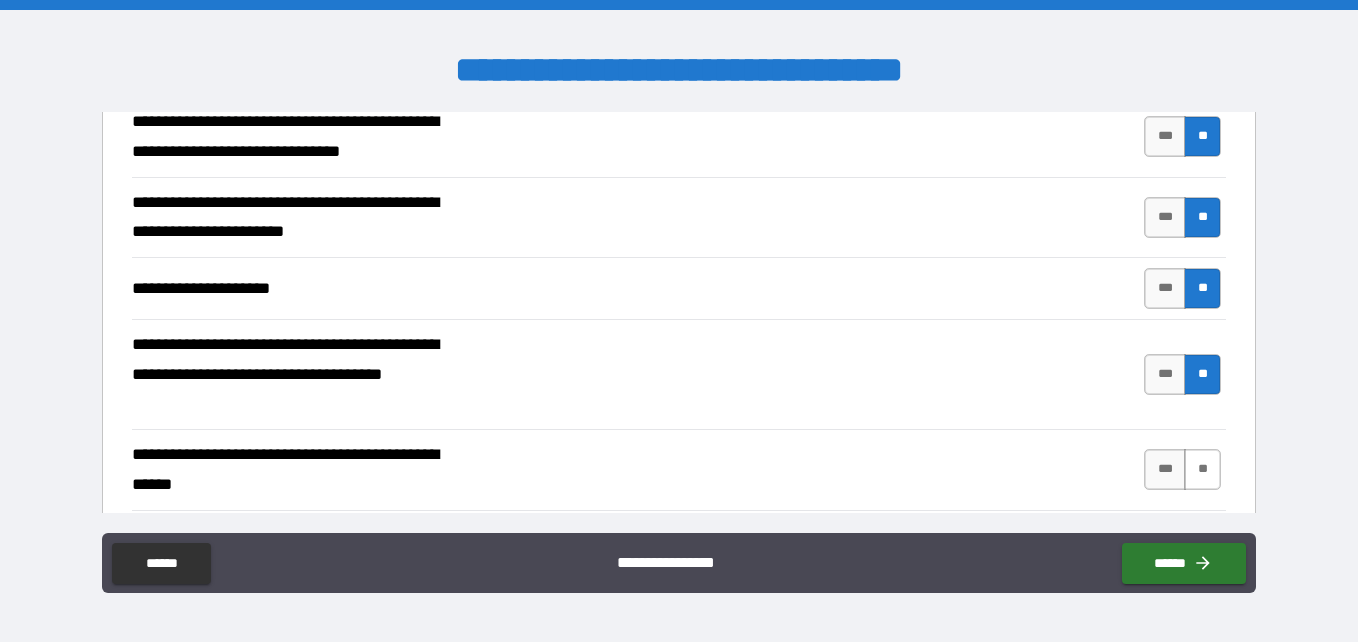 click on "**" at bounding box center (1202, 469) 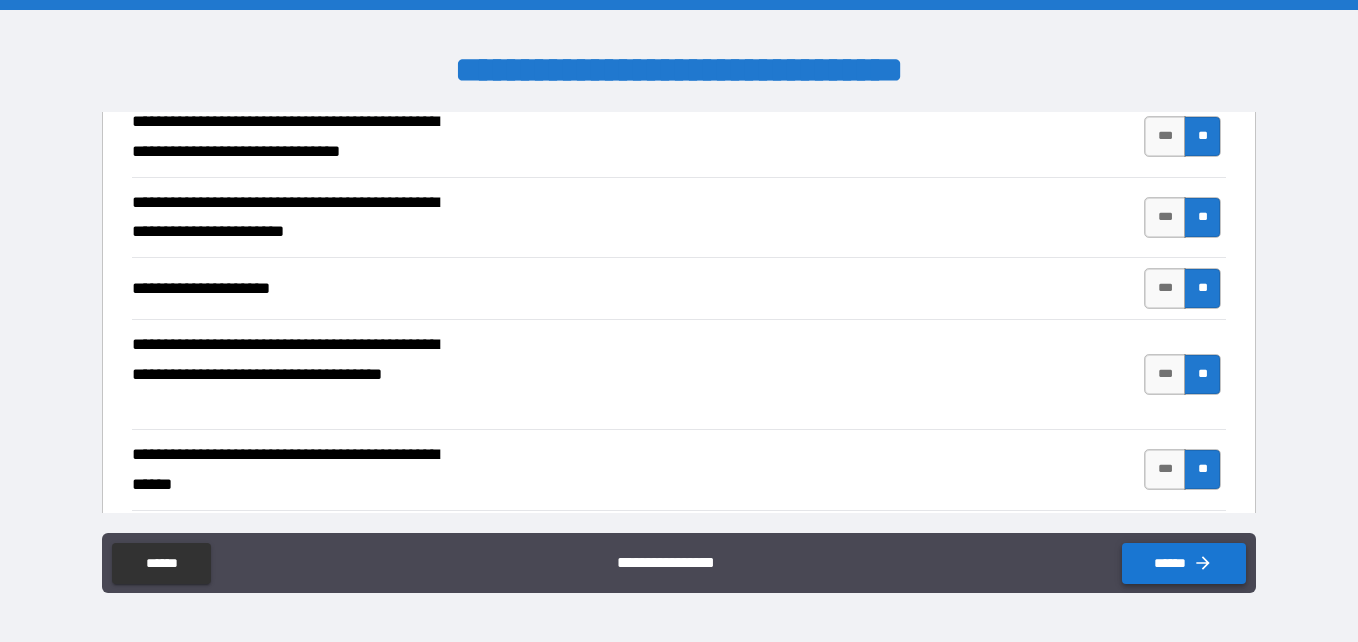 click on "******" at bounding box center (1184, 563) 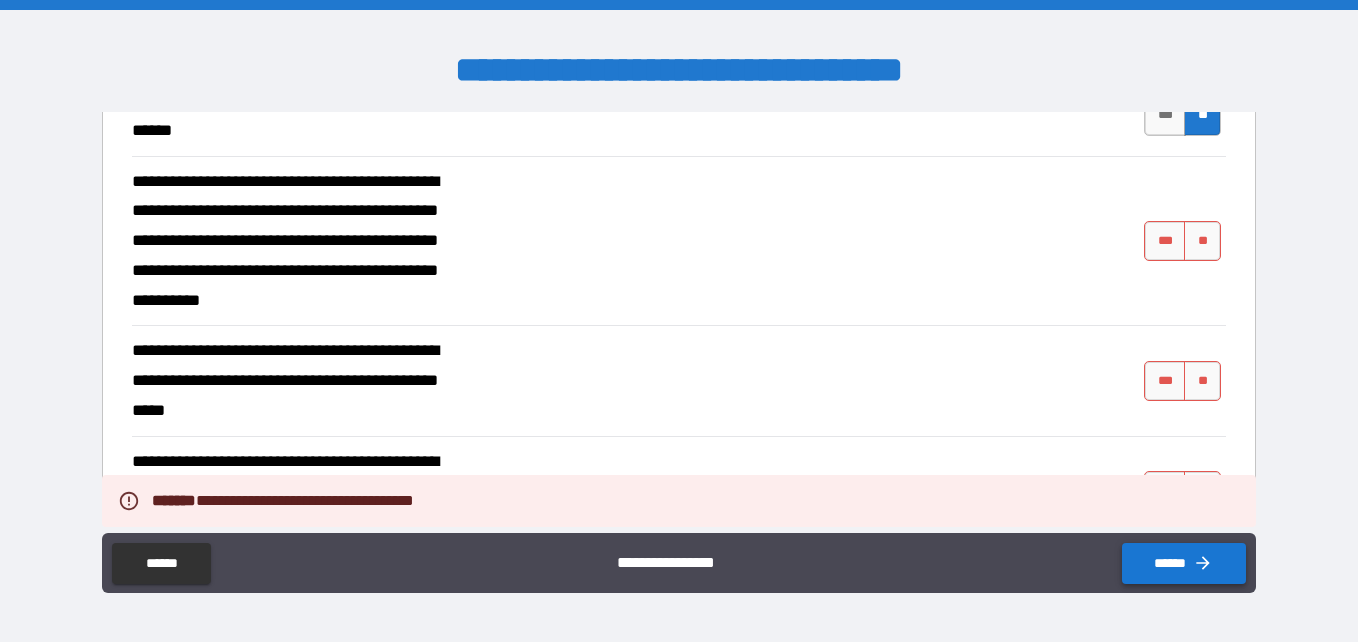 scroll, scrollTop: 516, scrollLeft: 0, axis: vertical 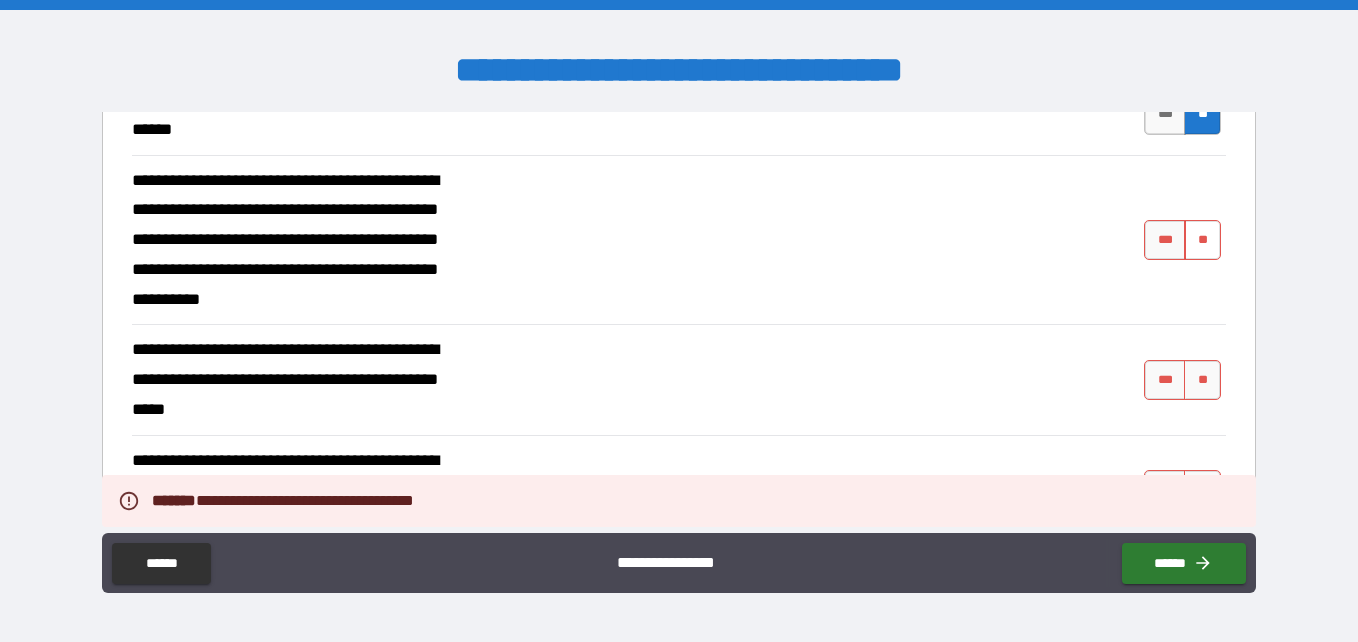 click on "**" at bounding box center (1202, 240) 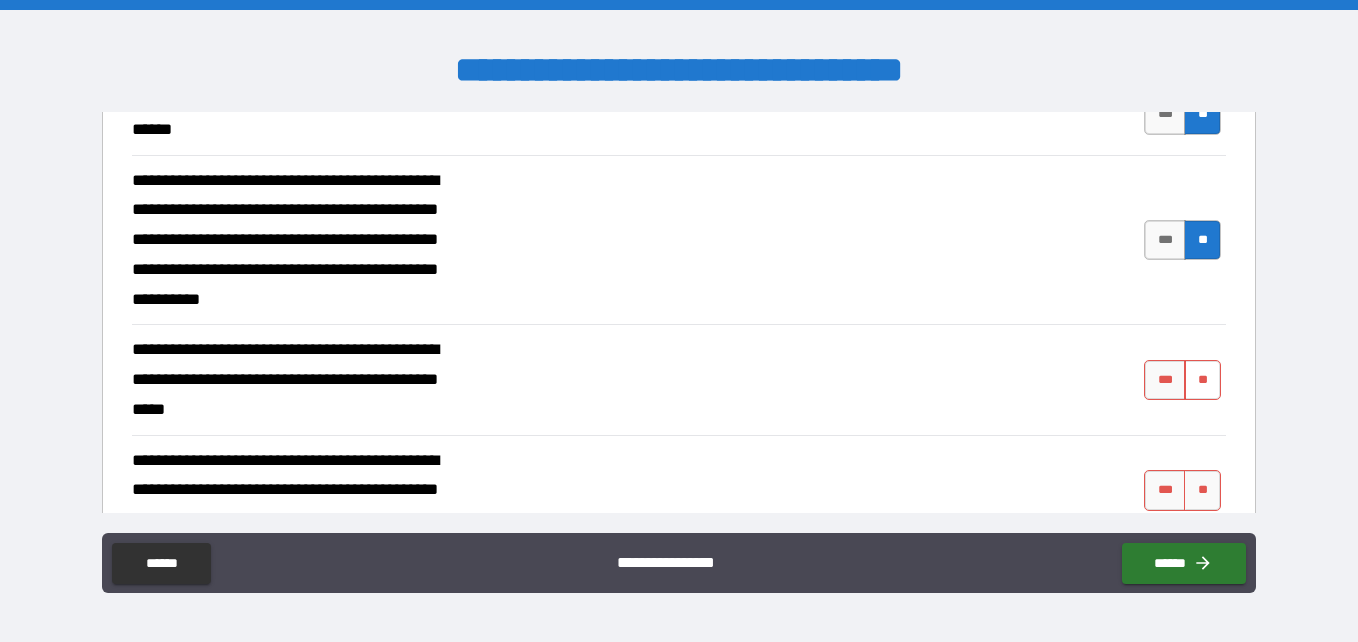 click on "**" at bounding box center (1202, 380) 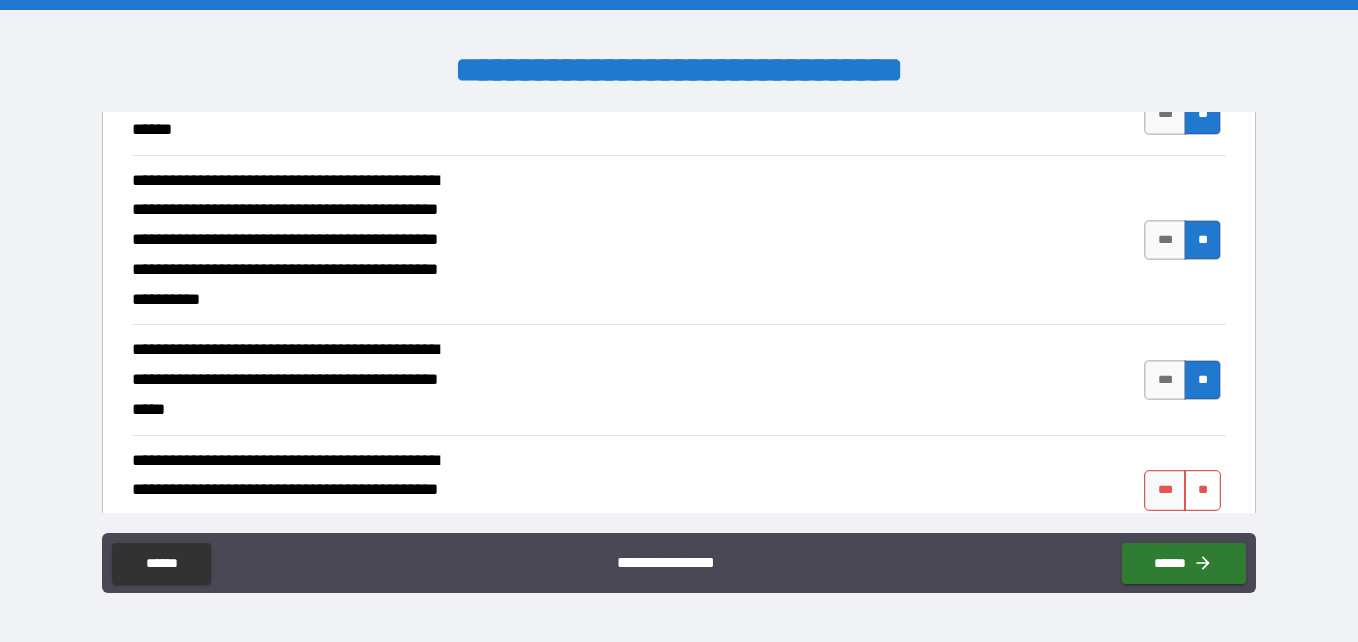 click on "**" at bounding box center (1202, 490) 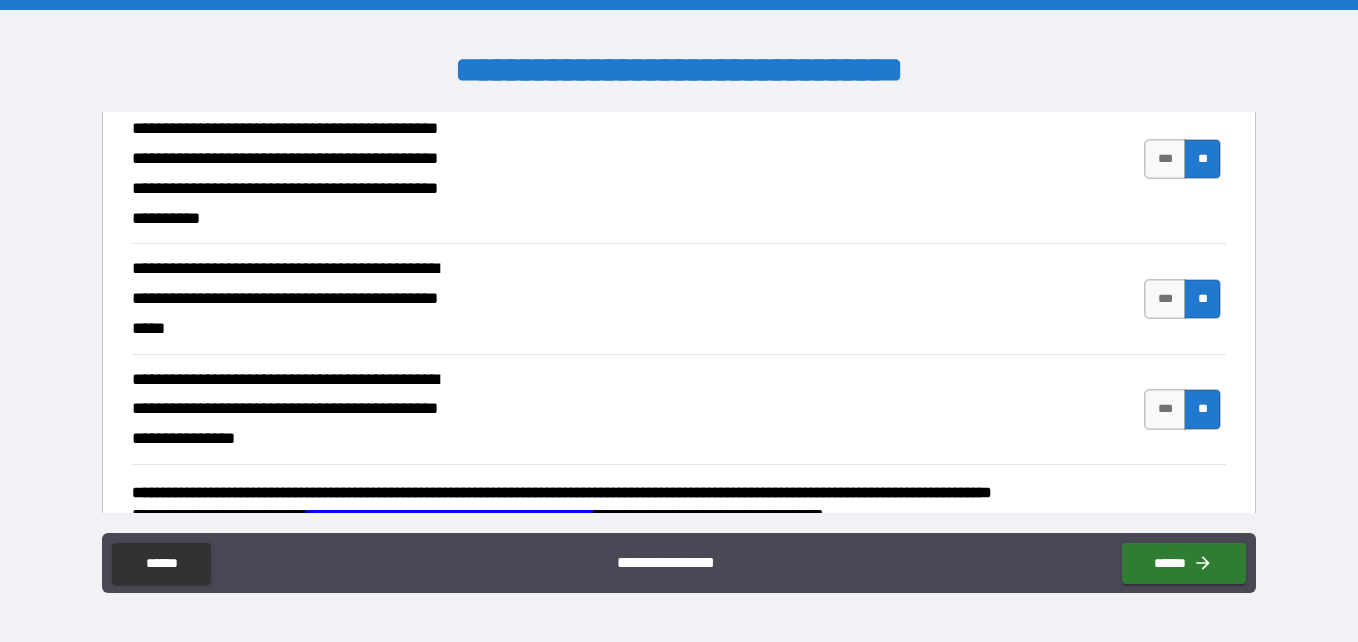 scroll, scrollTop: 642, scrollLeft: 0, axis: vertical 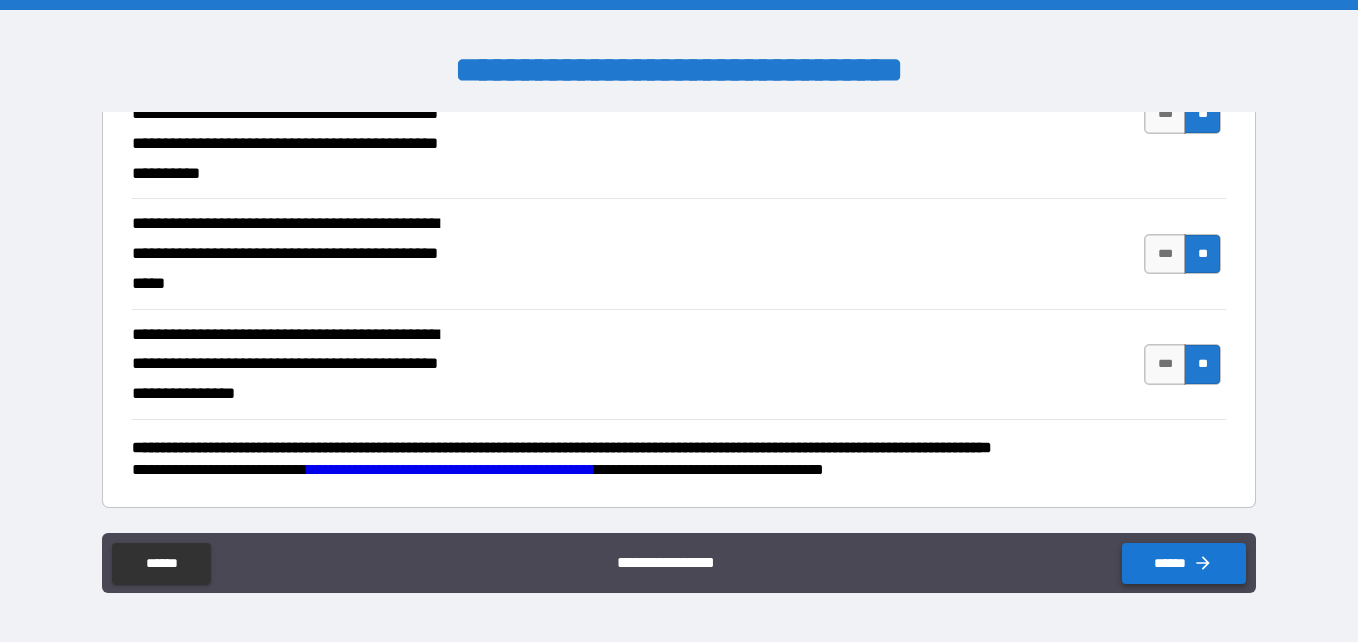 click on "******" at bounding box center [1184, 563] 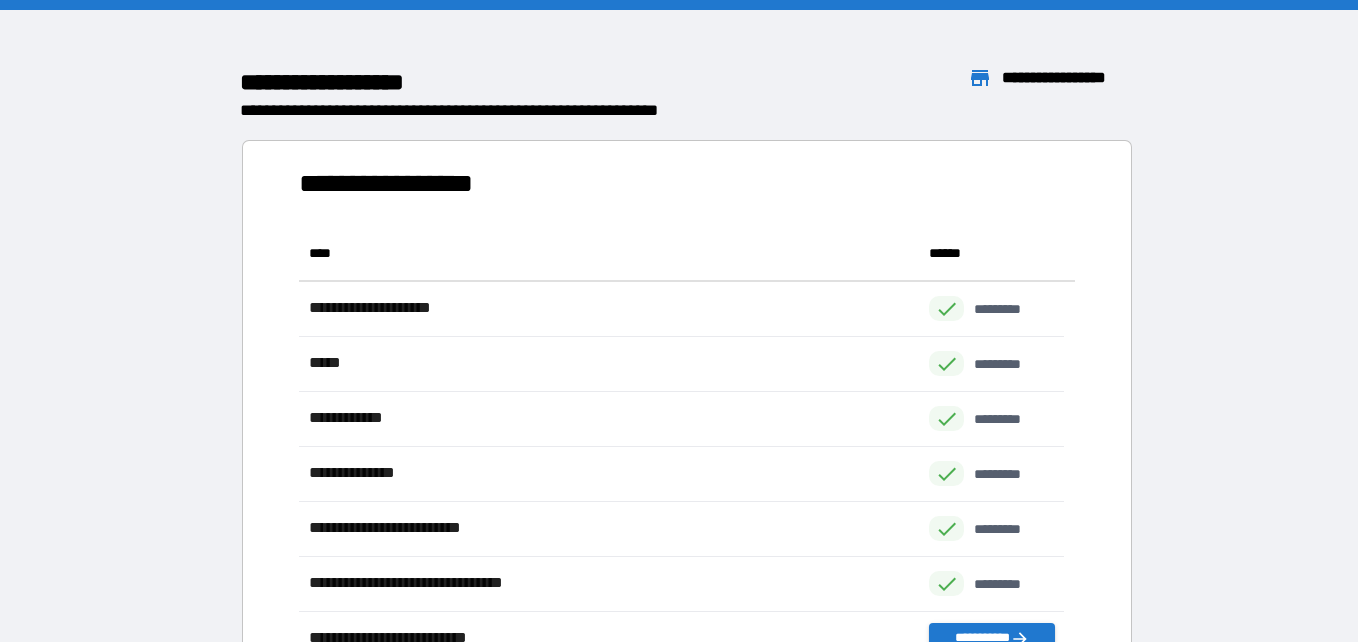 scroll, scrollTop: 426, scrollLeft: 751, axis: both 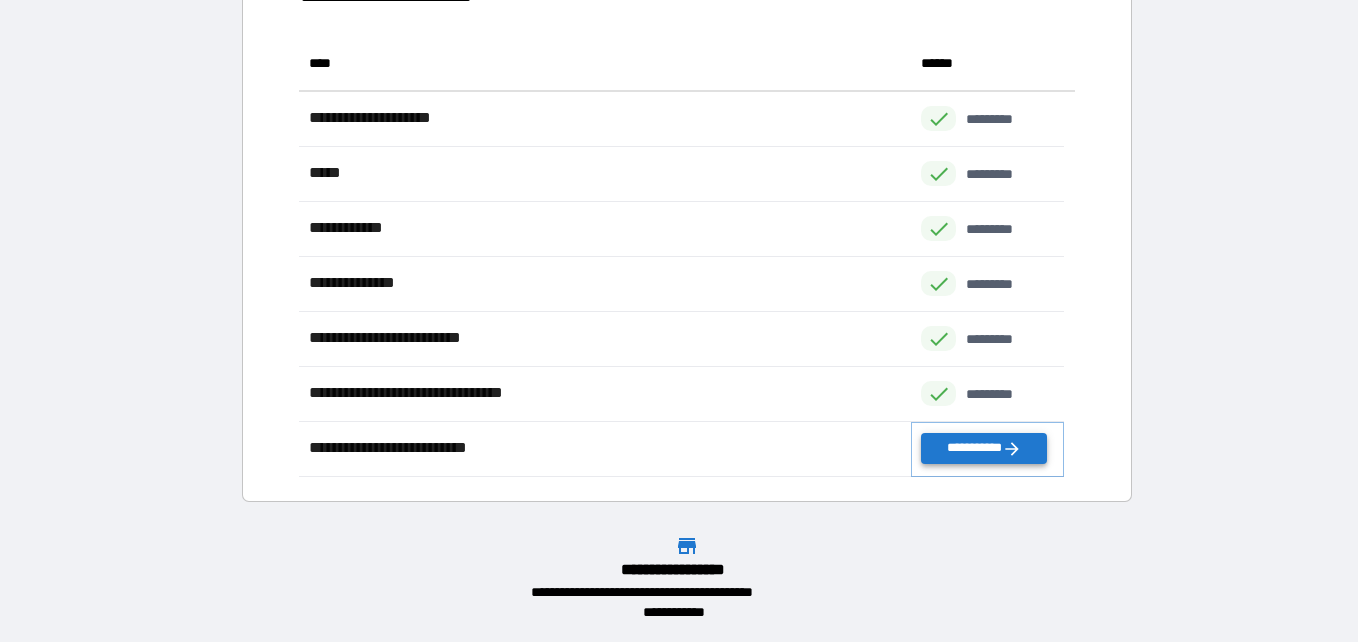 click on "**********" at bounding box center (983, 448) 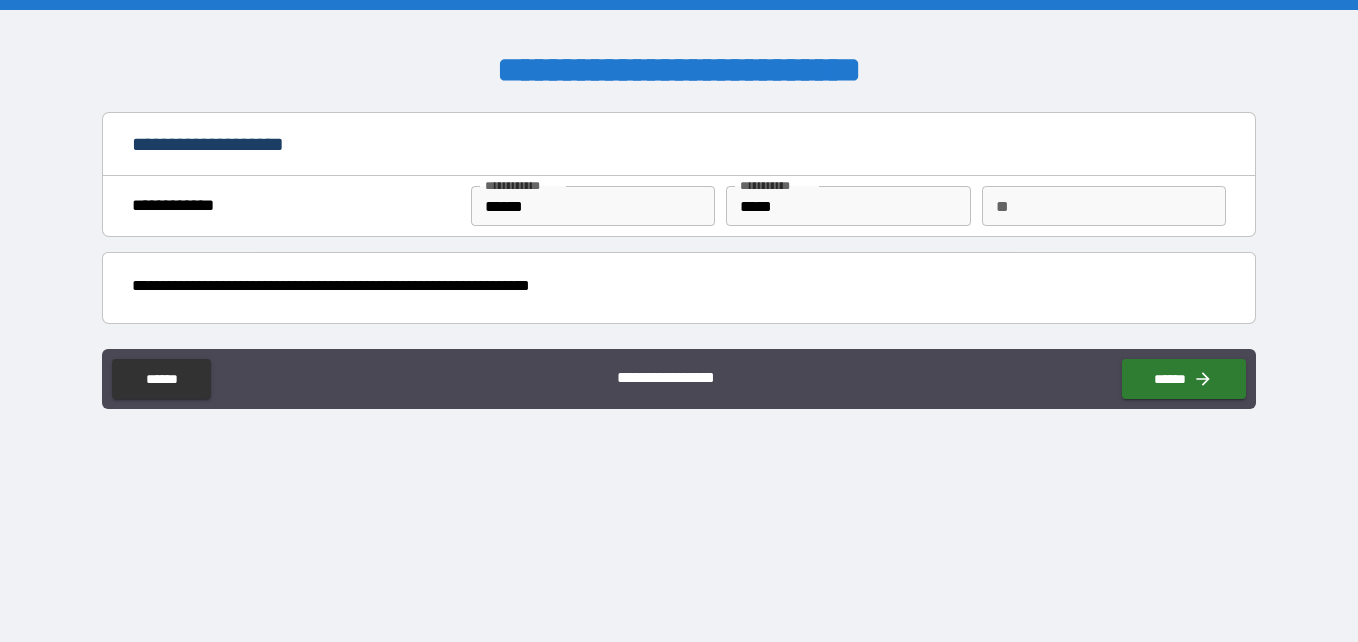 click on "******" at bounding box center [1184, 379] 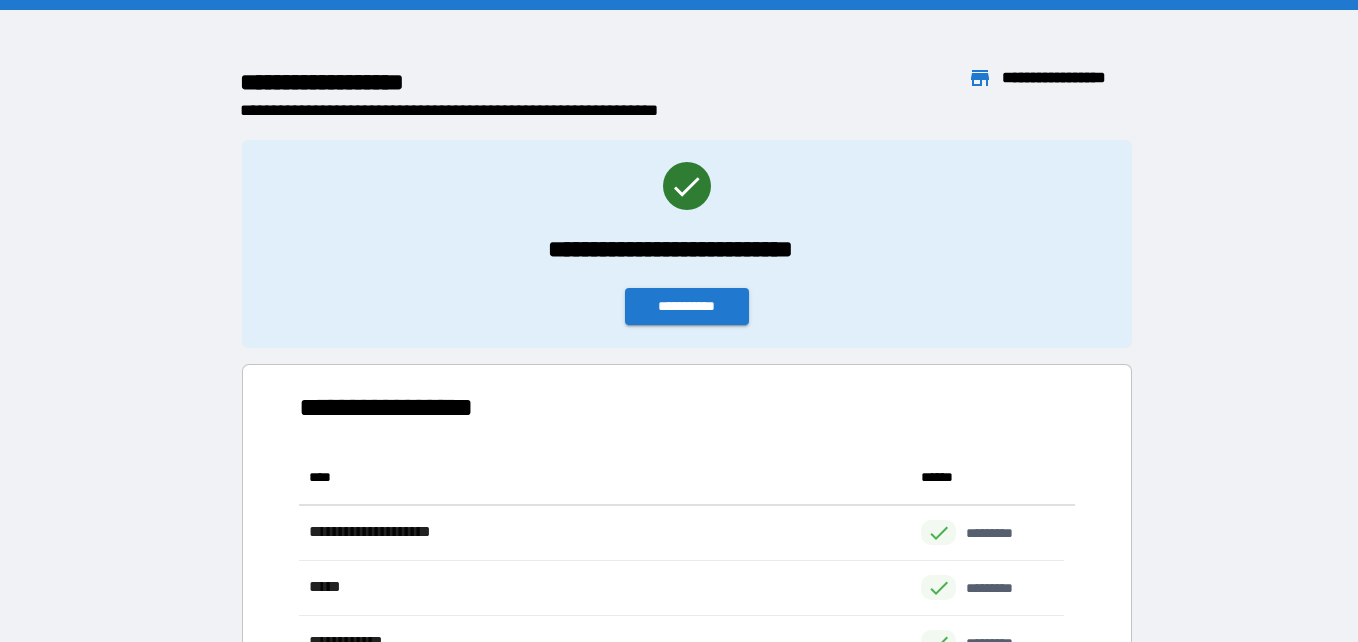 scroll, scrollTop: 16, scrollLeft: 16, axis: both 